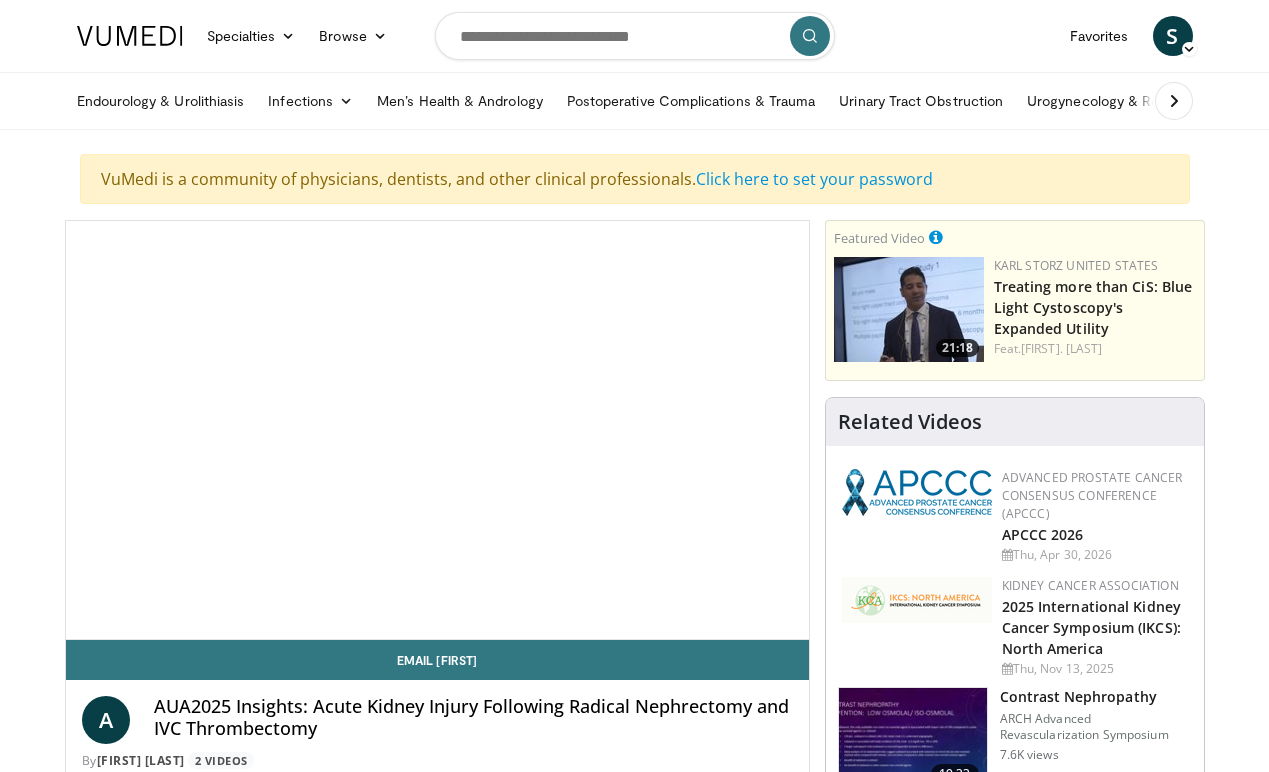 scroll, scrollTop: 0, scrollLeft: 0, axis: both 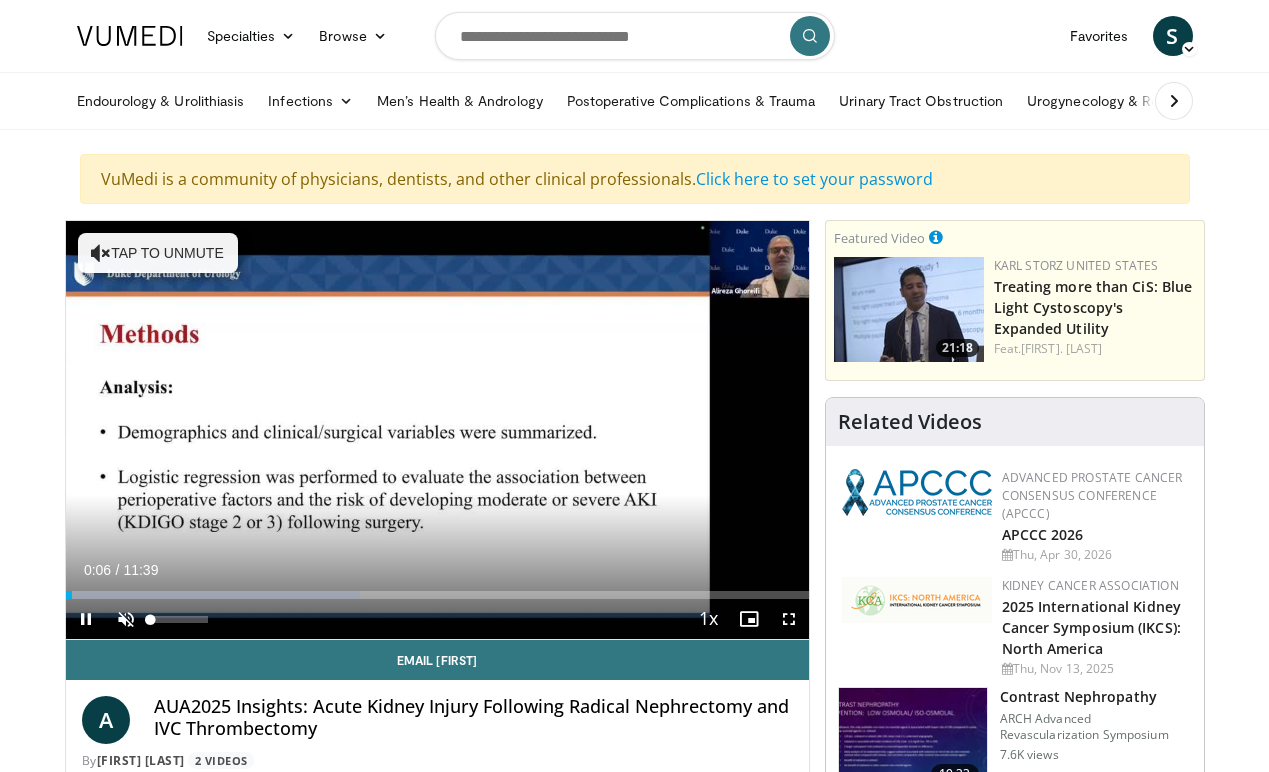 click at bounding box center [126, 619] 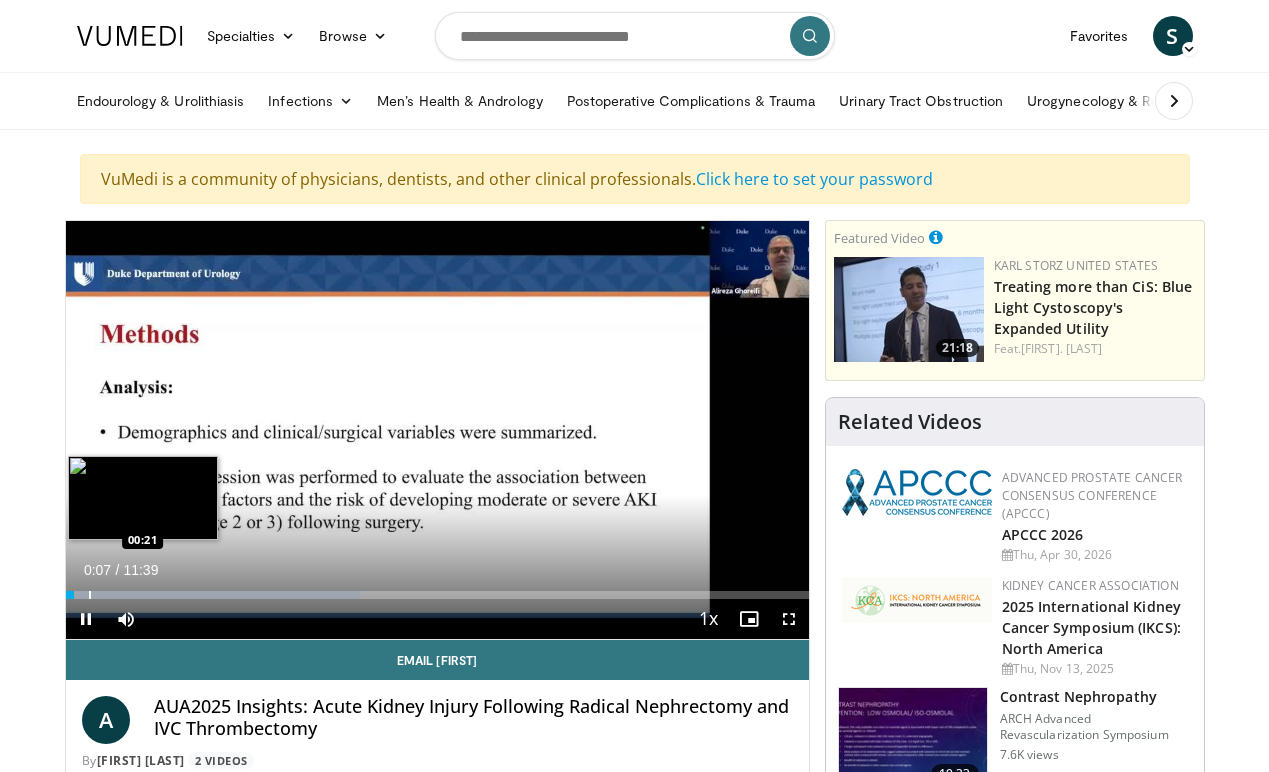 click at bounding box center [90, 595] 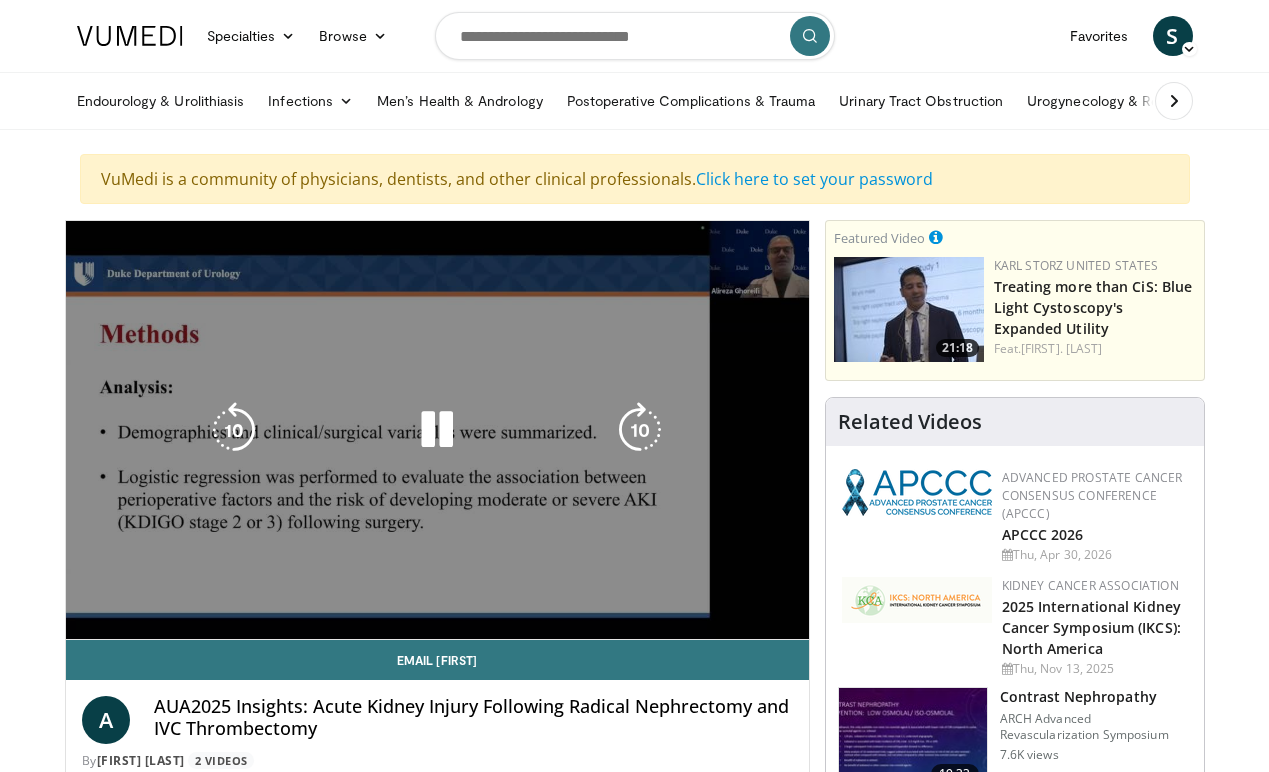click on "Loaded :  55.25% 00:22 00:25" at bounding box center (437, 635) 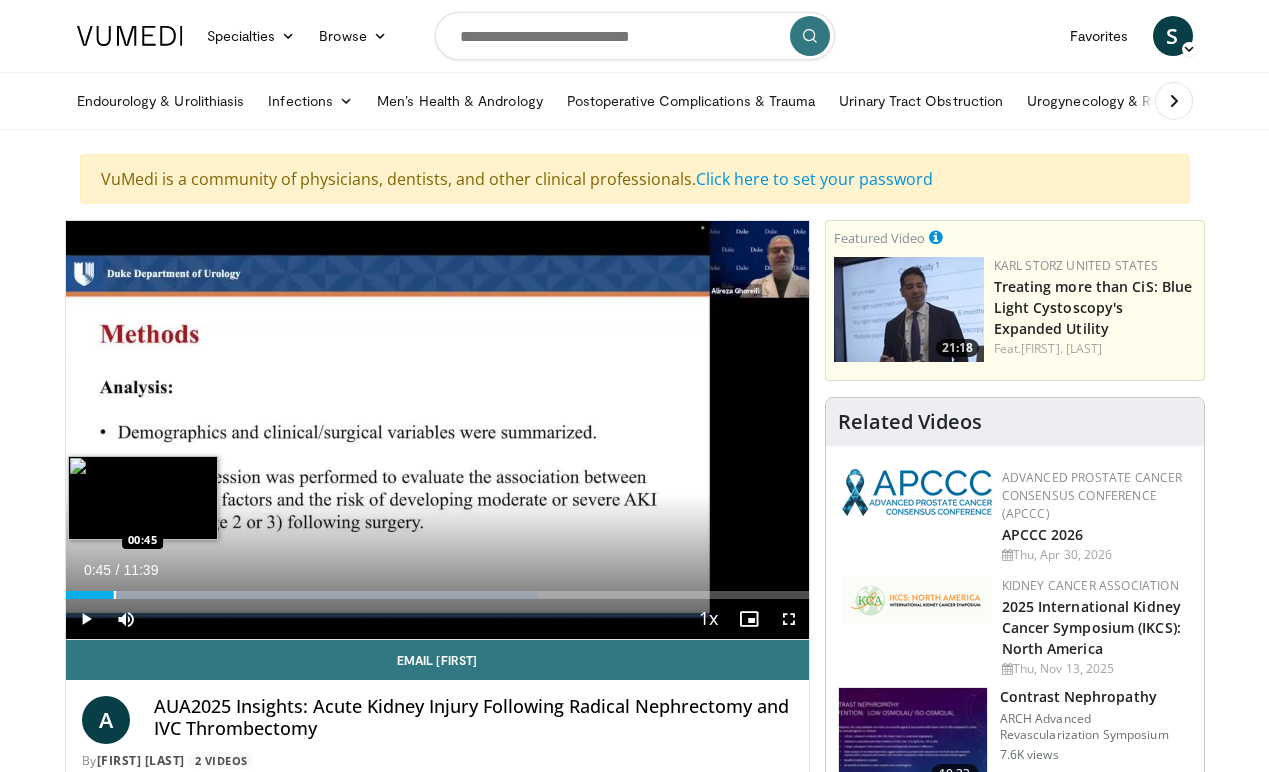 click at bounding box center (115, 595) 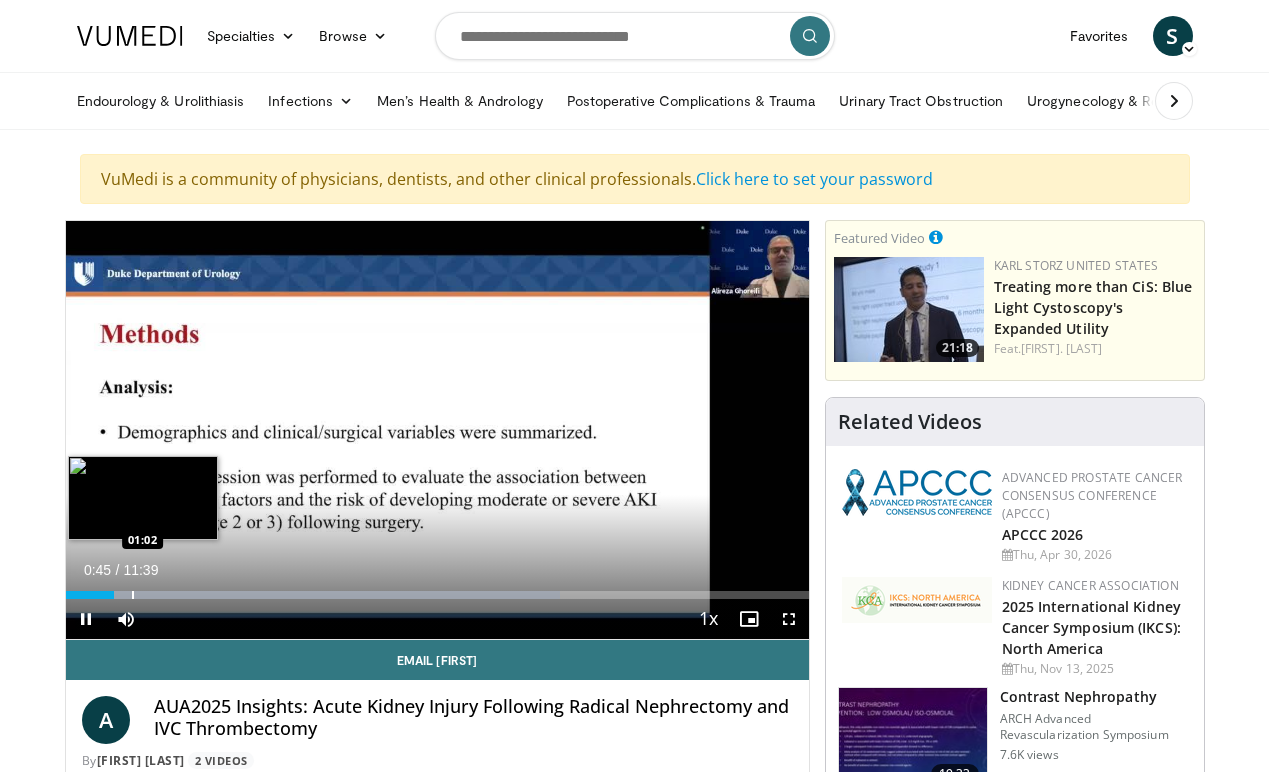 click at bounding box center (133, 595) 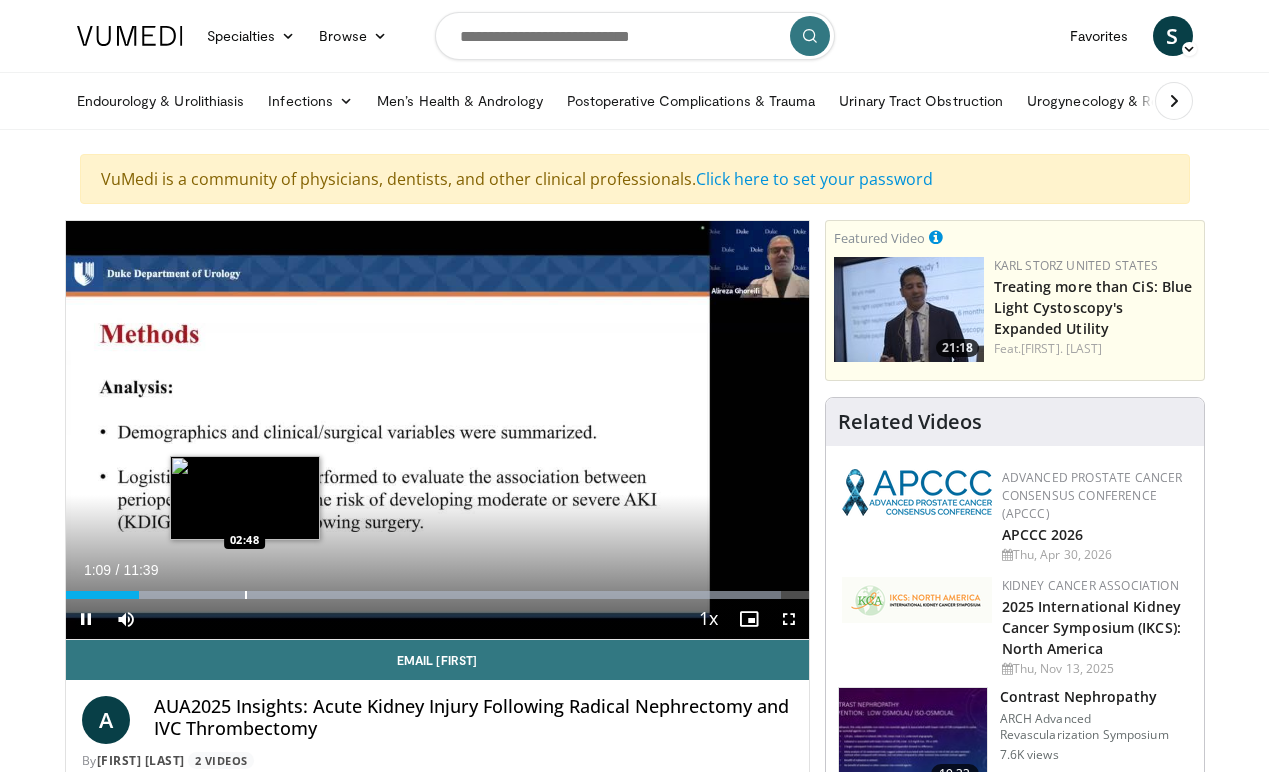 click at bounding box center (432, 595) 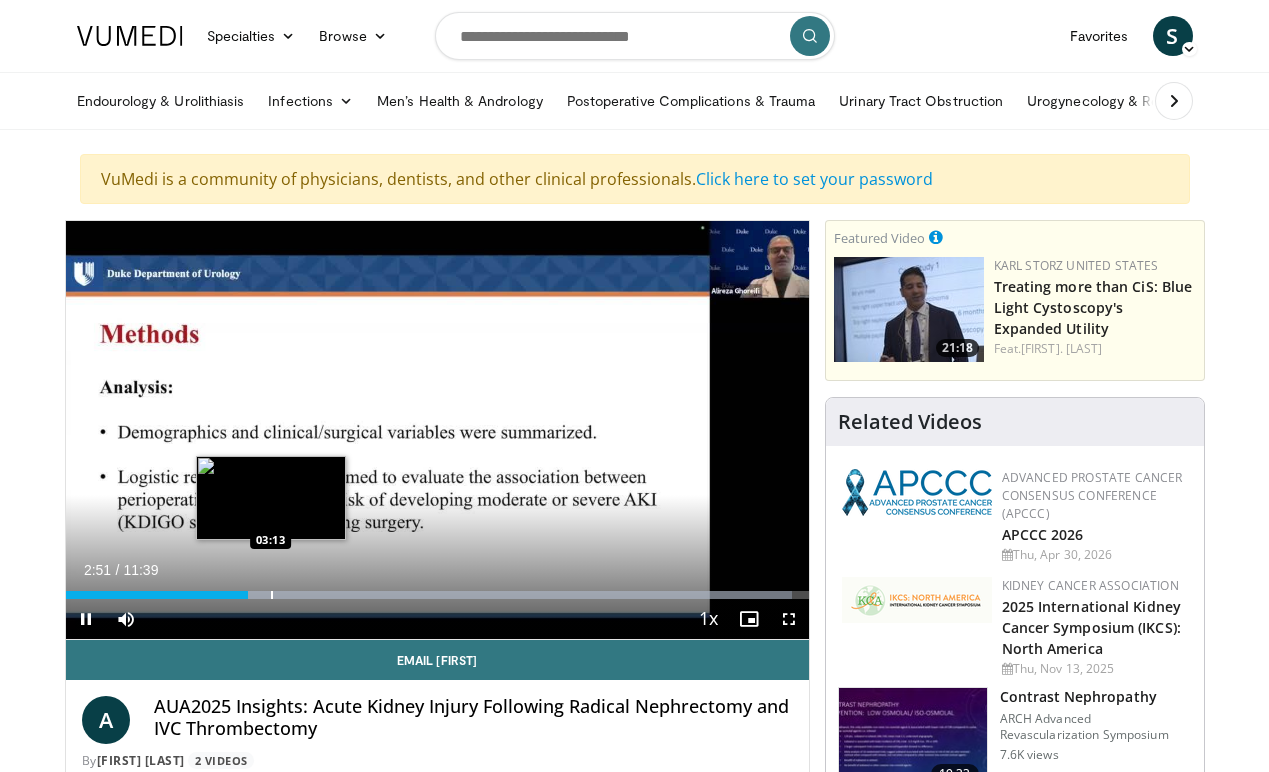 click at bounding box center (272, 595) 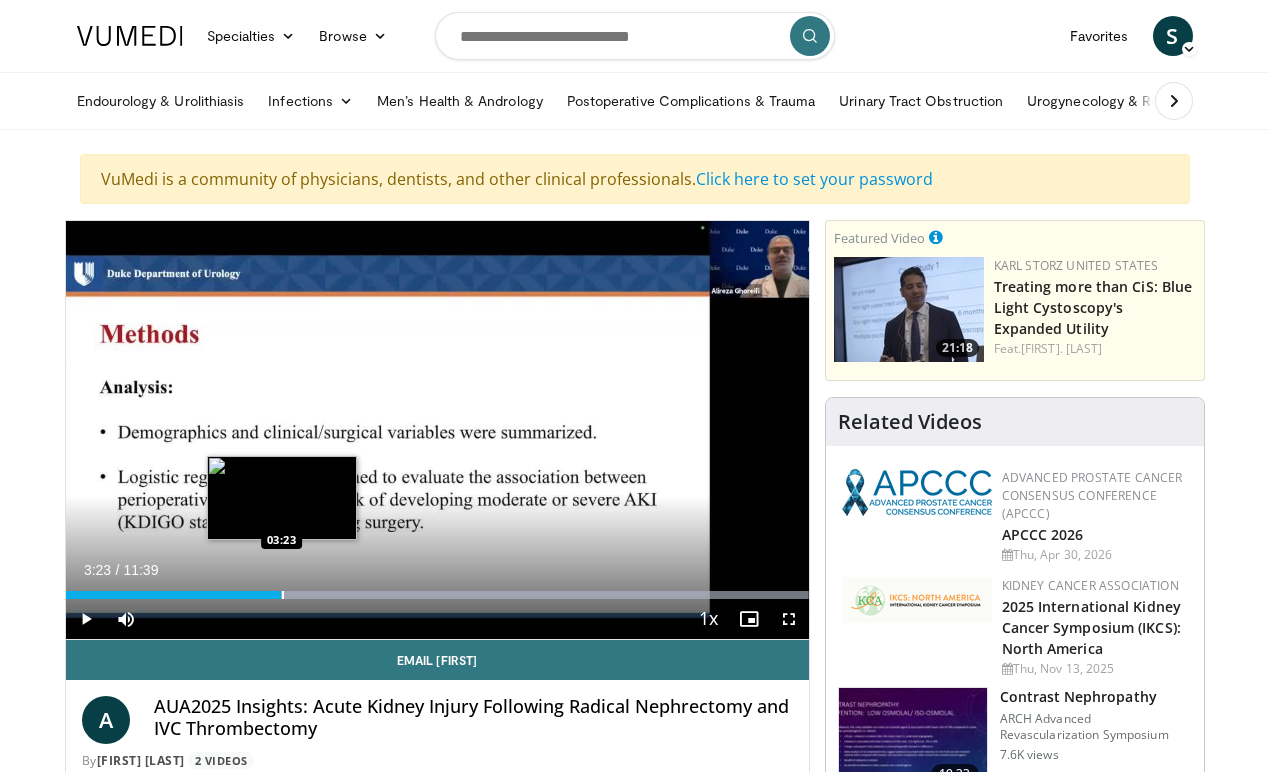 click at bounding box center [283, 595] 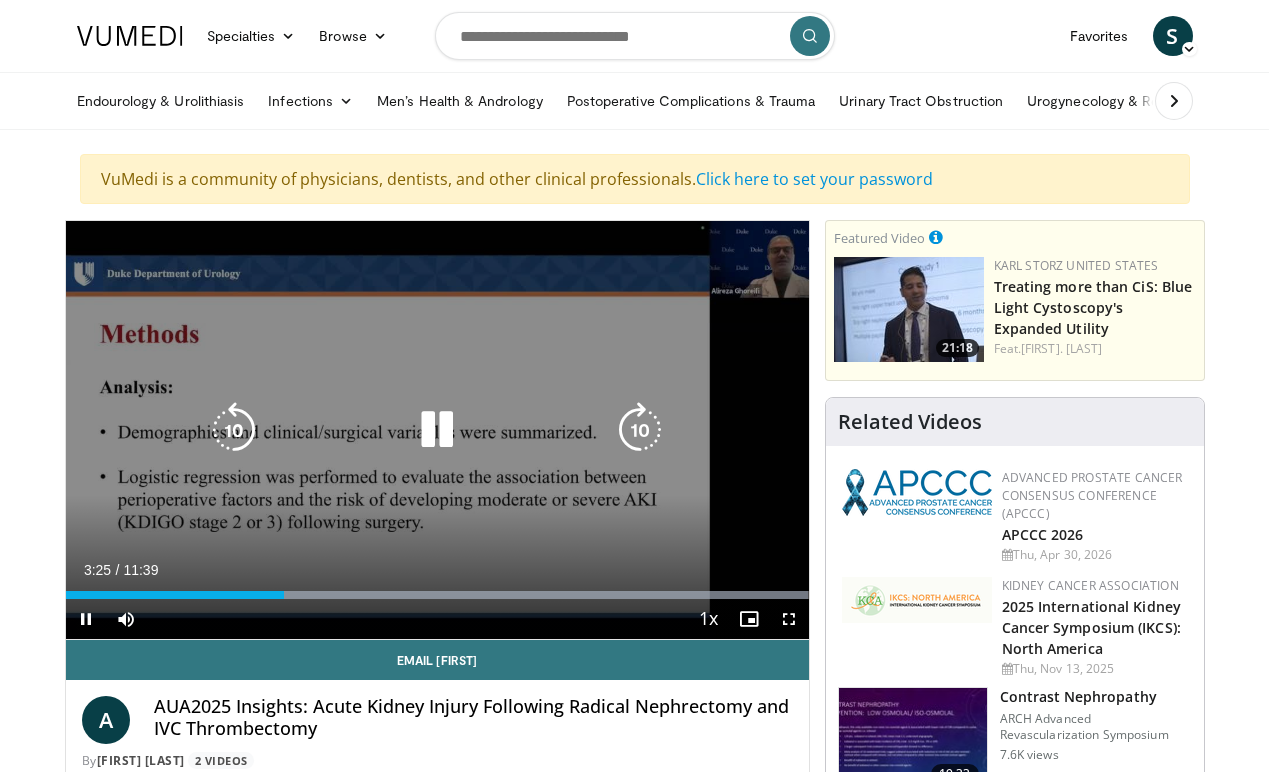 click at bounding box center (640, 430) 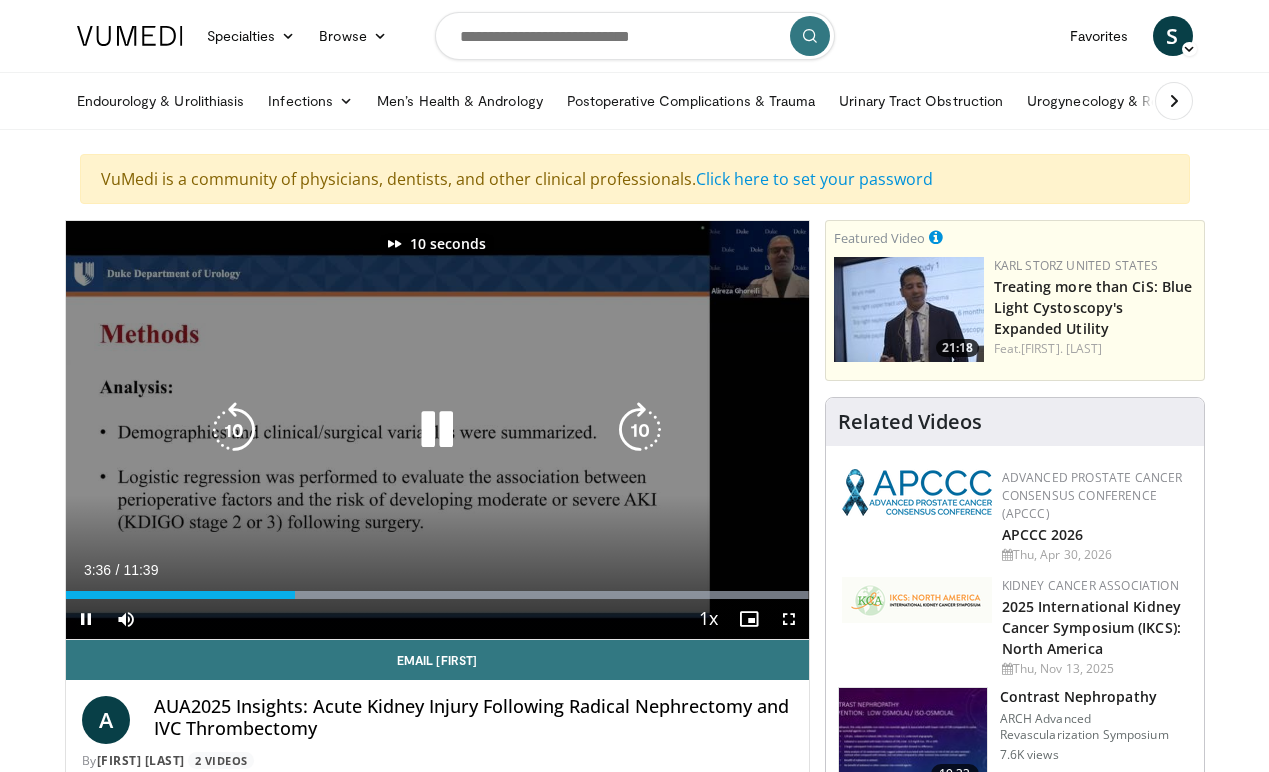 click at bounding box center (640, 430) 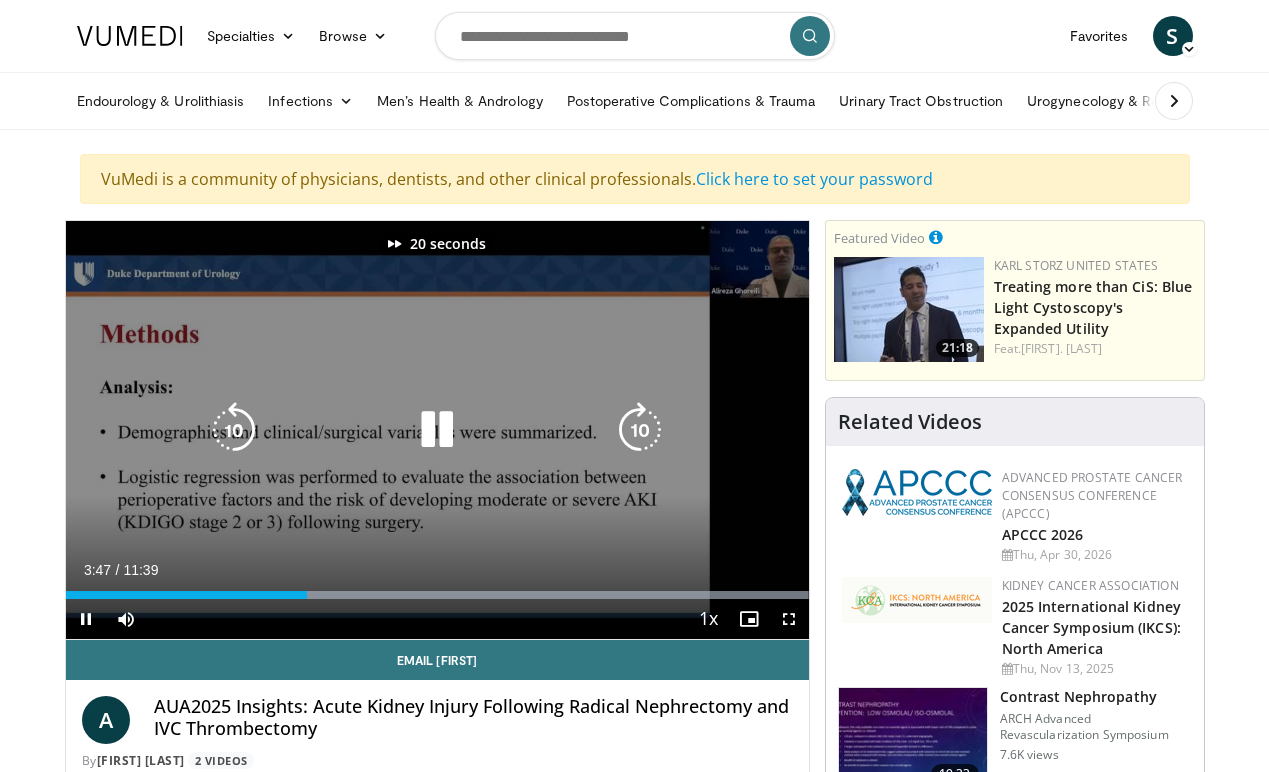 click at bounding box center [640, 430] 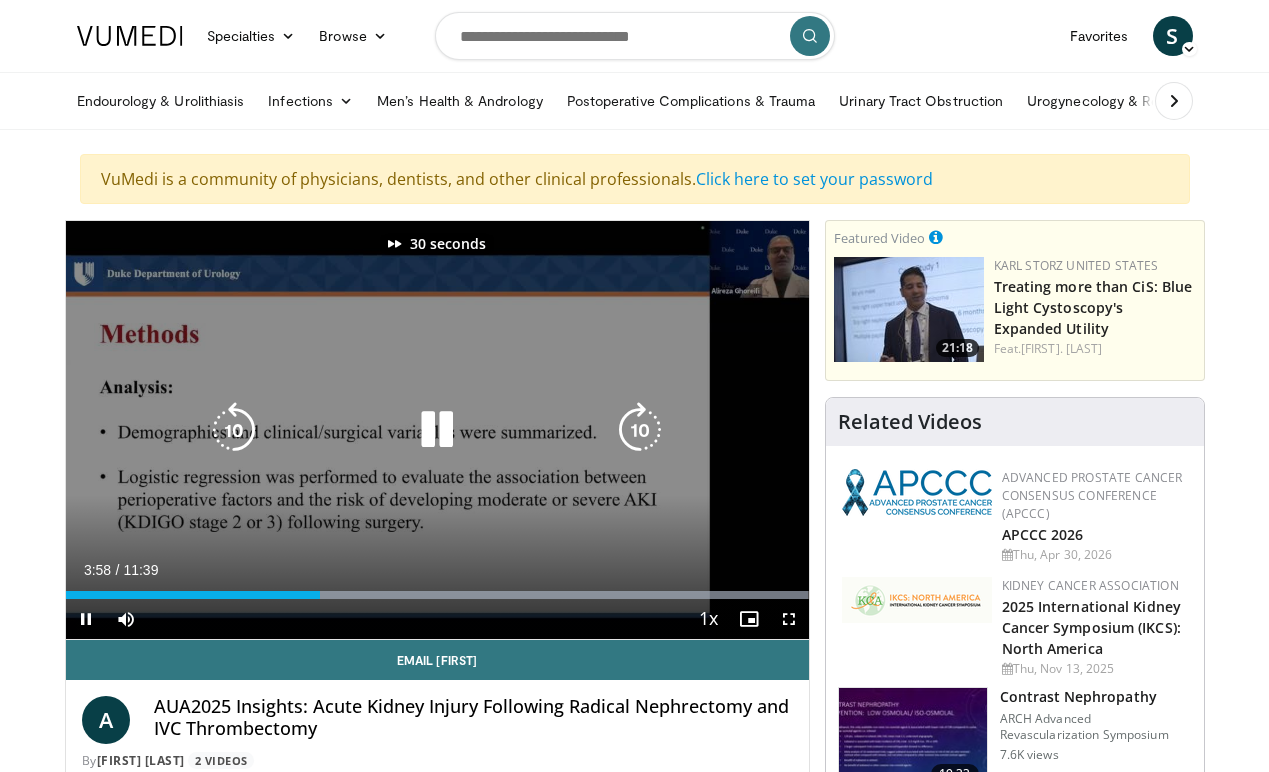 click at bounding box center [640, 430] 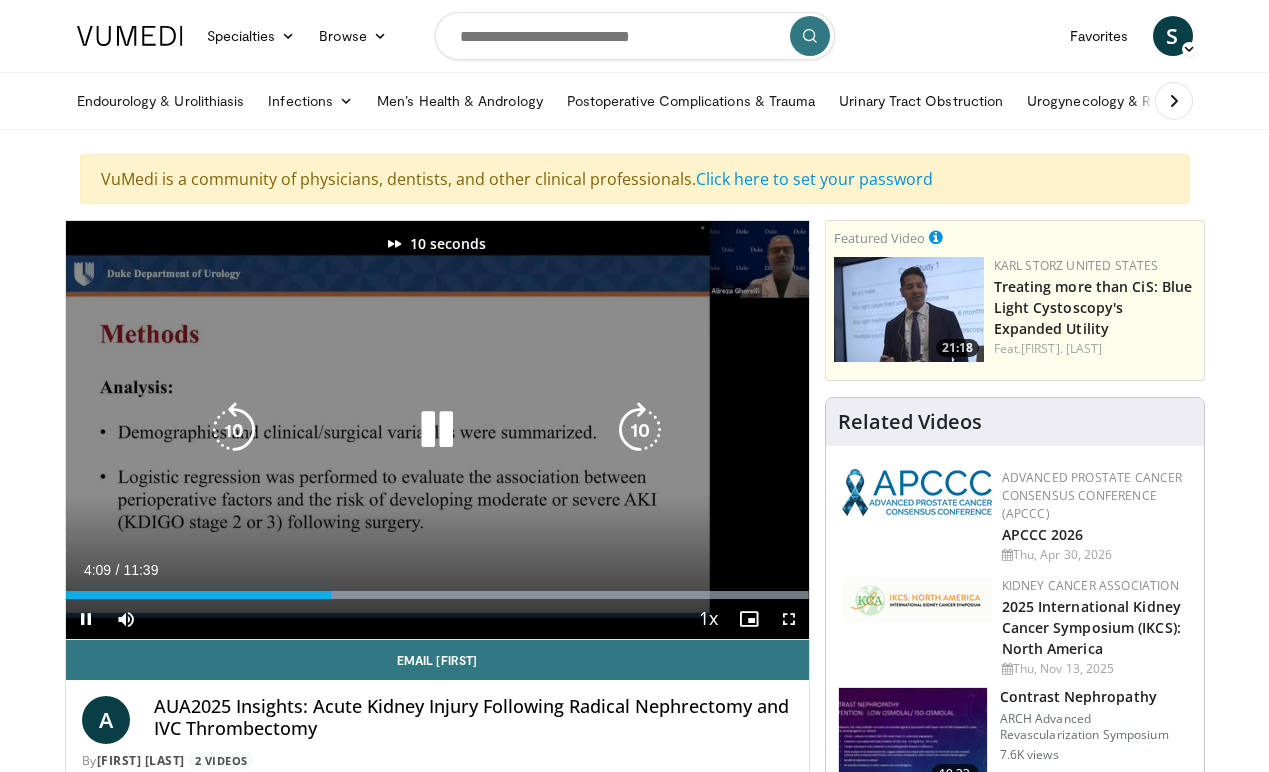 click at bounding box center (640, 430) 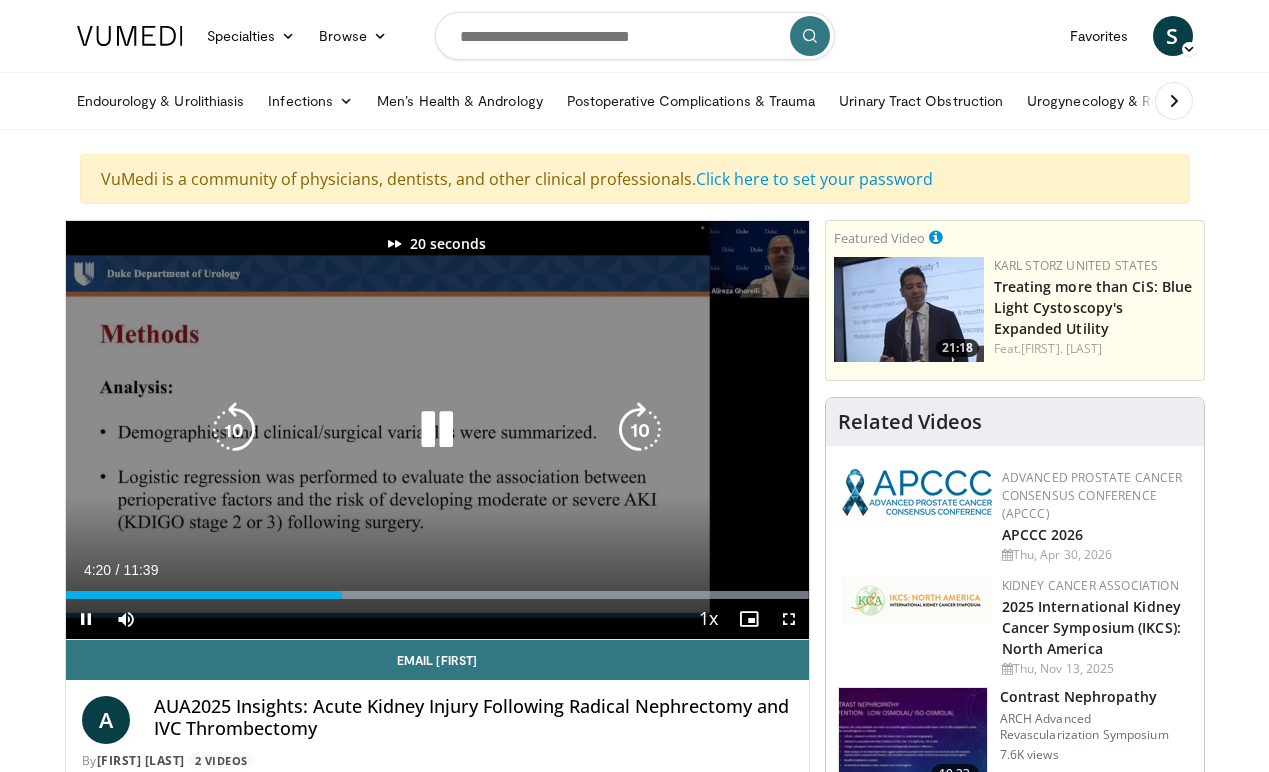 click at bounding box center (640, 430) 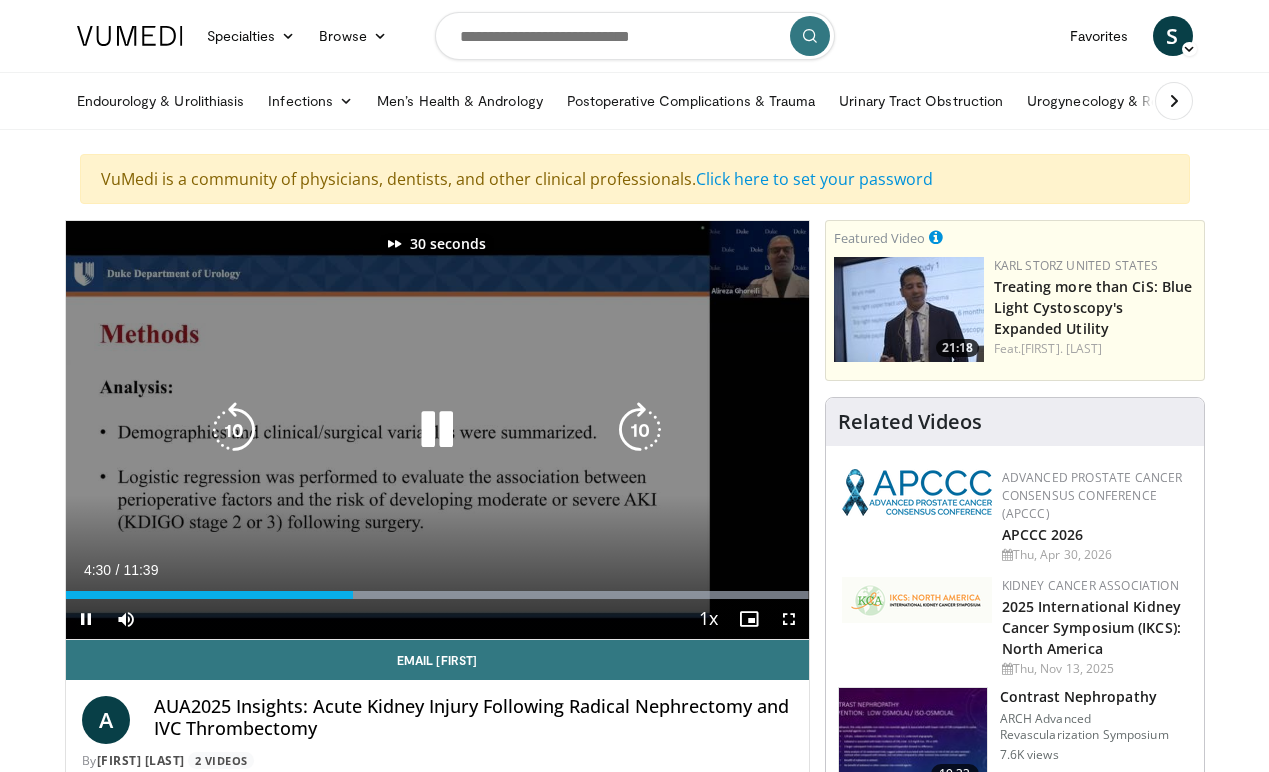 click at bounding box center [640, 430] 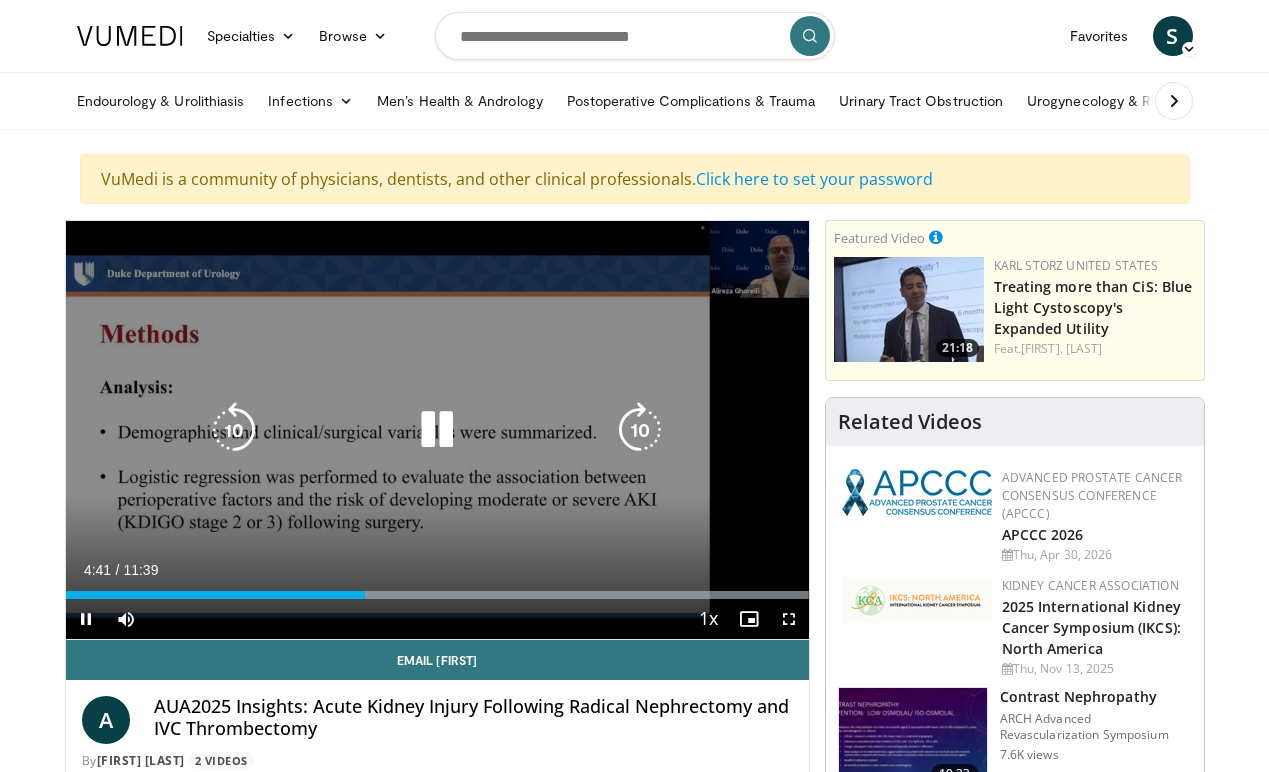 click at bounding box center (640, 430) 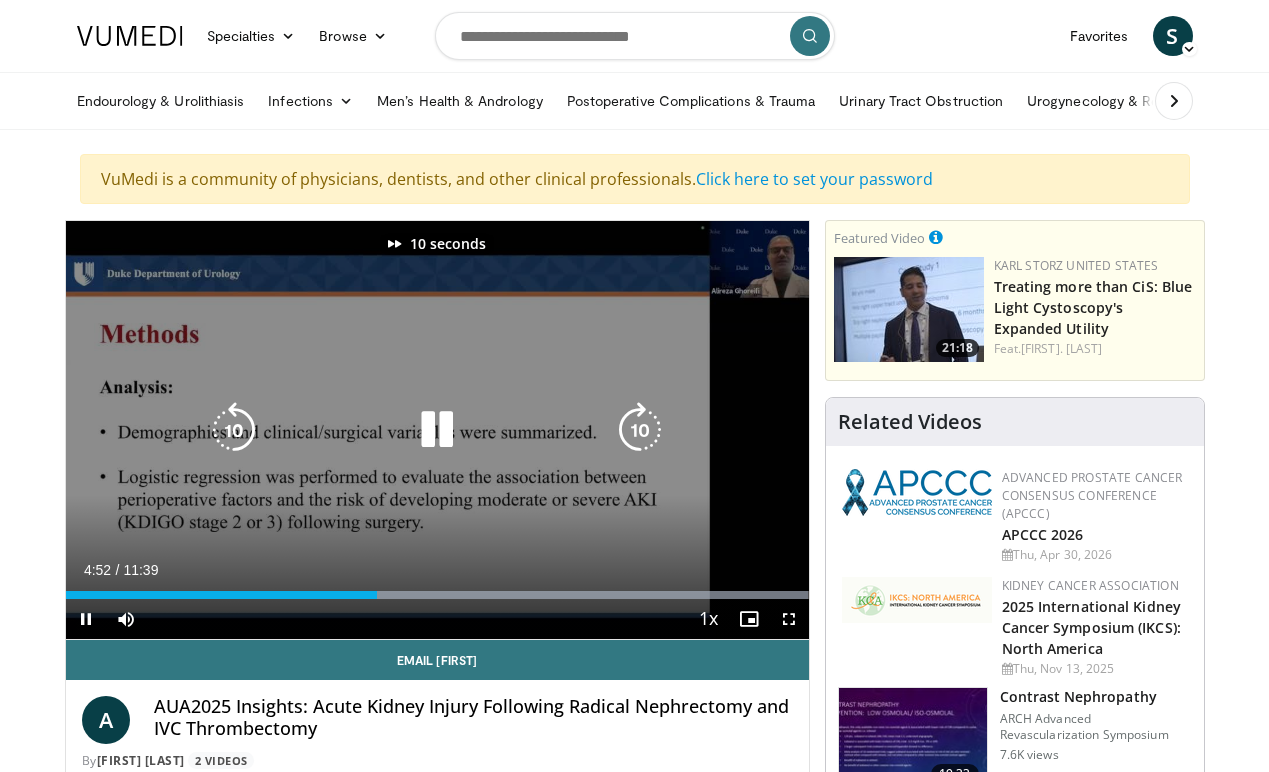 click at bounding box center (640, 430) 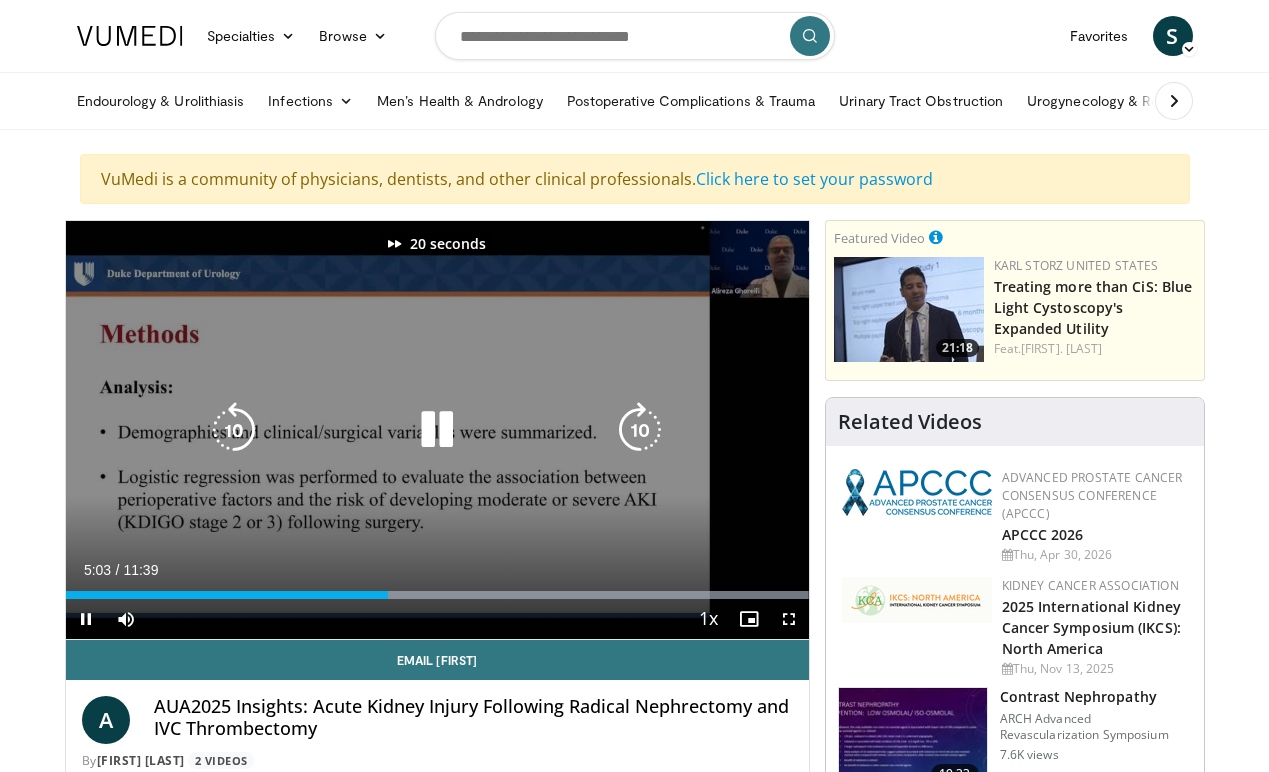 click at bounding box center [640, 430] 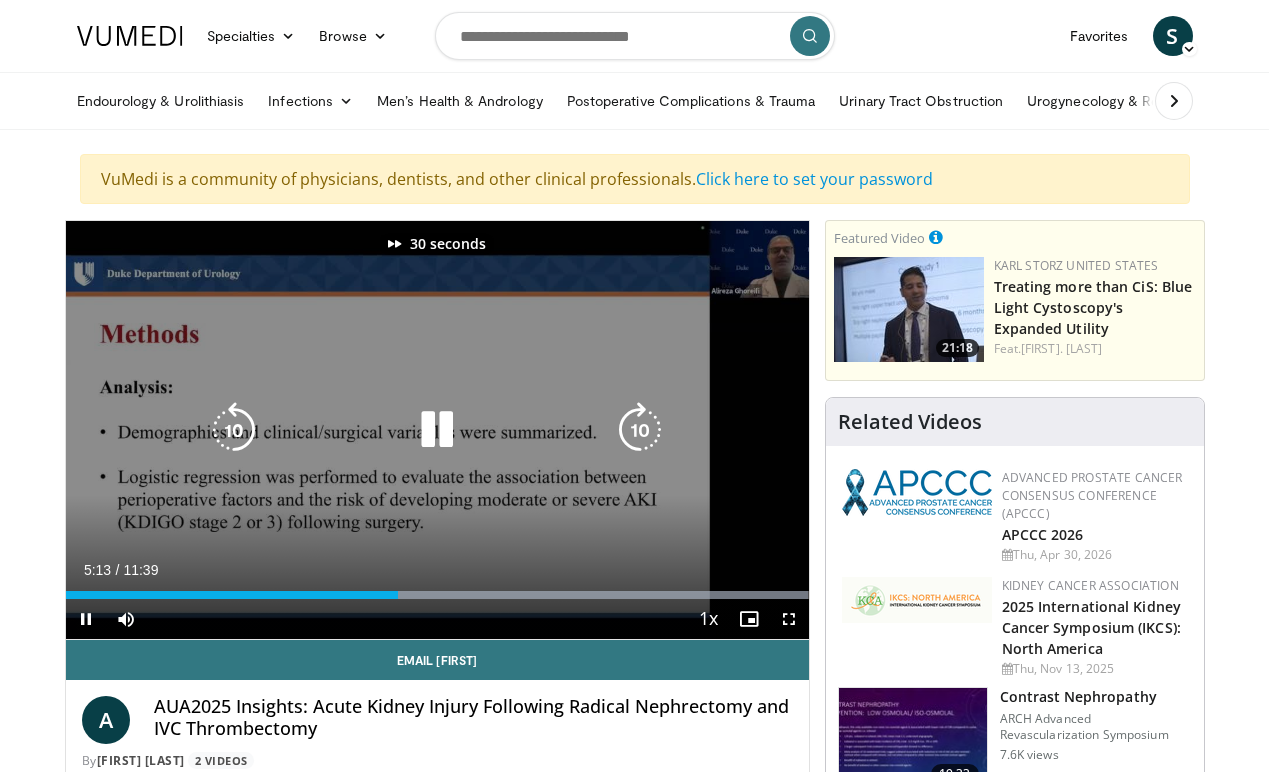 click at bounding box center (640, 430) 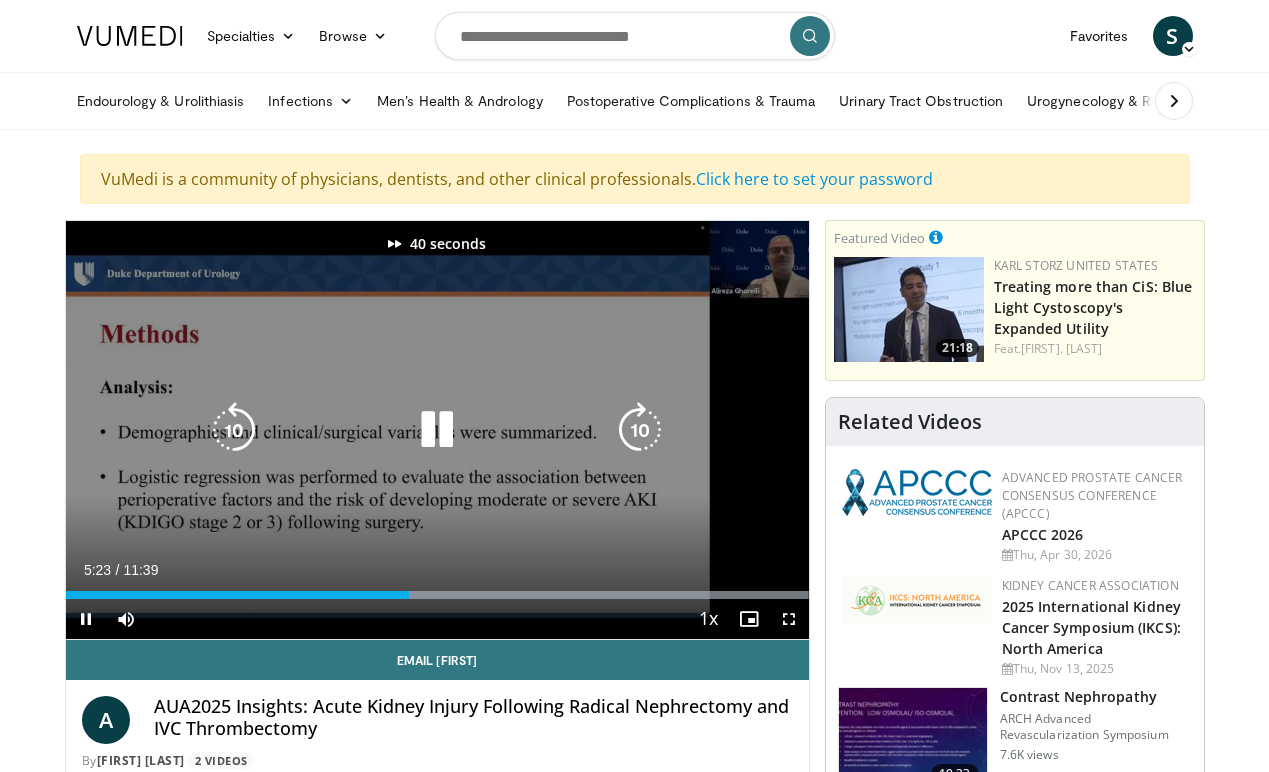 click at bounding box center [640, 430] 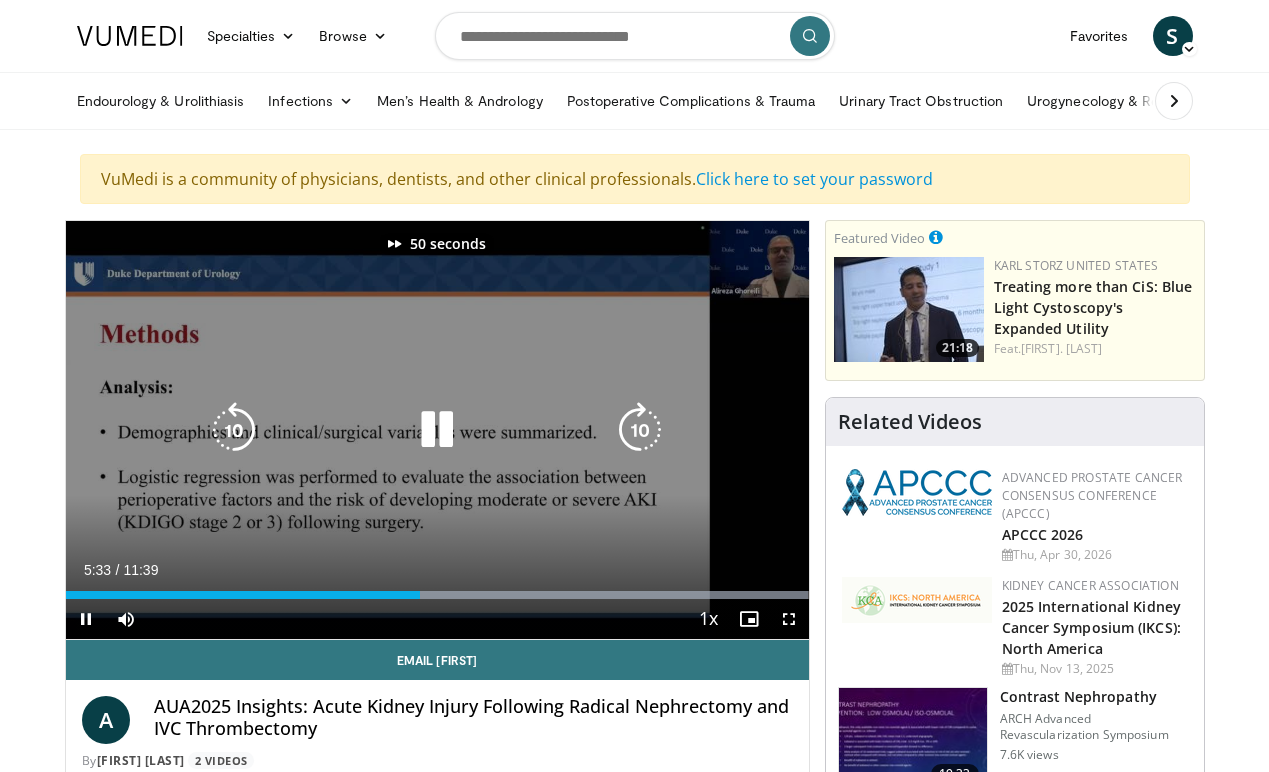 click at bounding box center [640, 430] 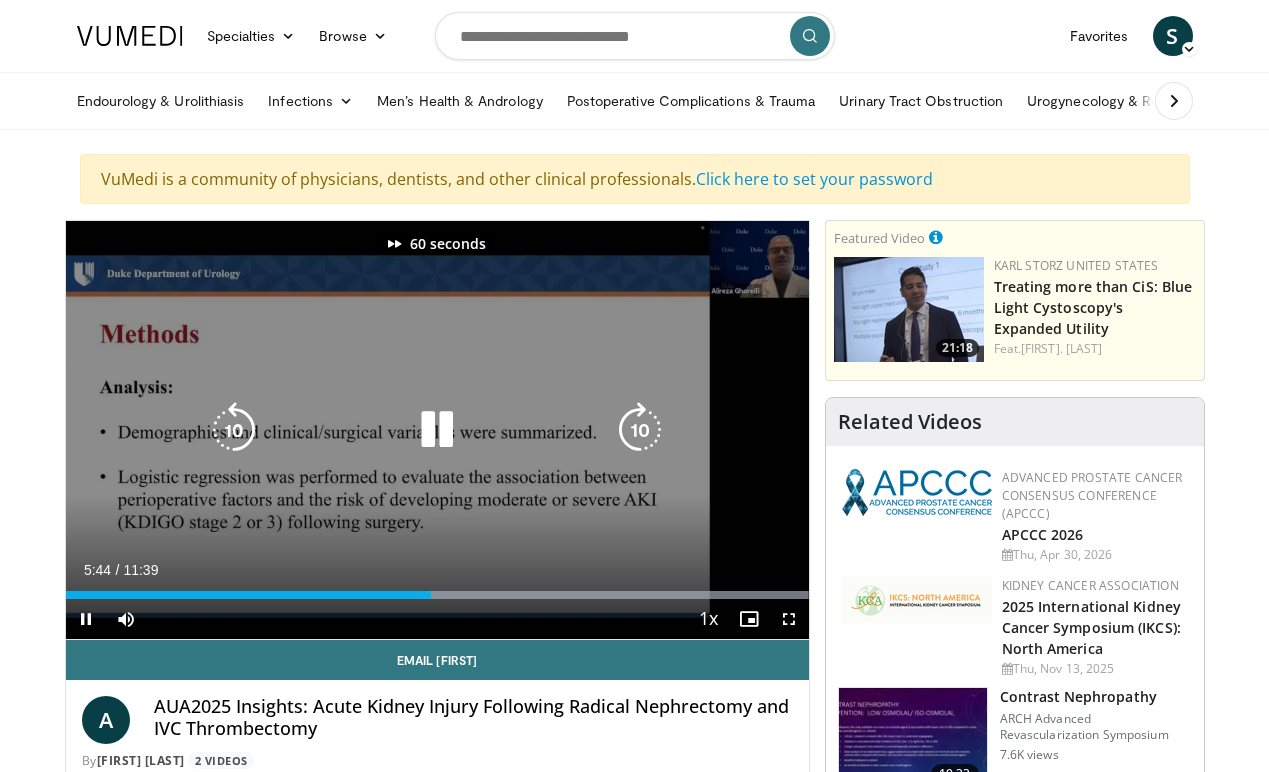 click at bounding box center [640, 430] 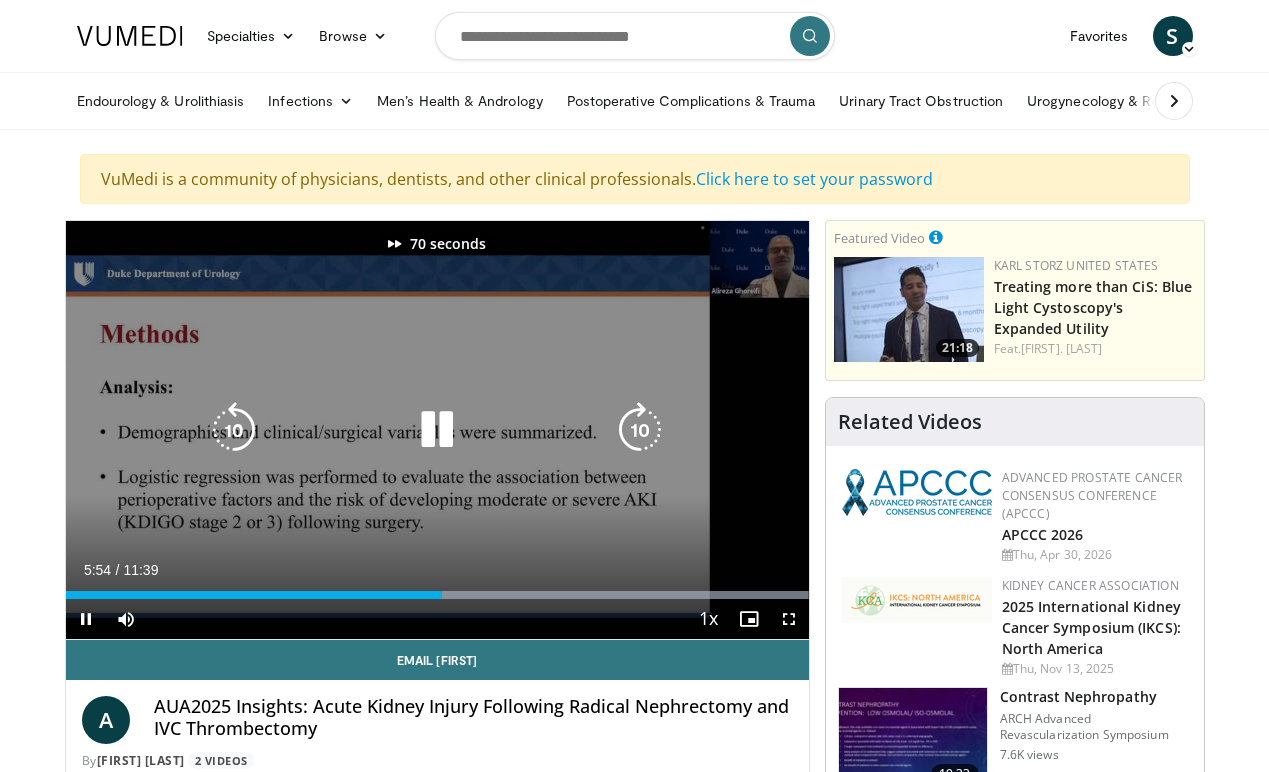 click at bounding box center [640, 430] 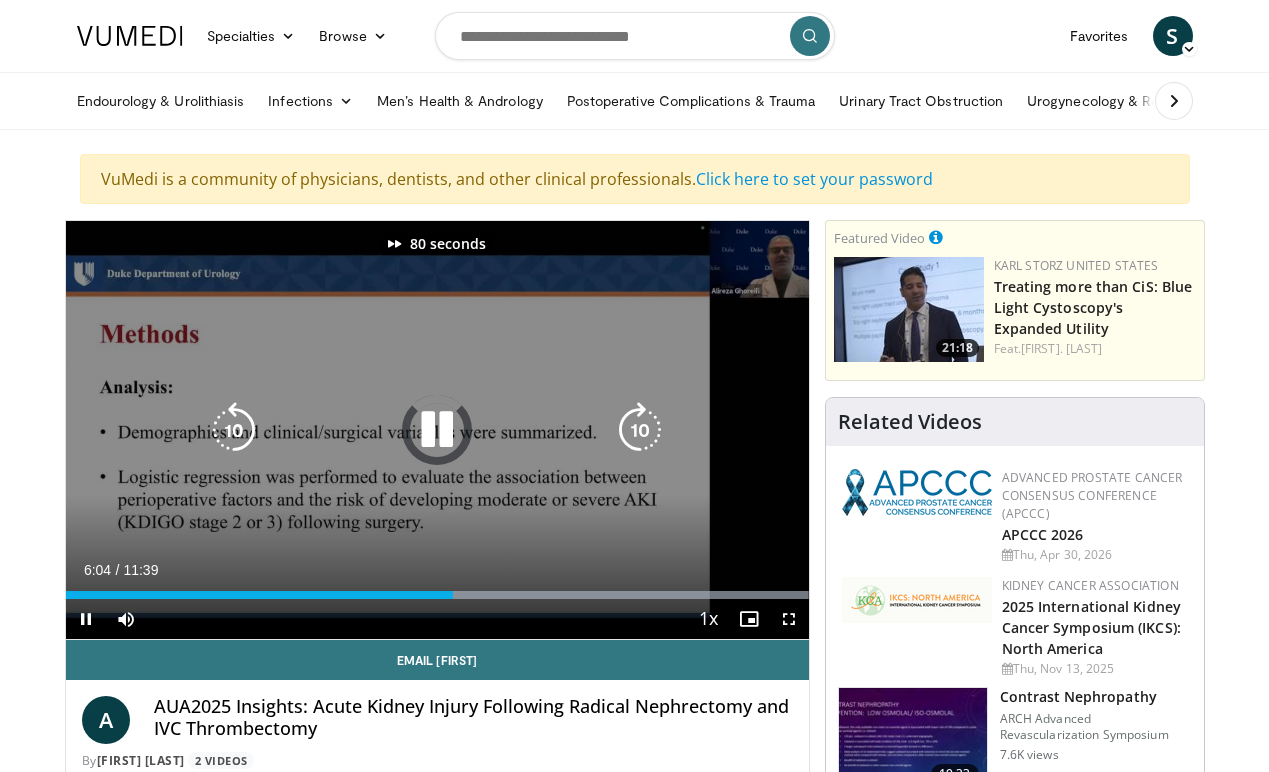 click at bounding box center [640, 430] 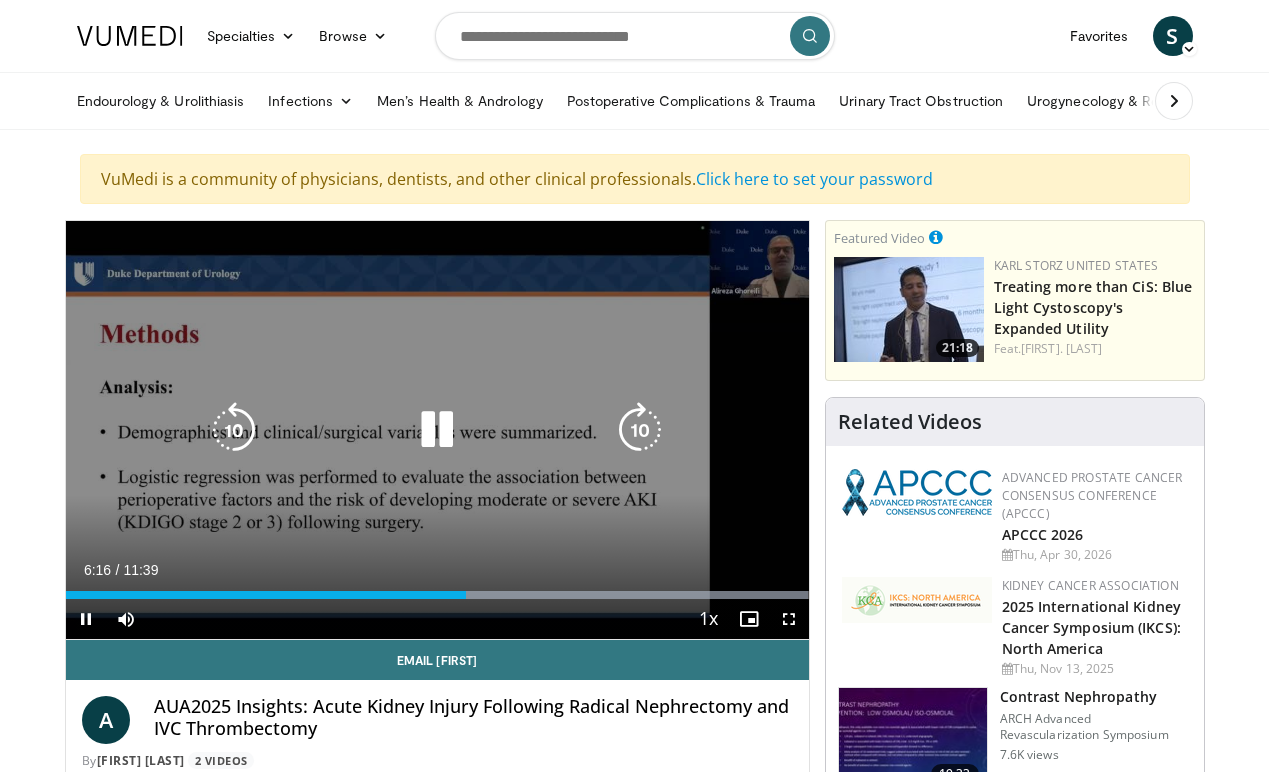 click on "90 seconds
Tap to unmute" at bounding box center (437, 430) 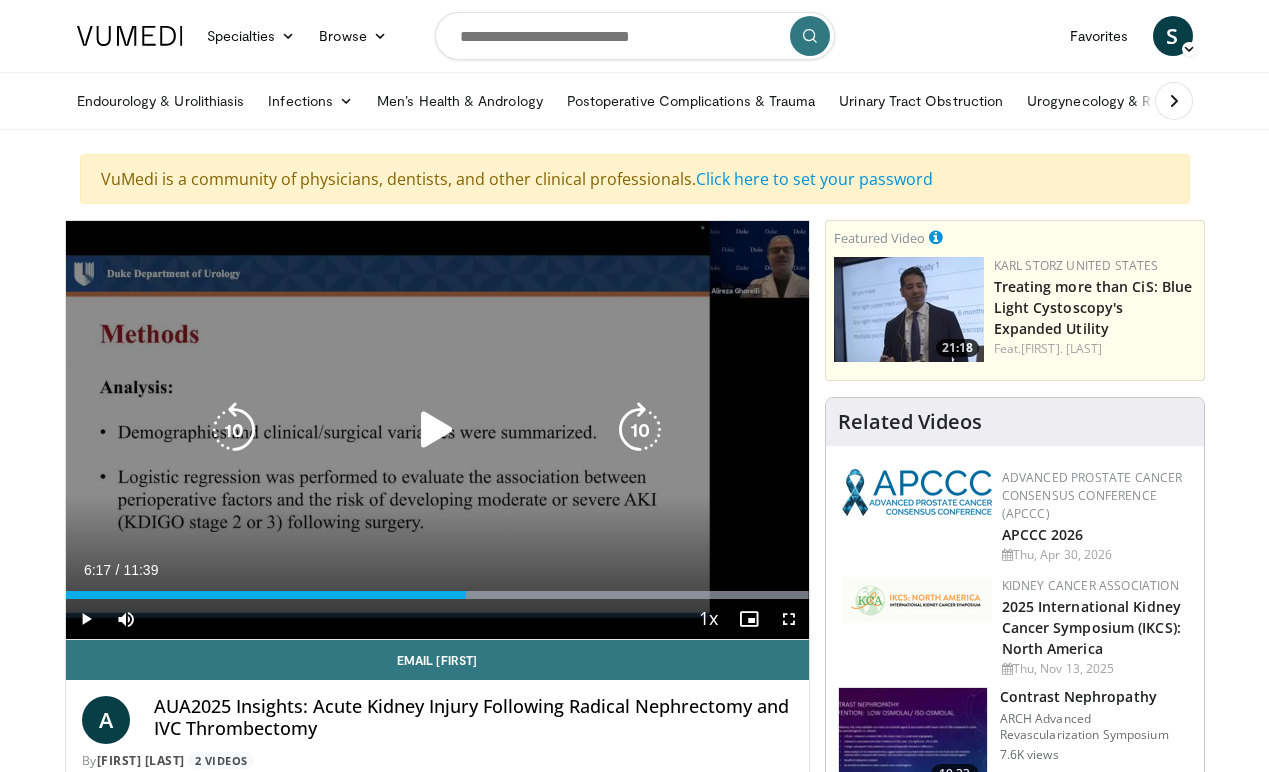 click on "90 seconds
Tap to unmute" at bounding box center [437, 430] 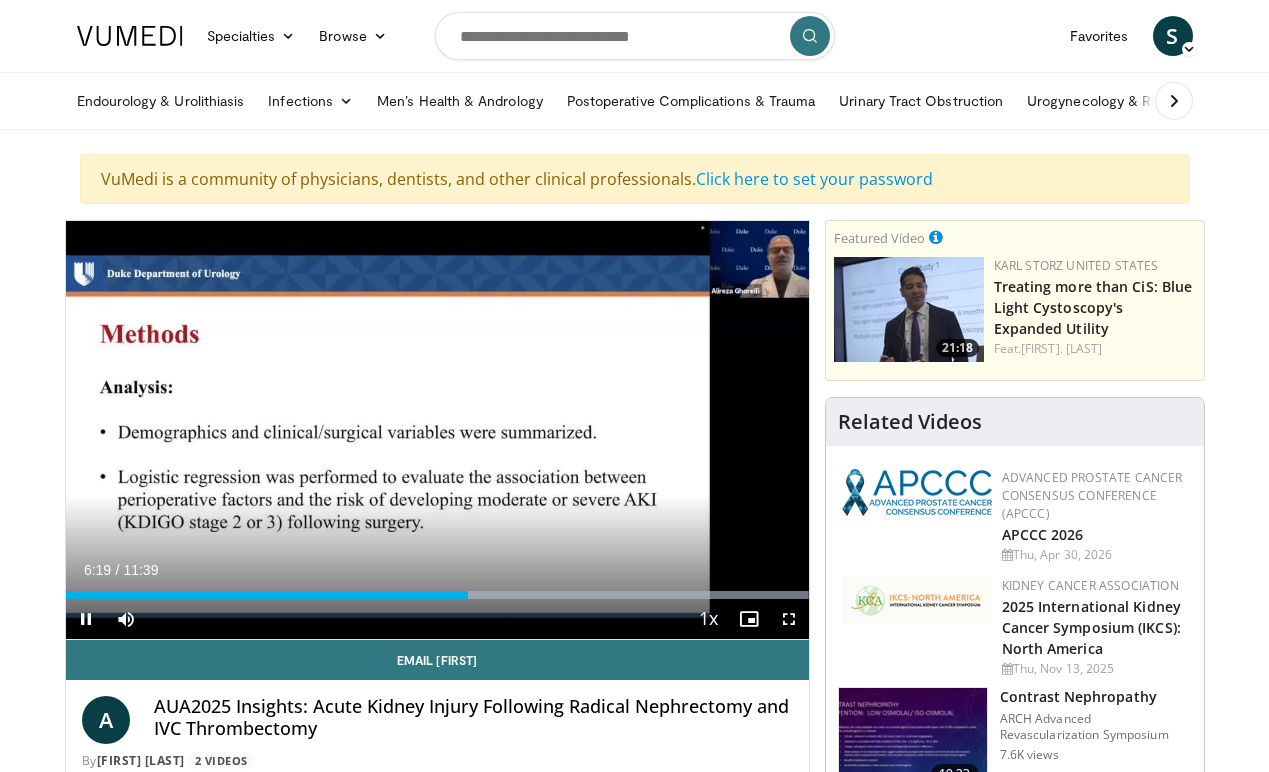 click at bounding box center (789, 619) 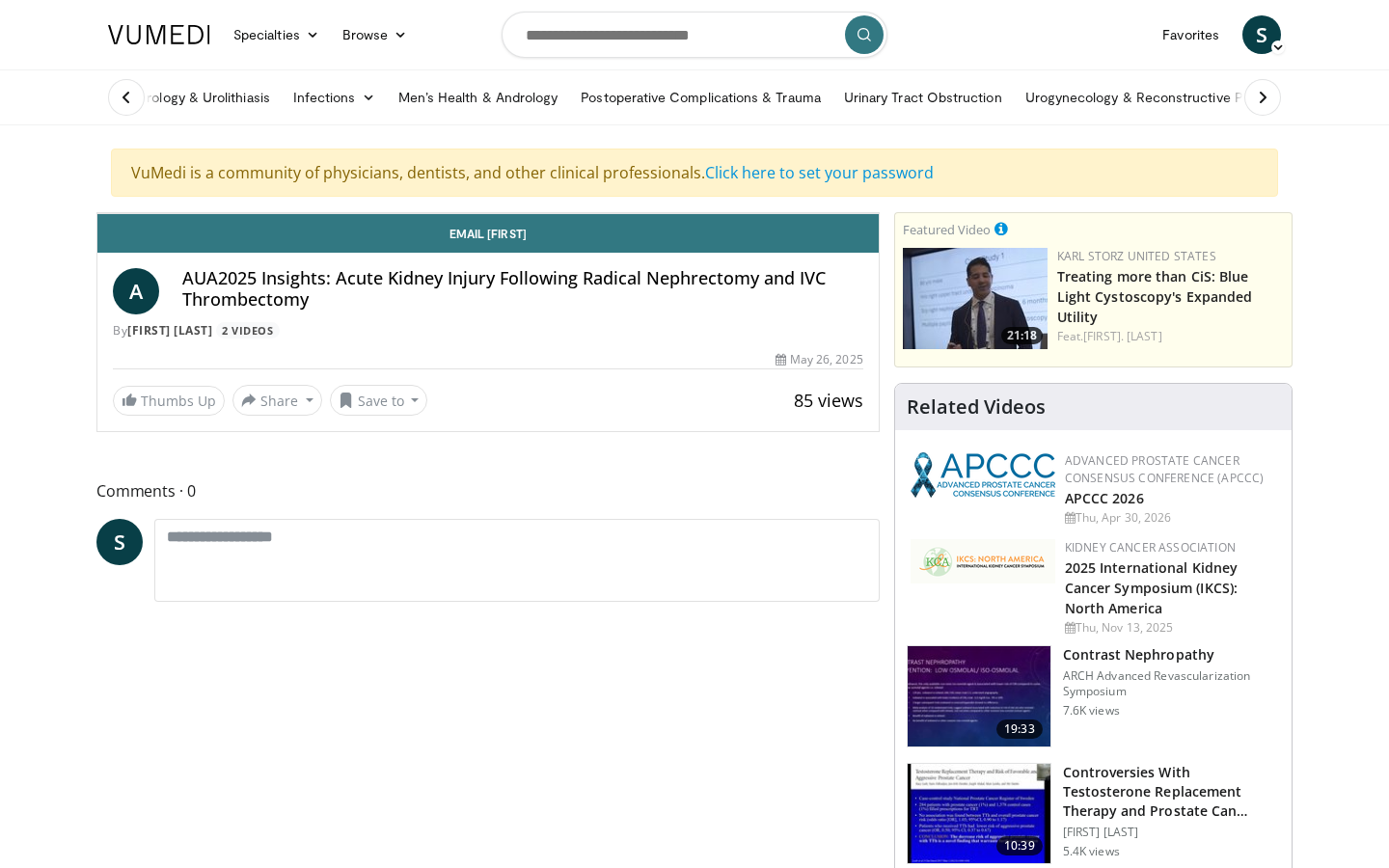click at bounding box center [703, 213] 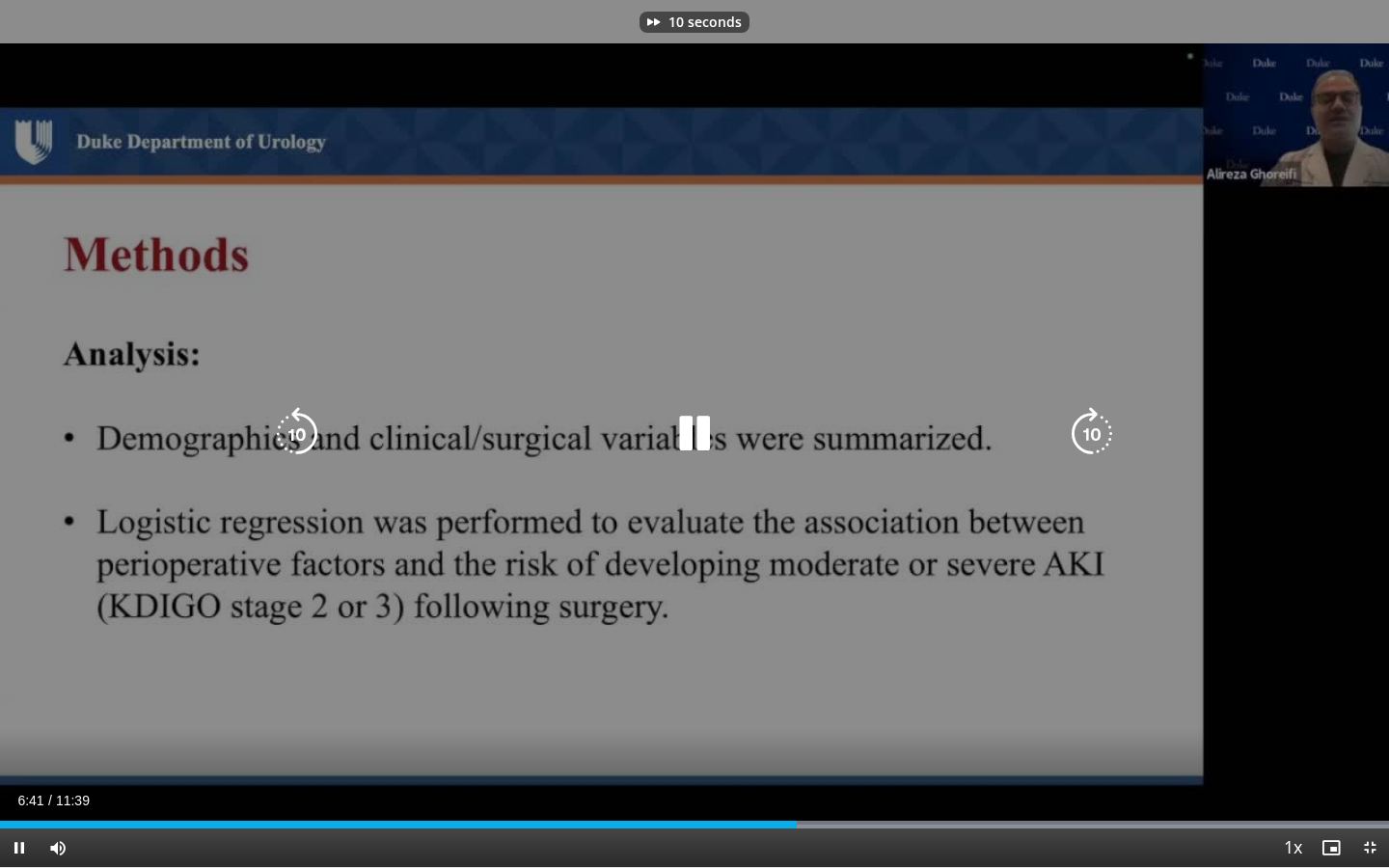 click at bounding box center [1092, 434] 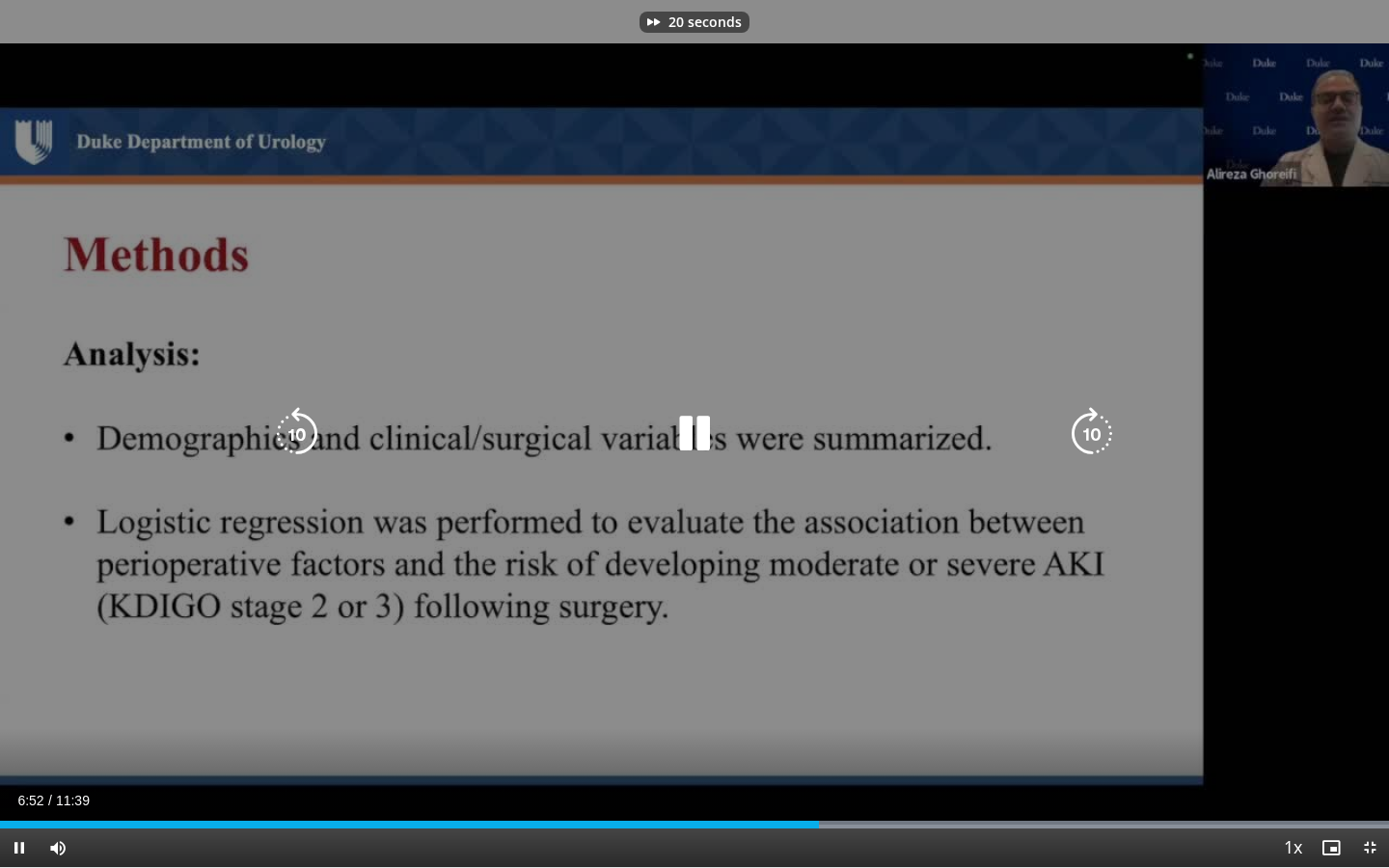 click at bounding box center (1092, 434) 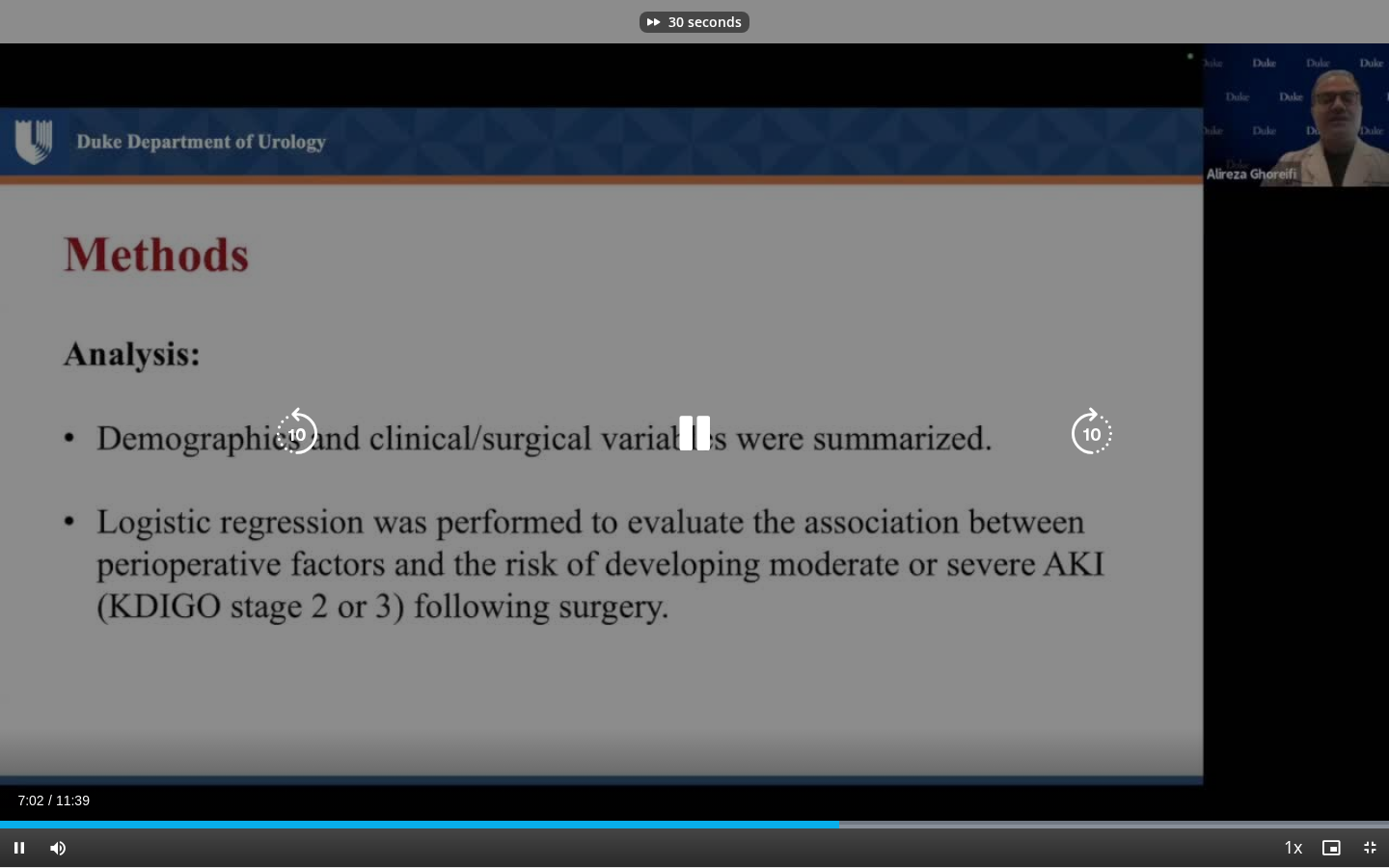 click at bounding box center (1092, 434) 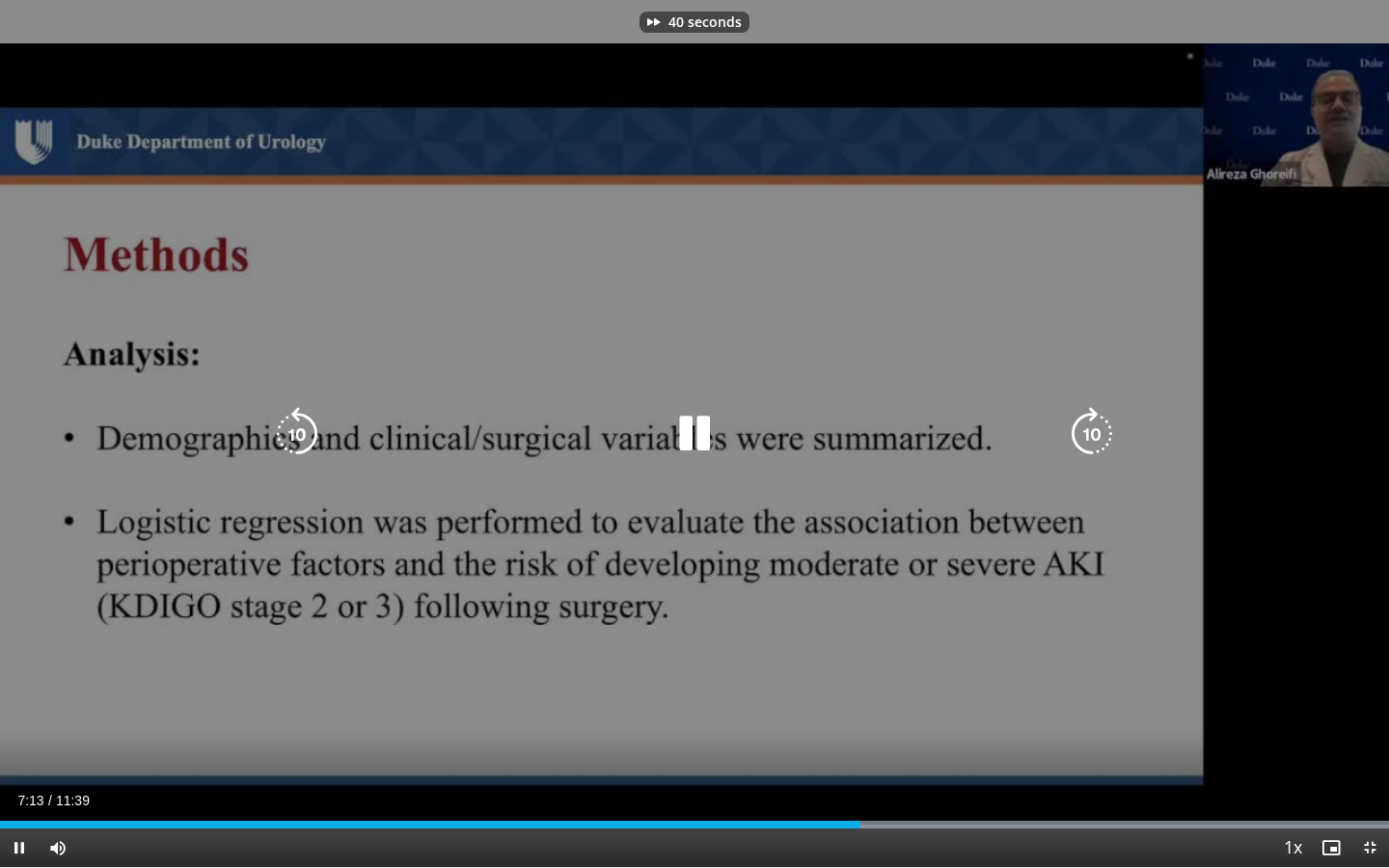 click at bounding box center [1092, 434] 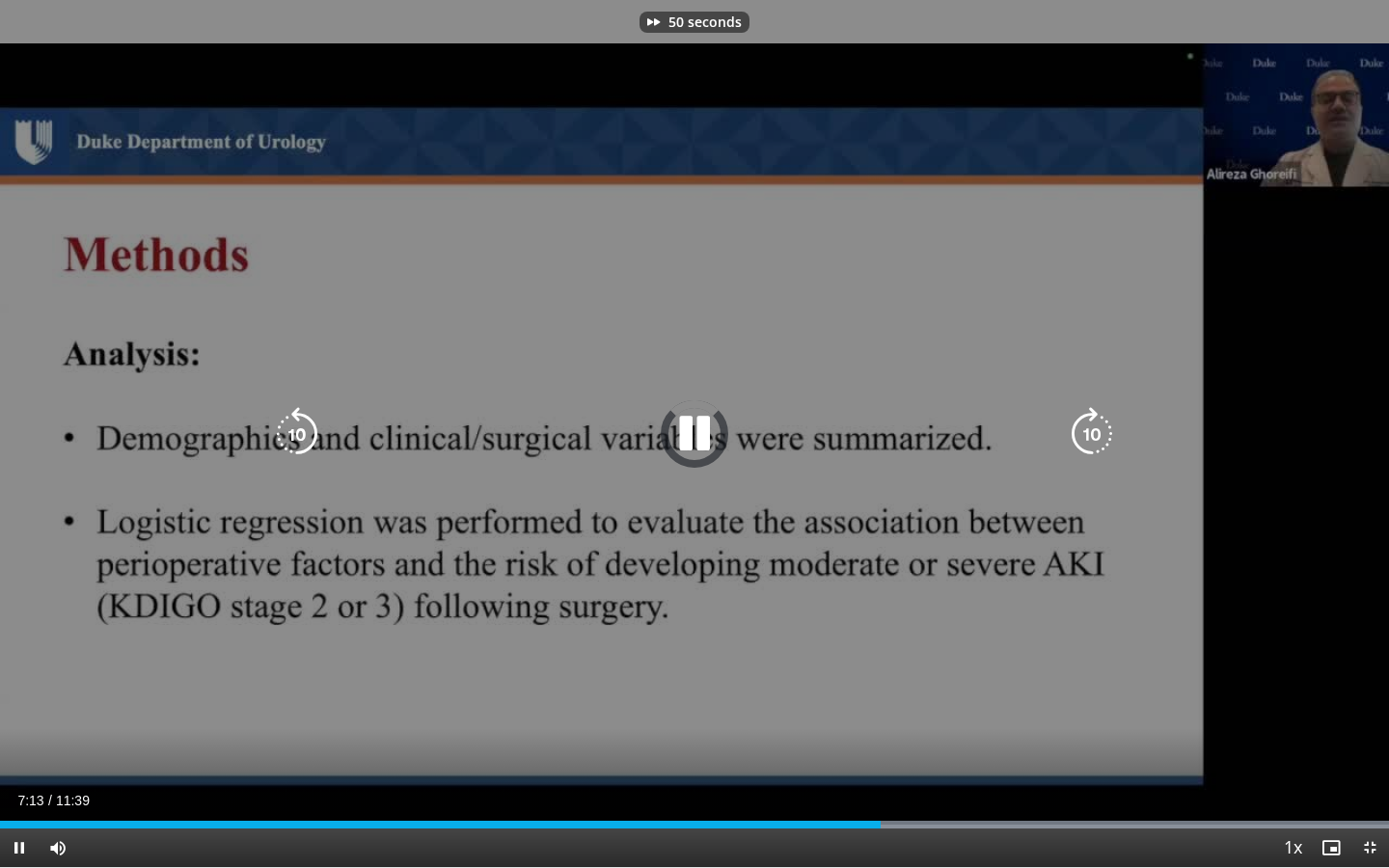 click at bounding box center (1092, 434) 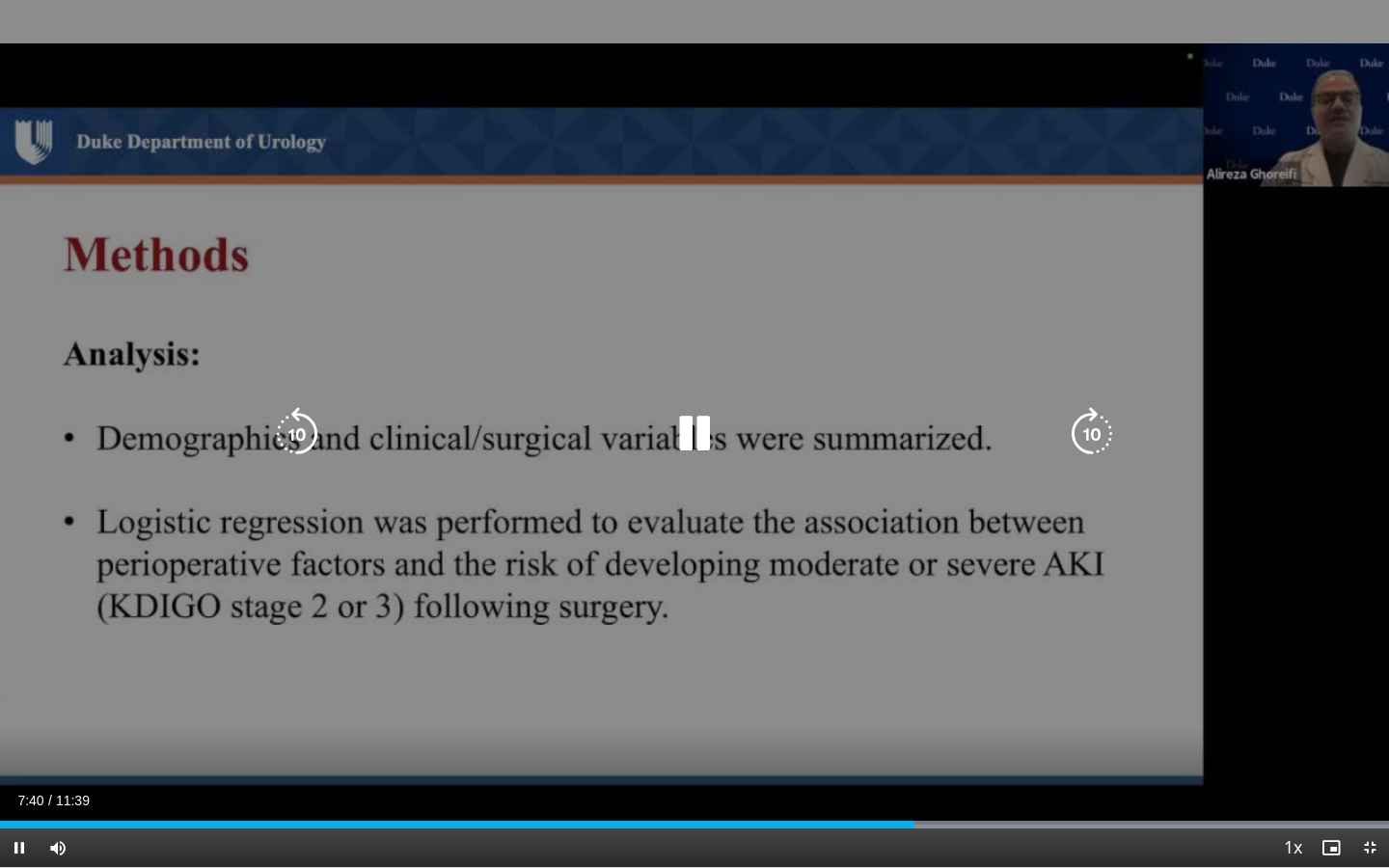 click at bounding box center (1092, 434) 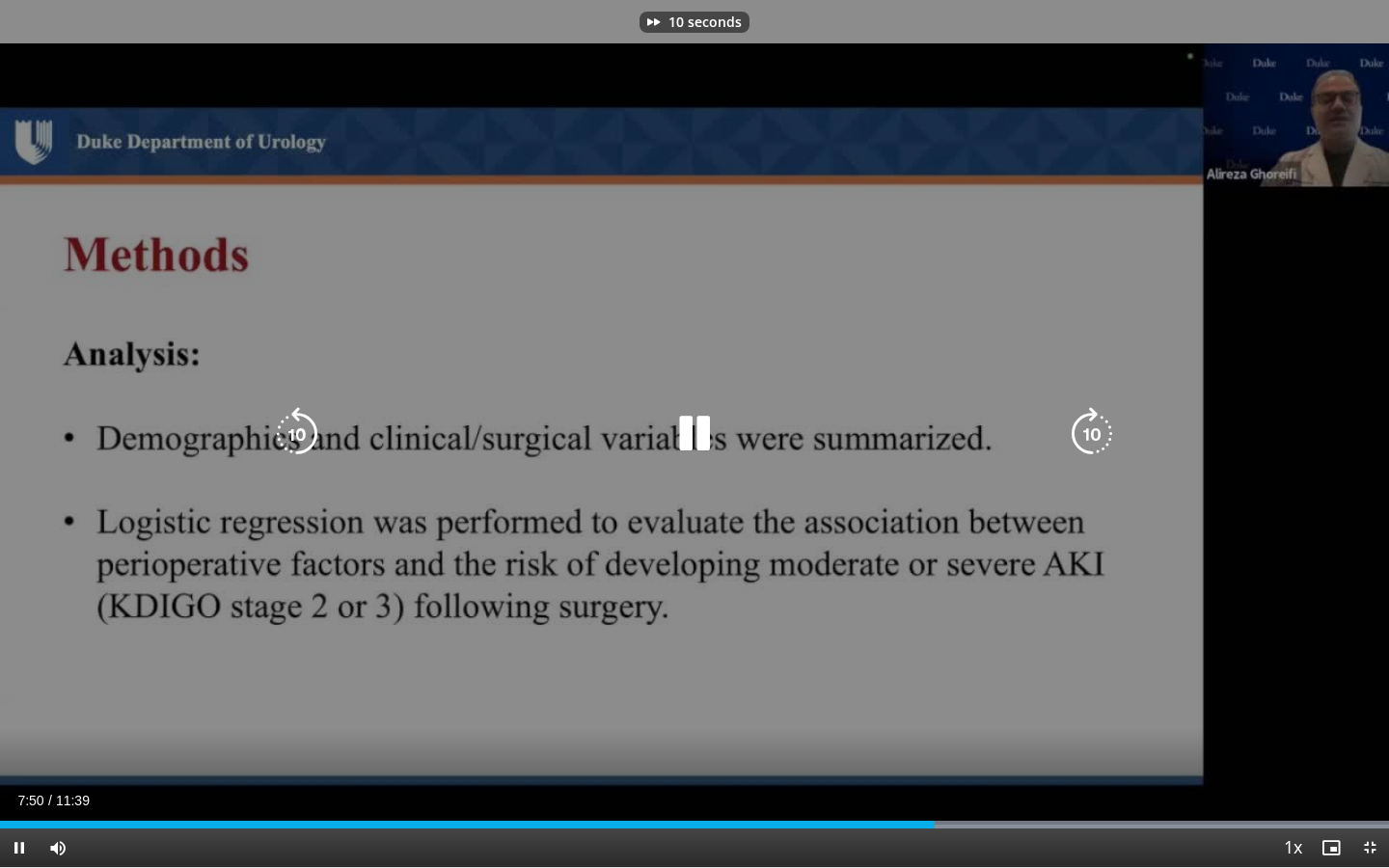 click at bounding box center [1092, 434] 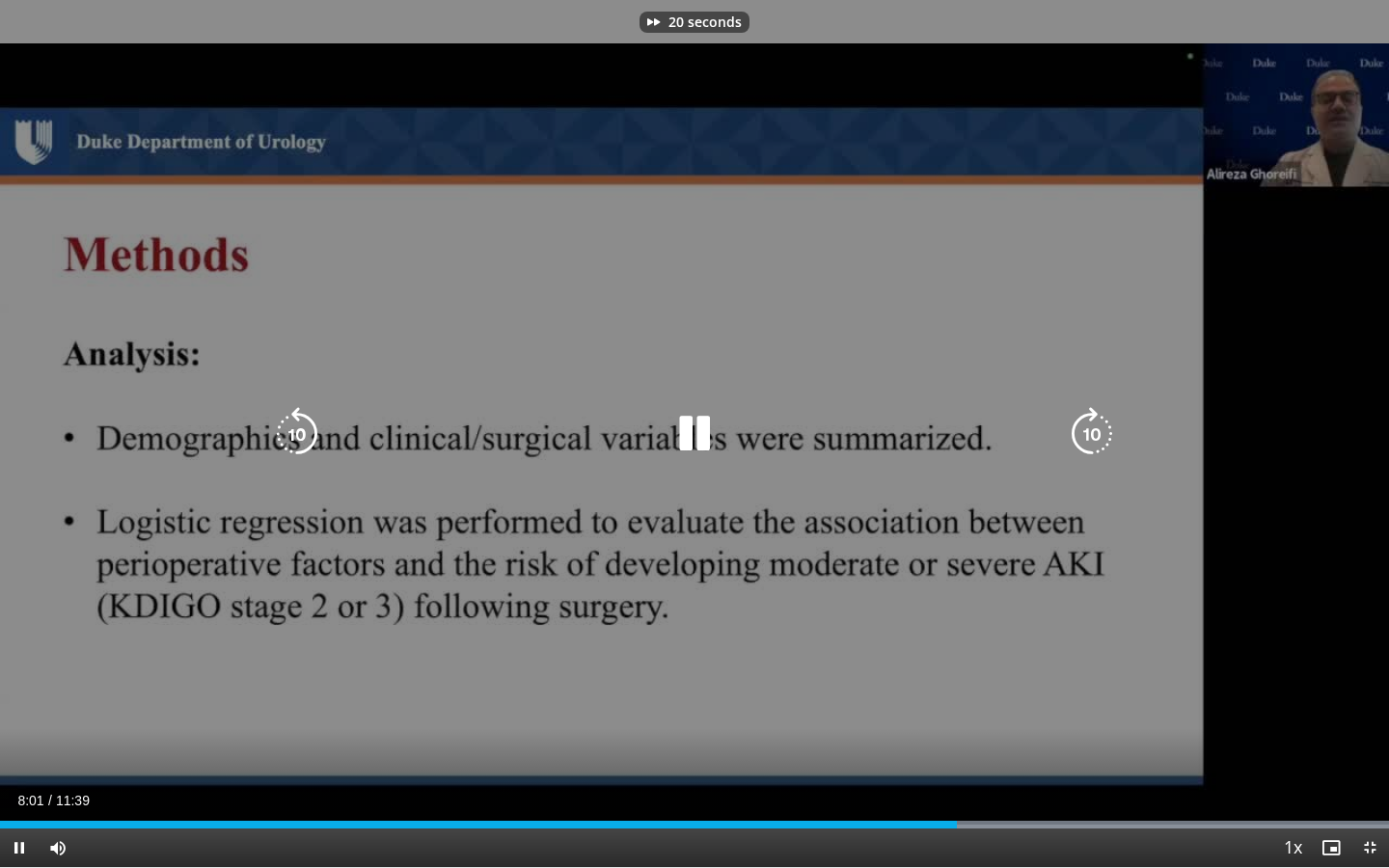 click at bounding box center [1092, 434] 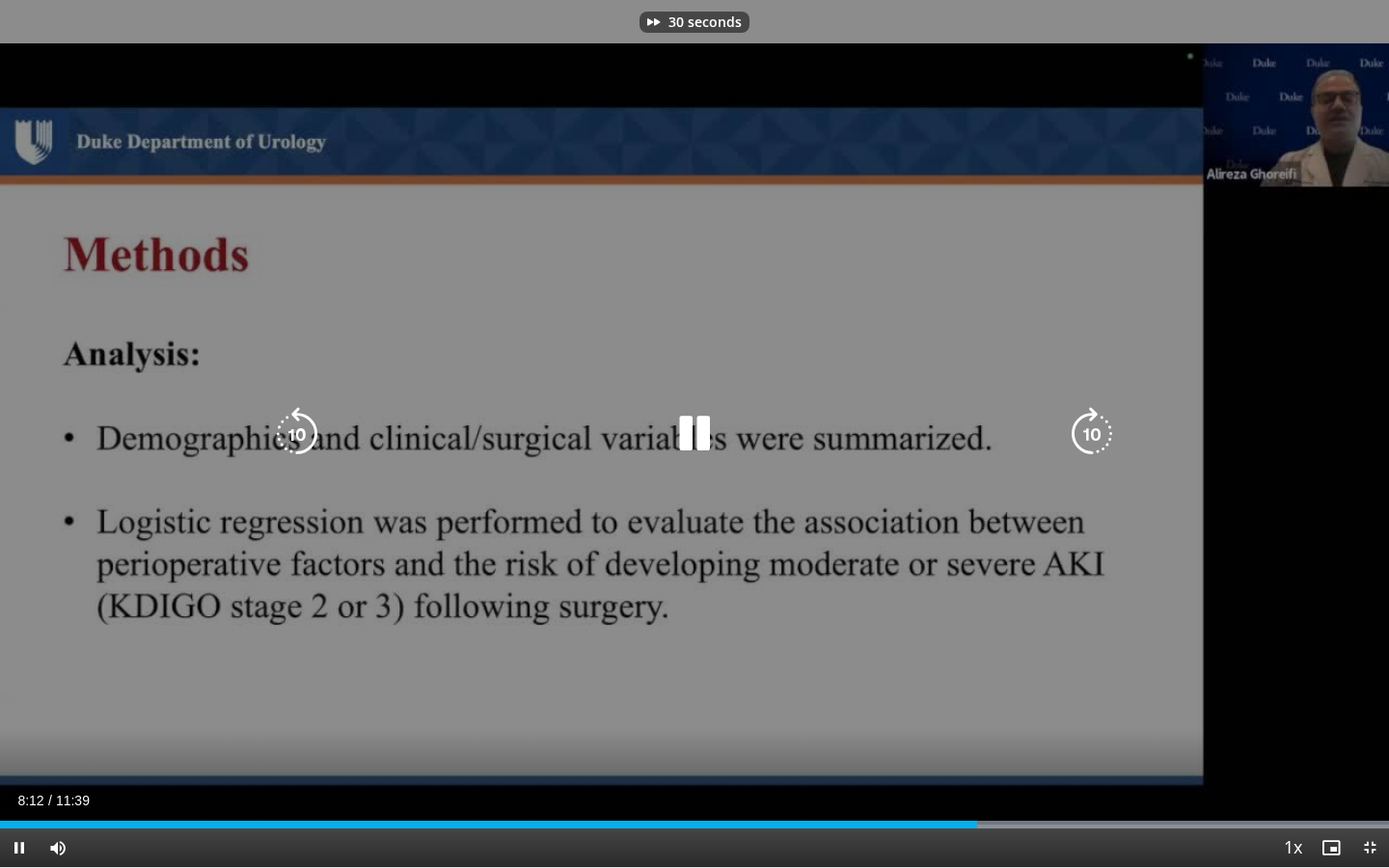 click at bounding box center [1092, 434] 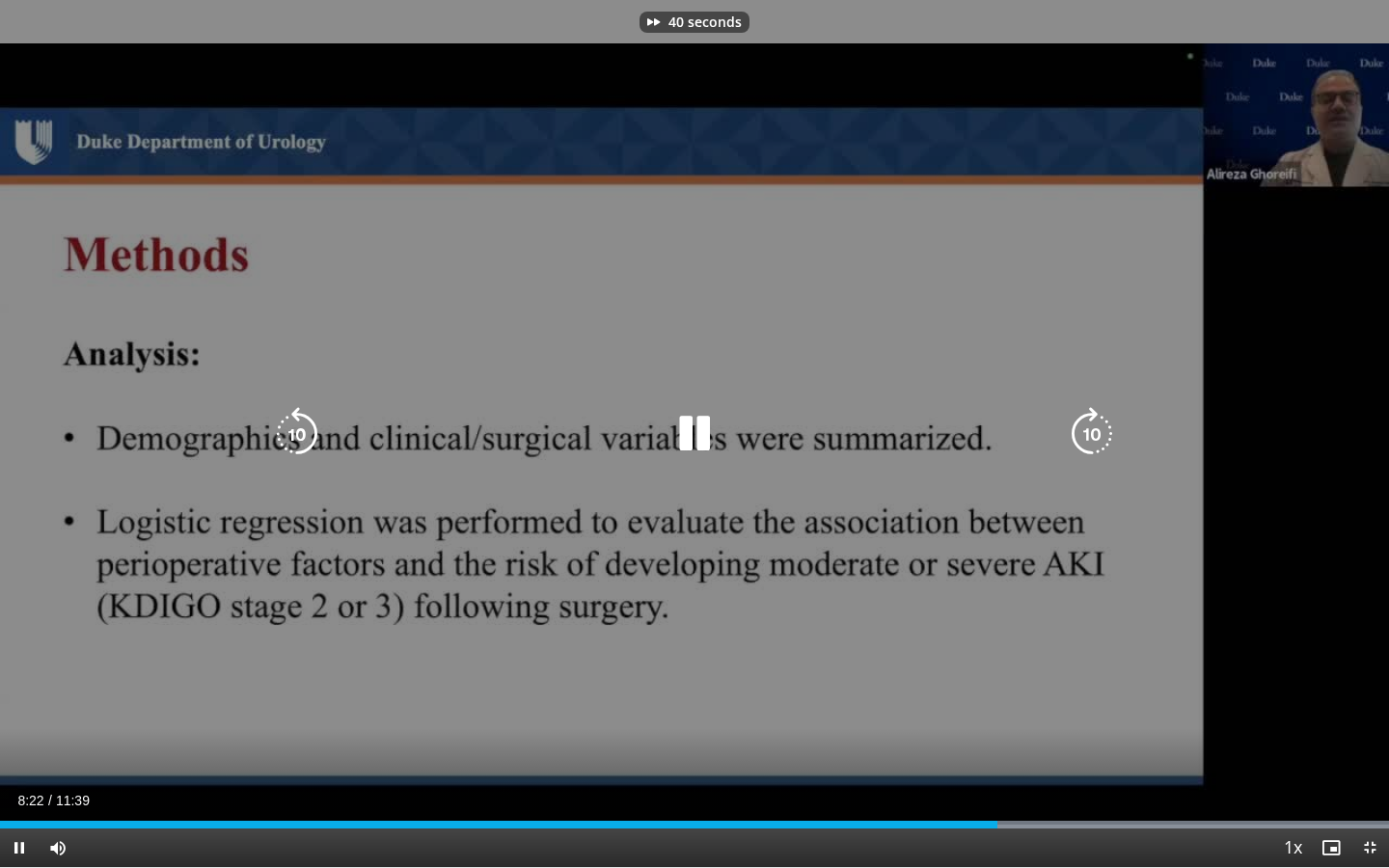 click at bounding box center (1092, 434) 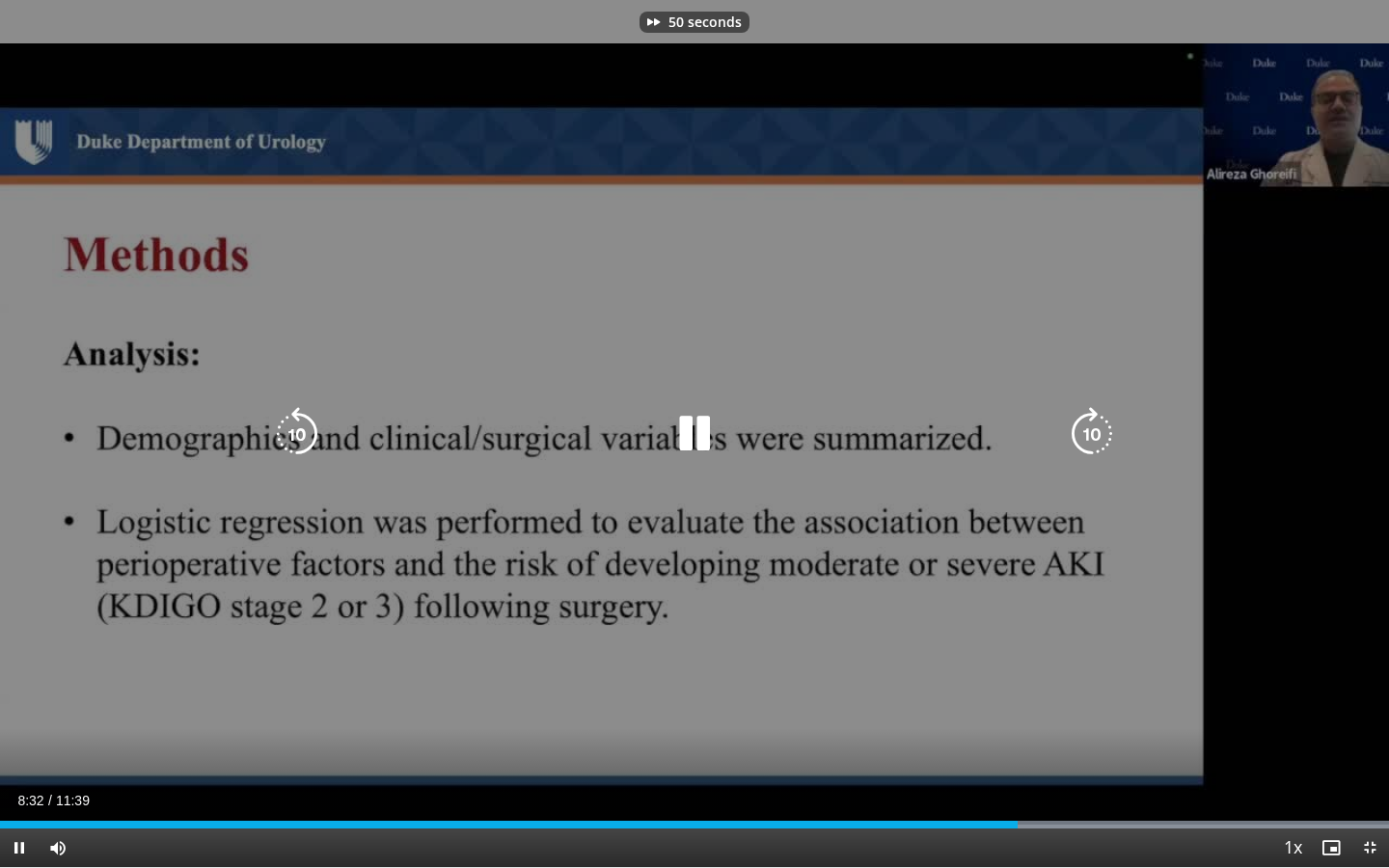 click at bounding box center (1092, 434) 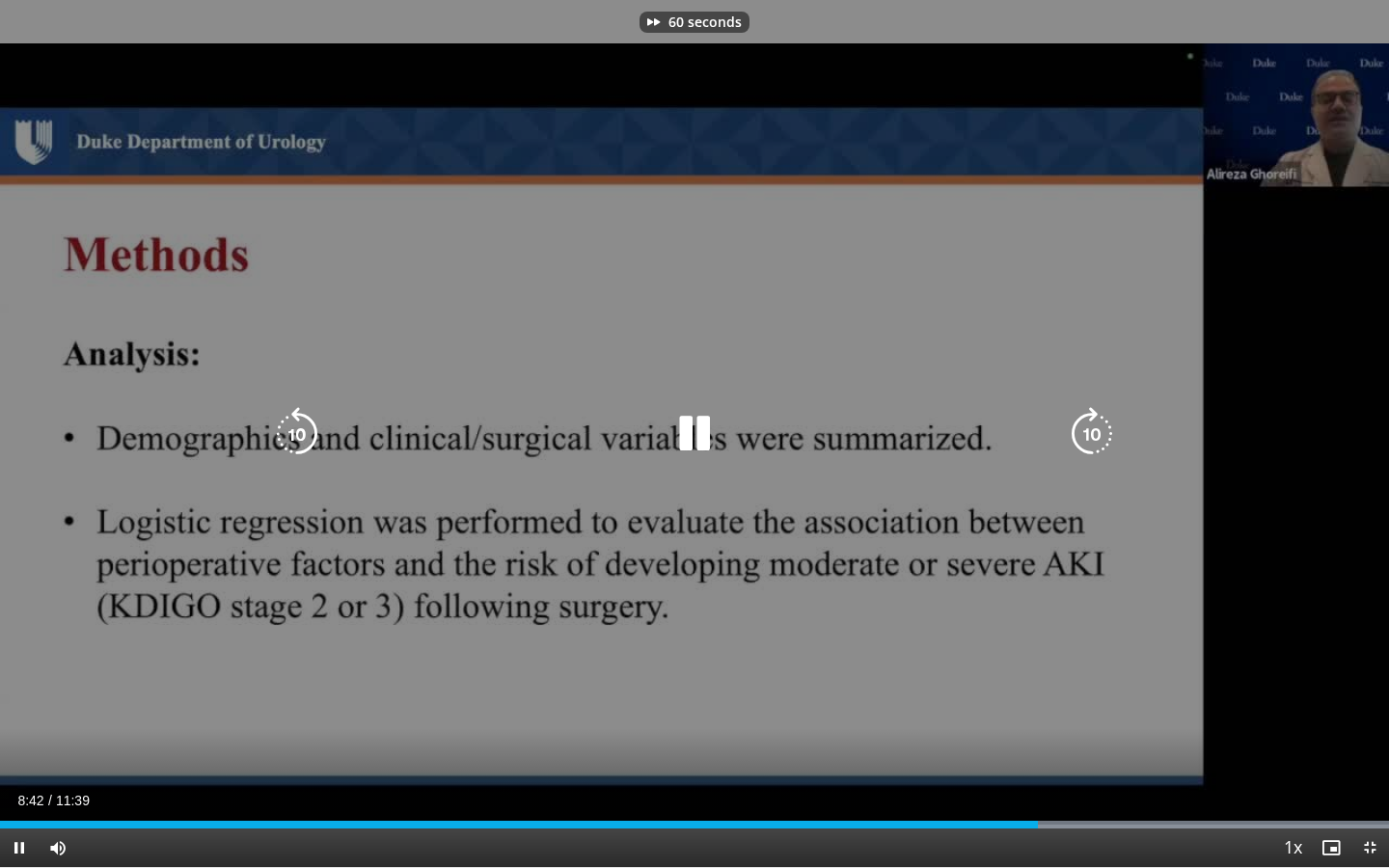 click at bounding box center (1092, 434) 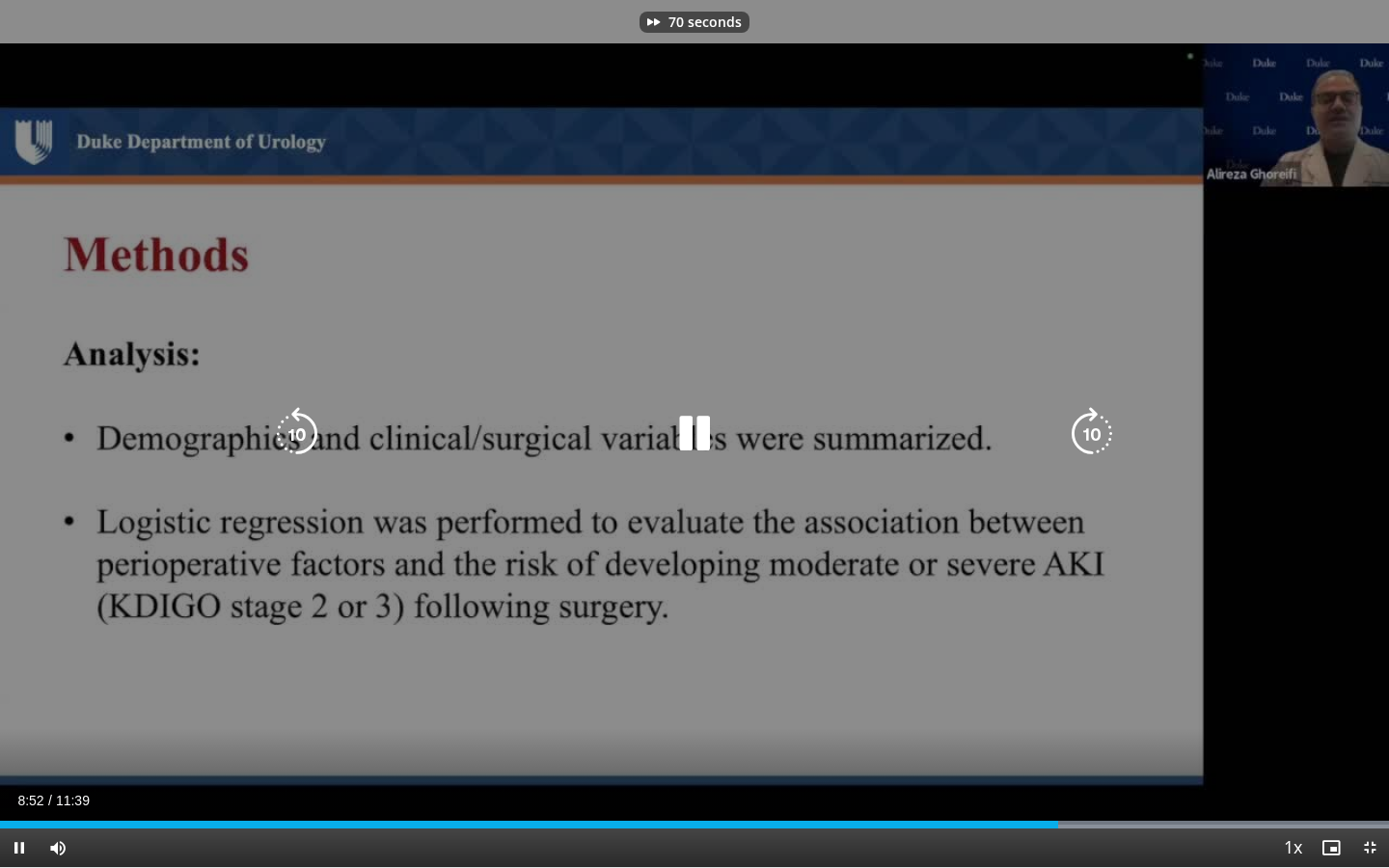 click at bounding box center [1092, 434] 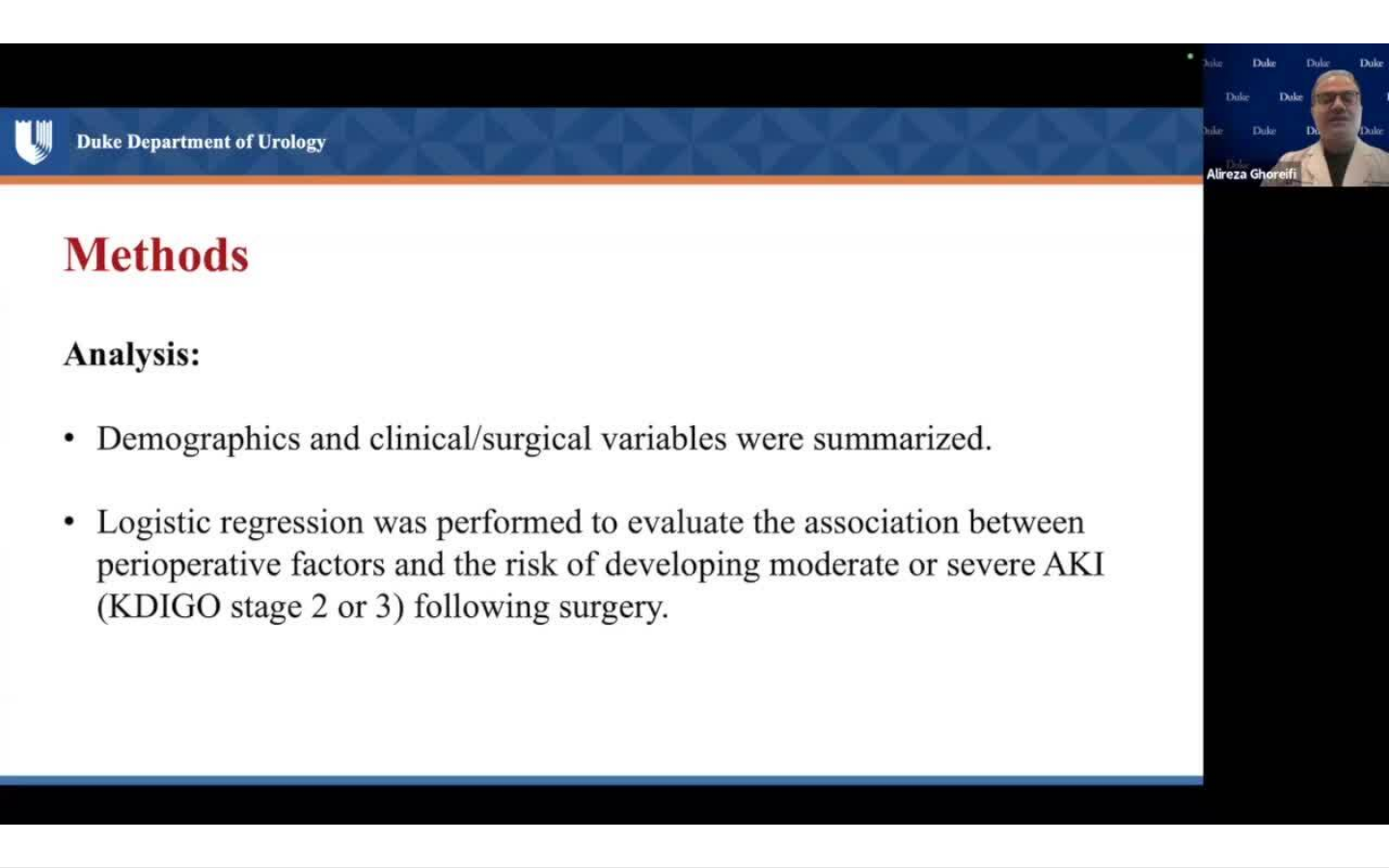 click on "80 seconds
Tap to unmute" at bounding box center (694, 433) 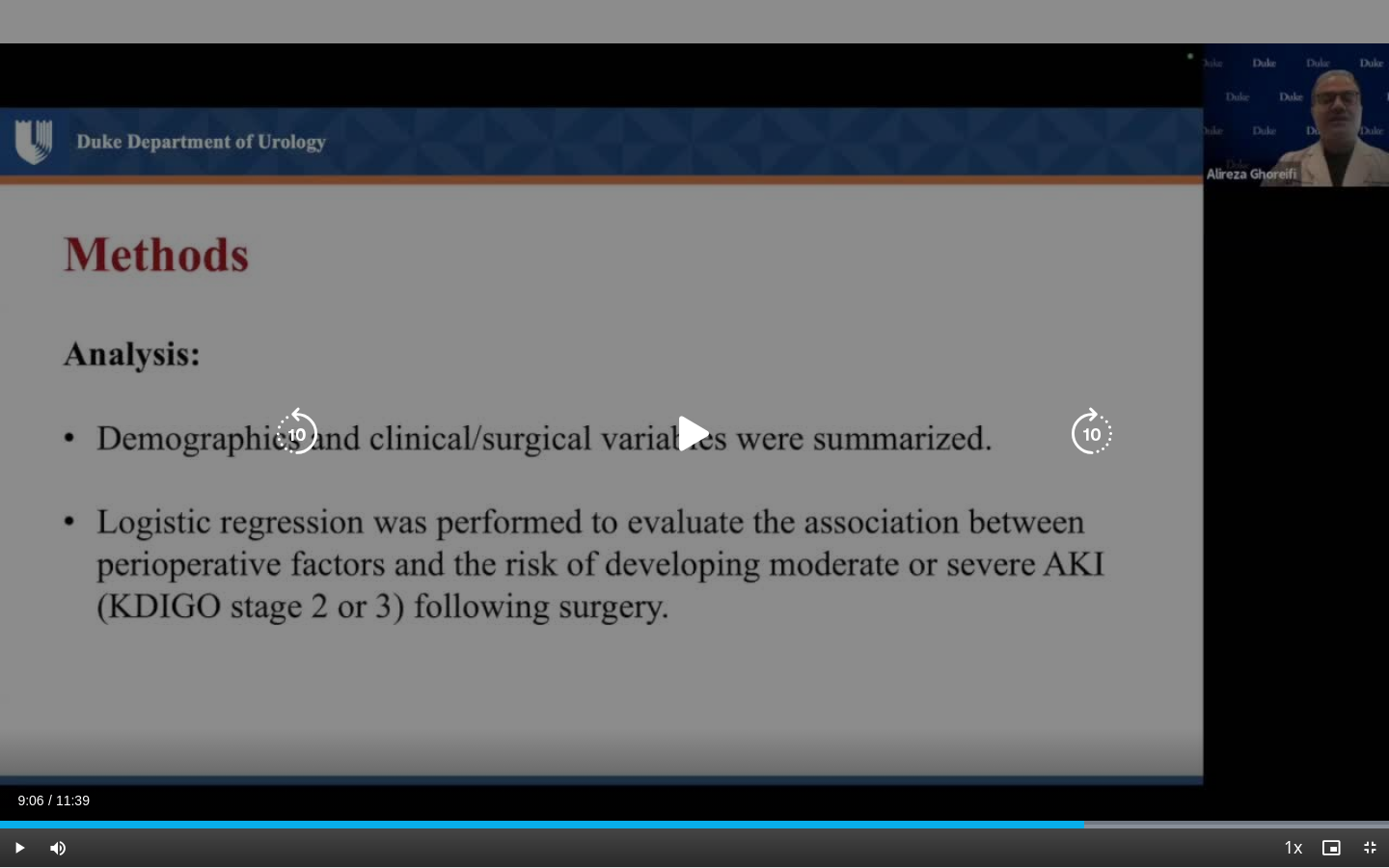 click at bounding box center [1092, 434] 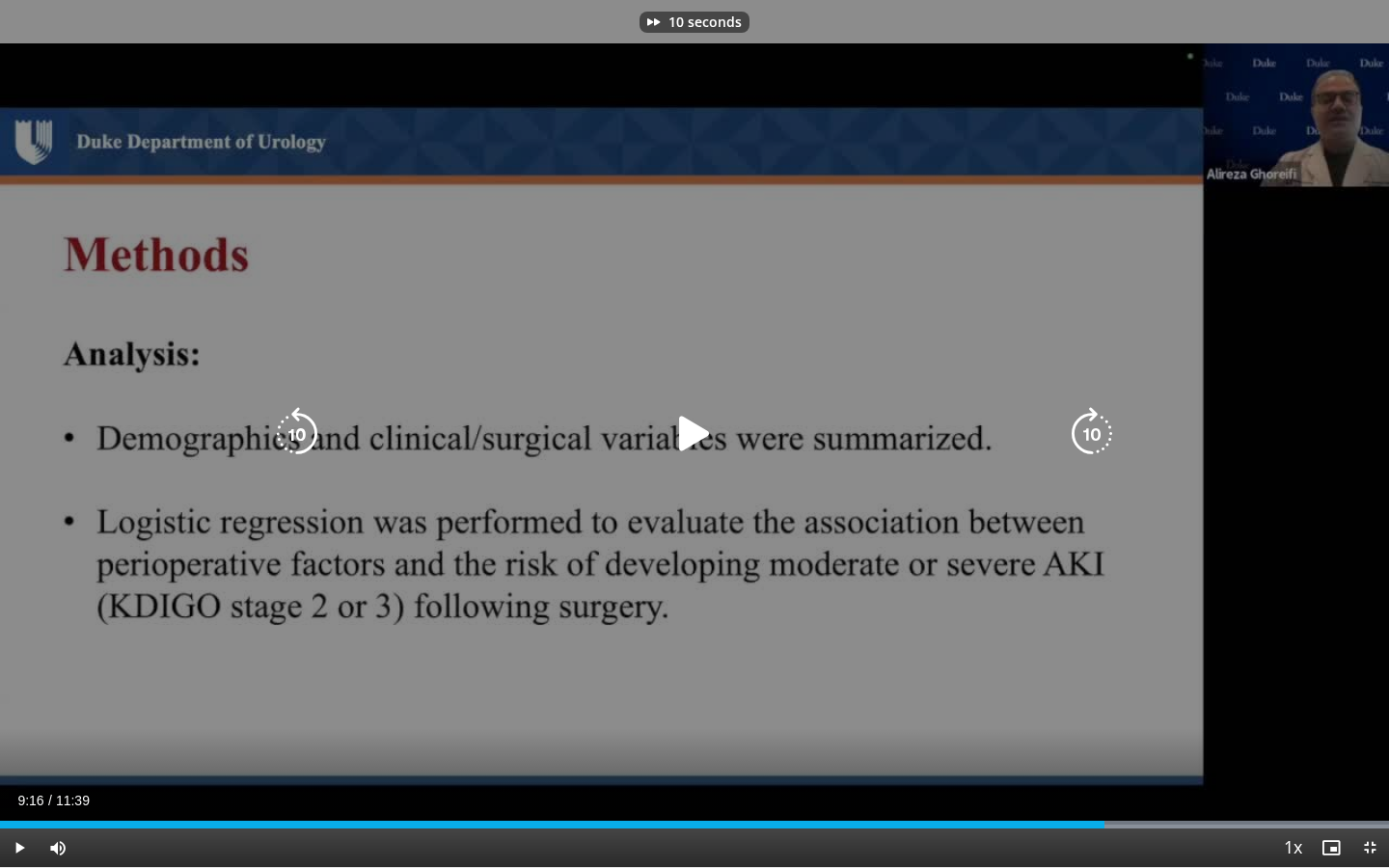 click at bounding box center [1092, 434] 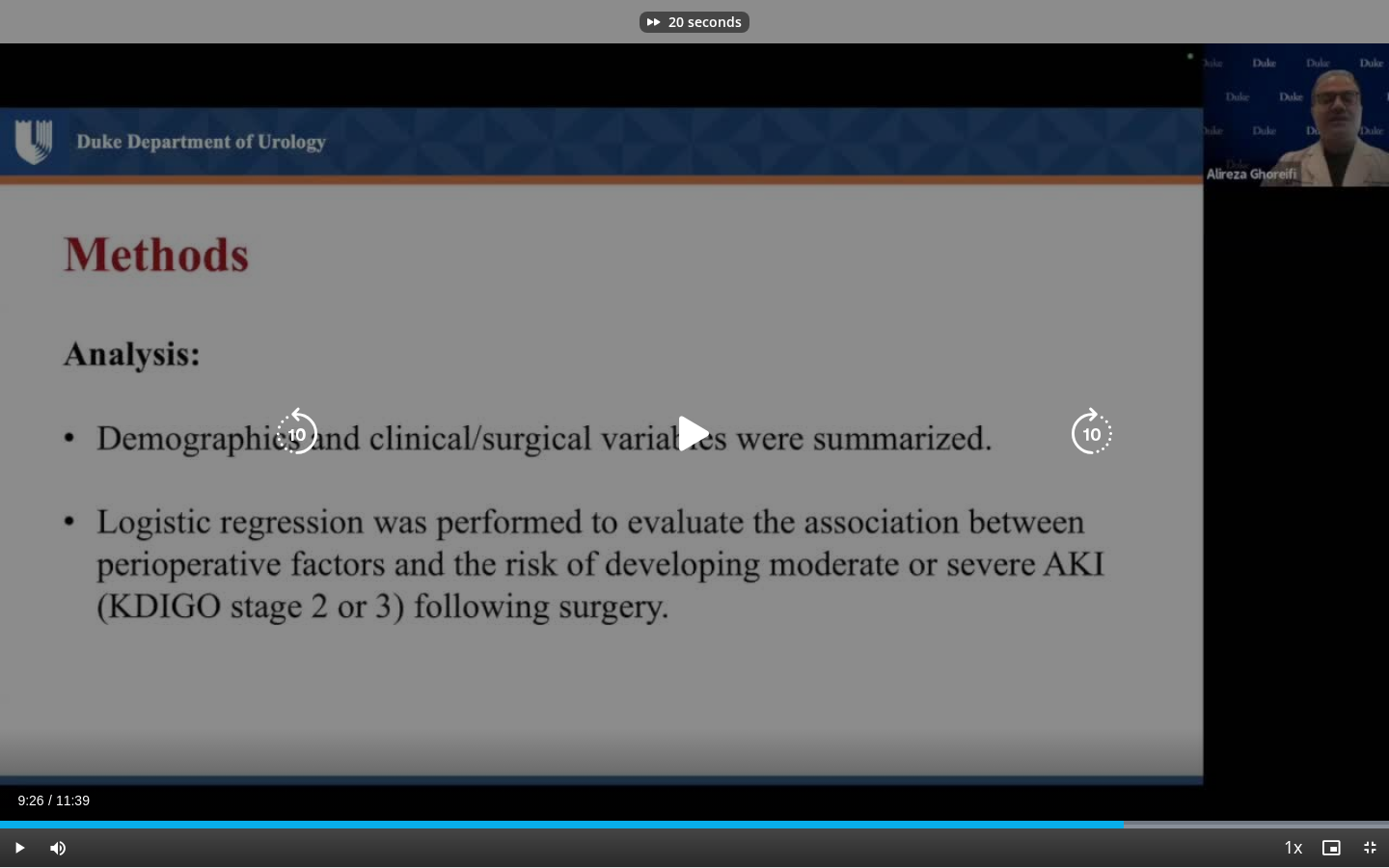 click at bounding box center [1092, 434] 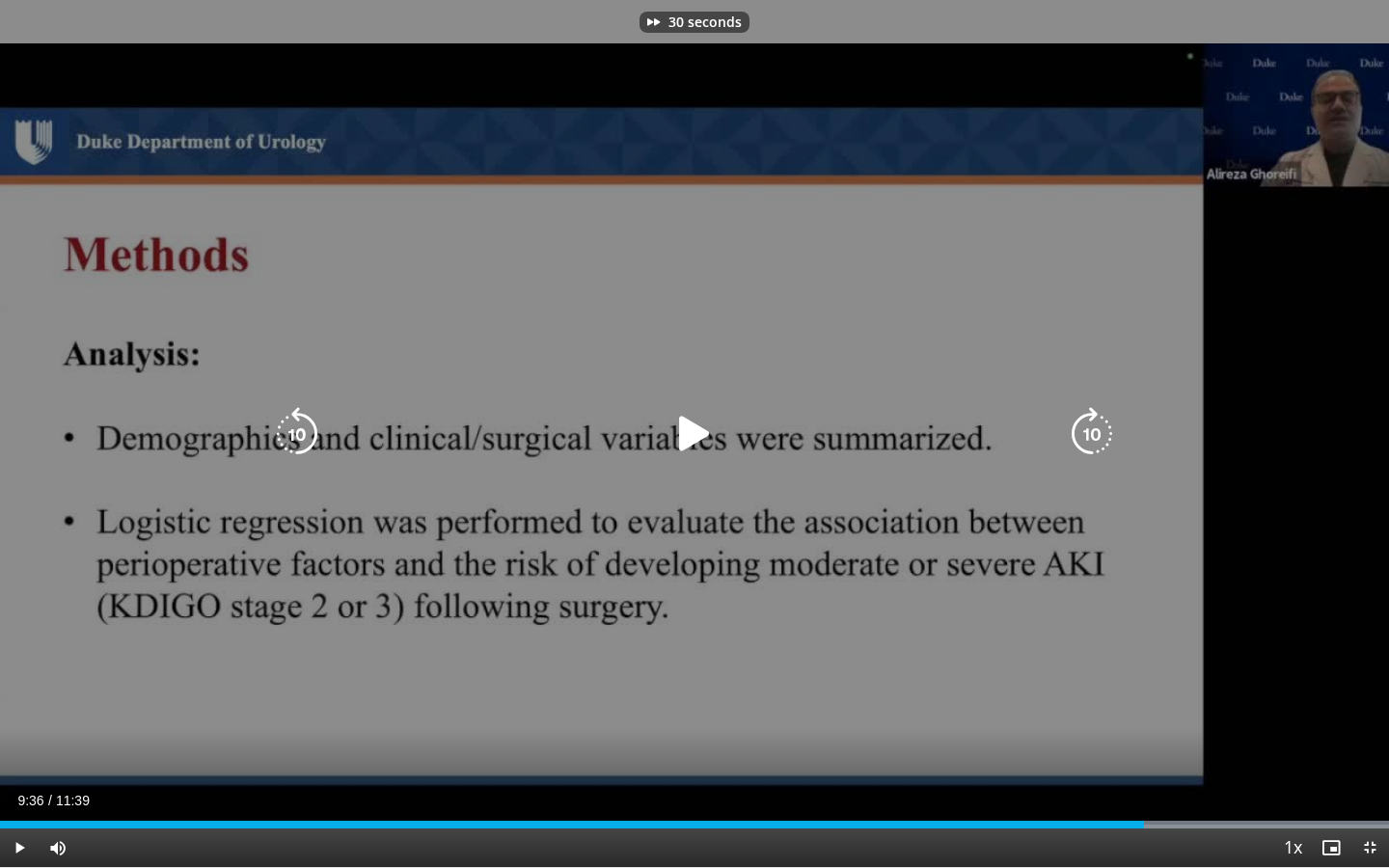 click at bounding box center [1092, 434] 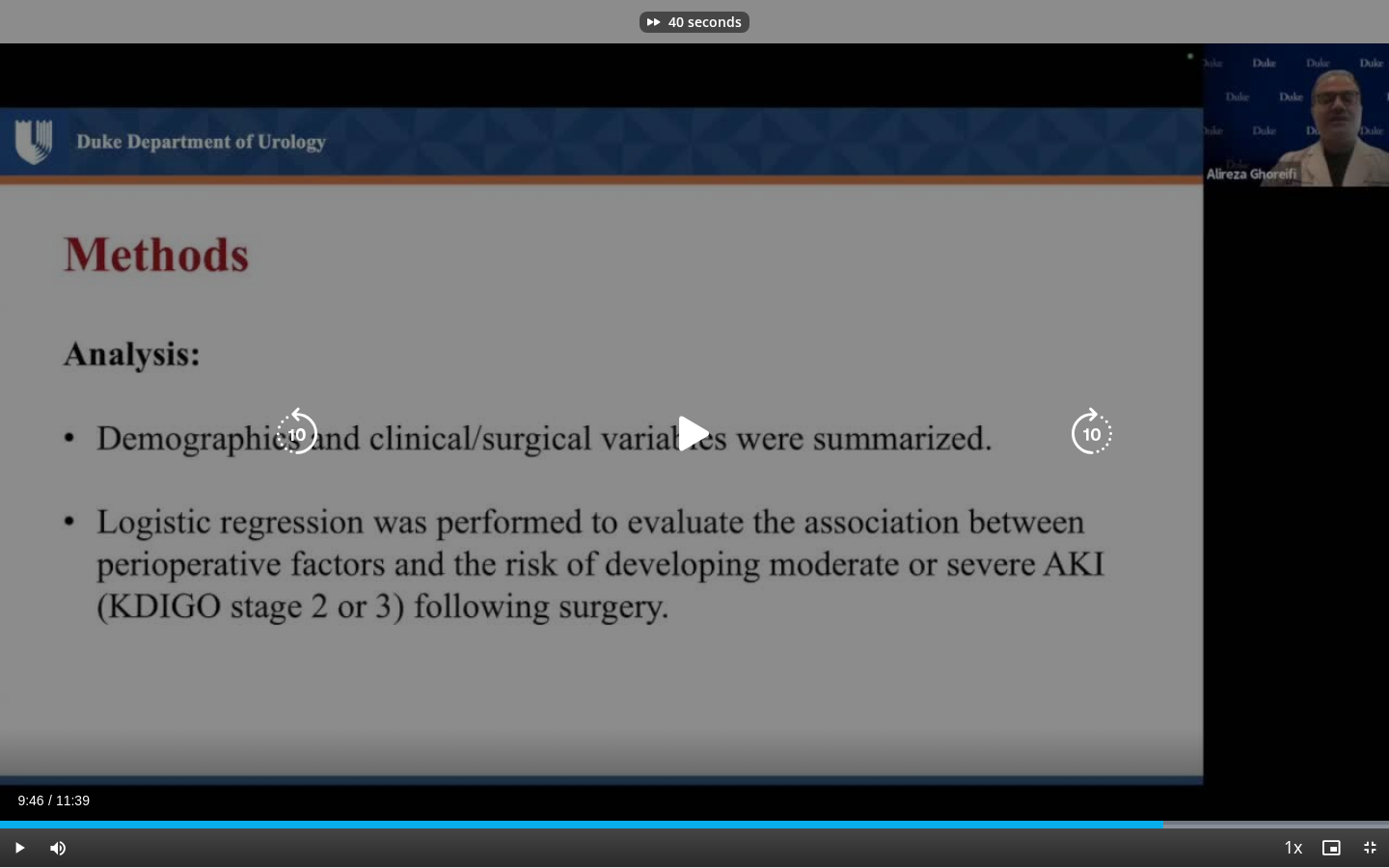 click at bounding box center [1092, 434] 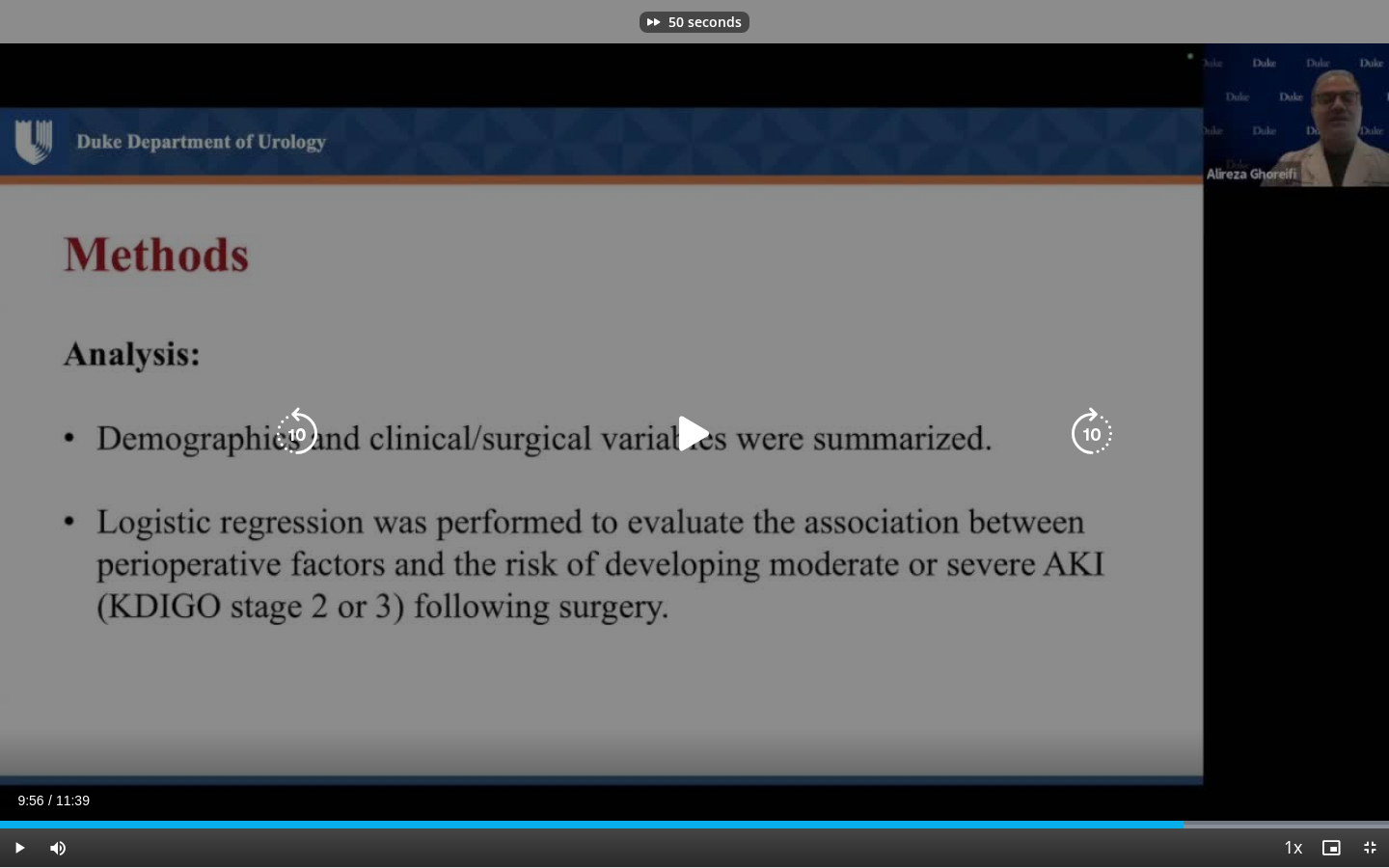 click at bounding box center [1092, 434] 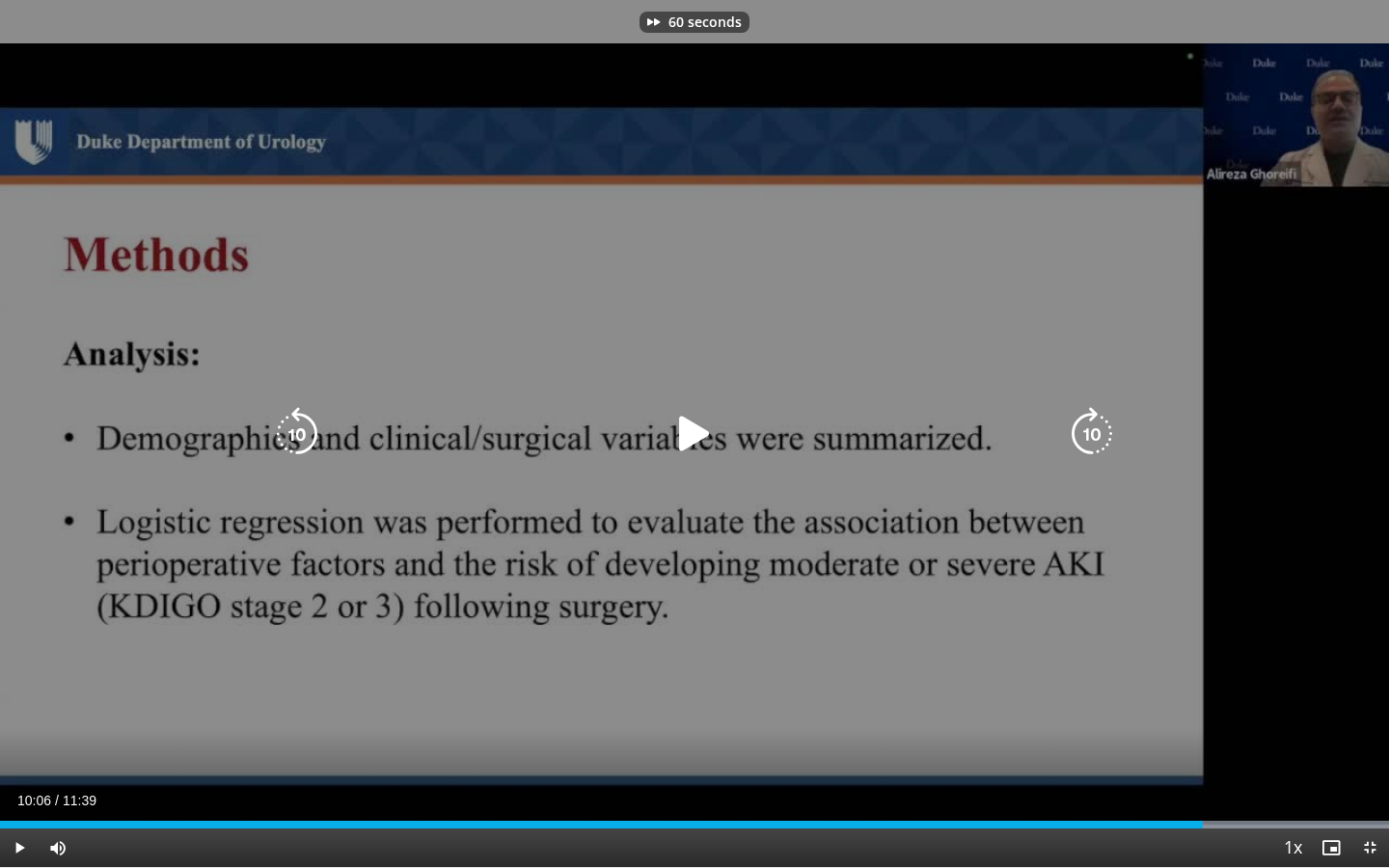 click at bounding box center [1092, 434] 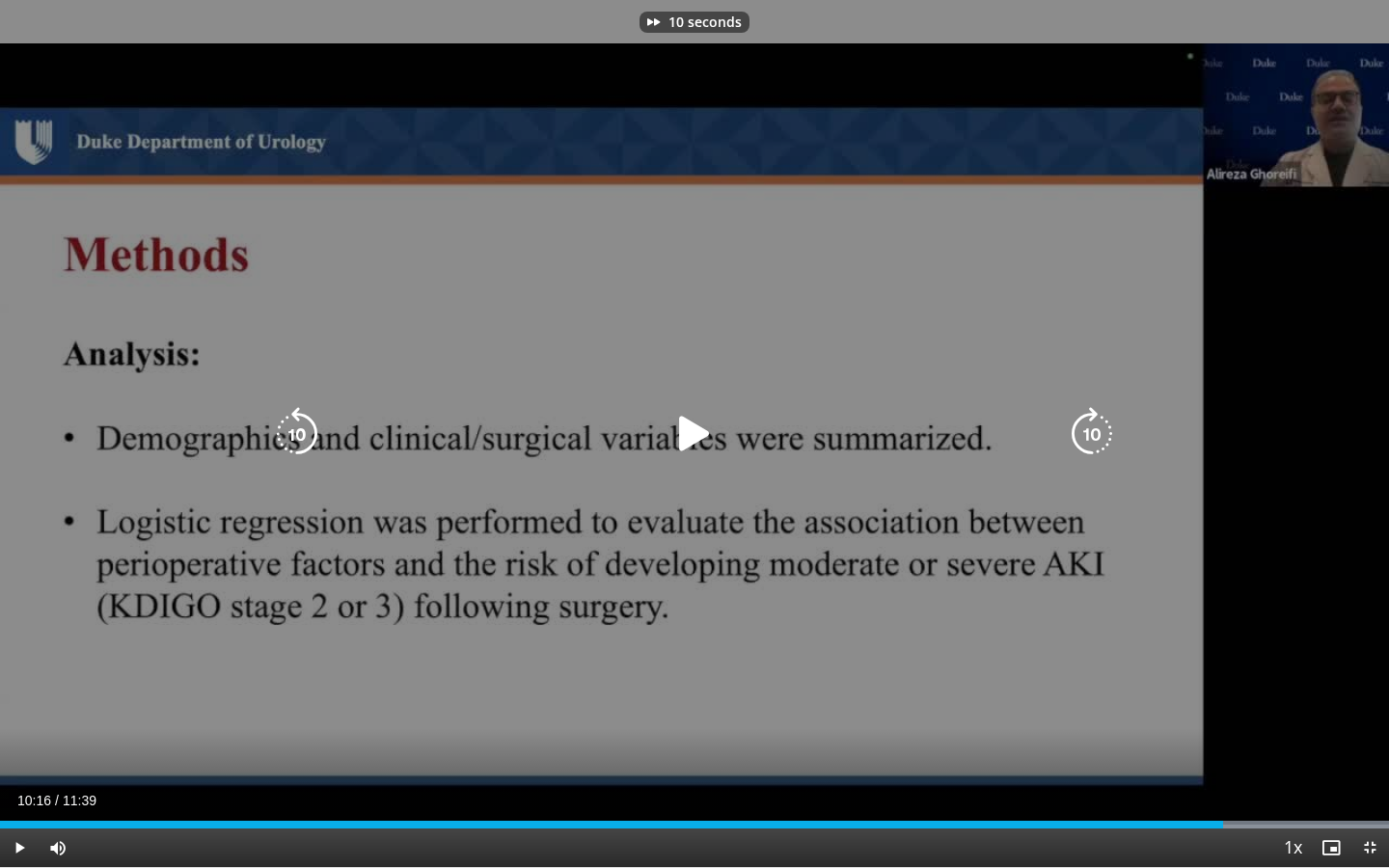 click at bounding box center [1092, 434] 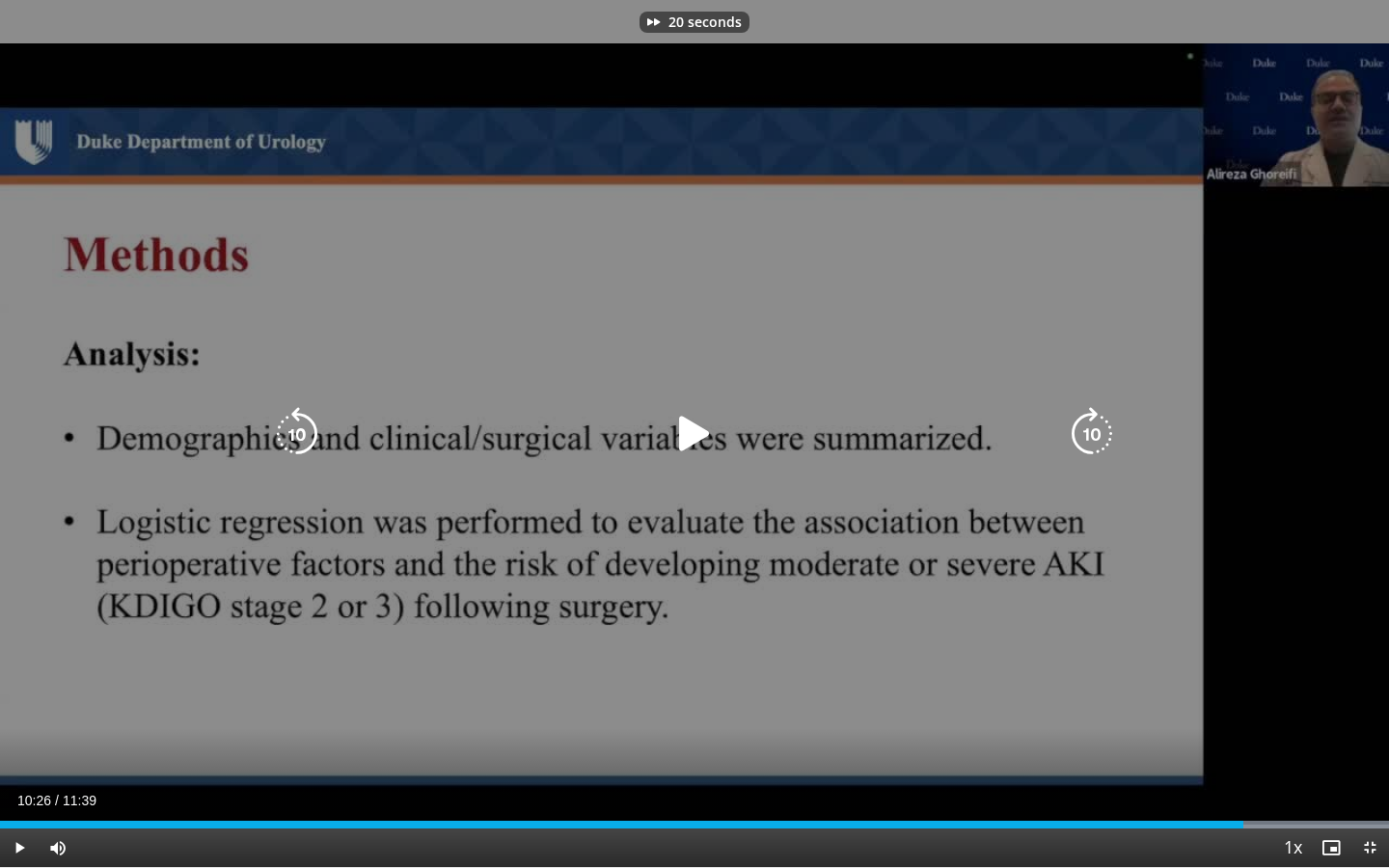 click at bounding box center (1092, 434) 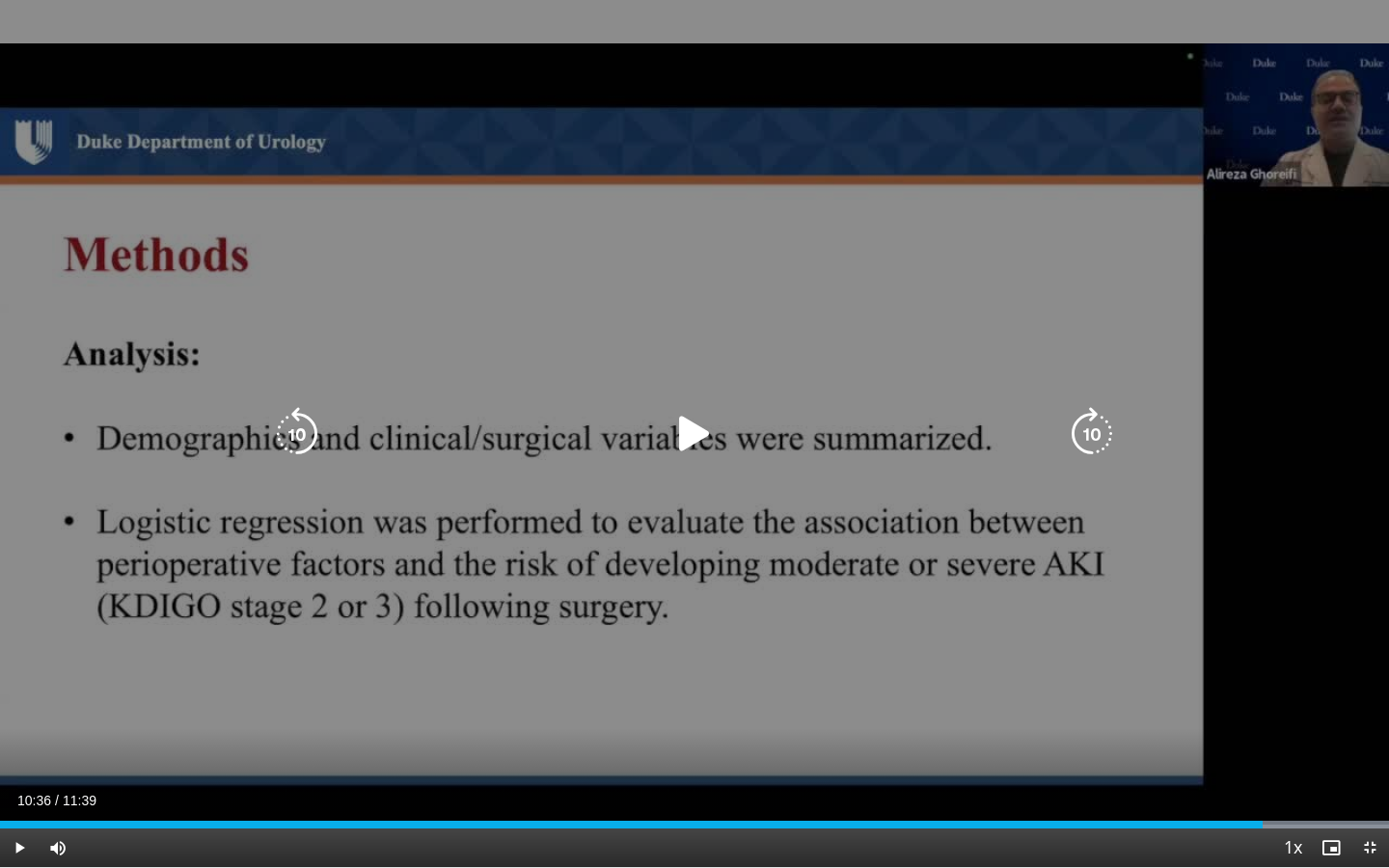 click at bounding box center (297, 434) 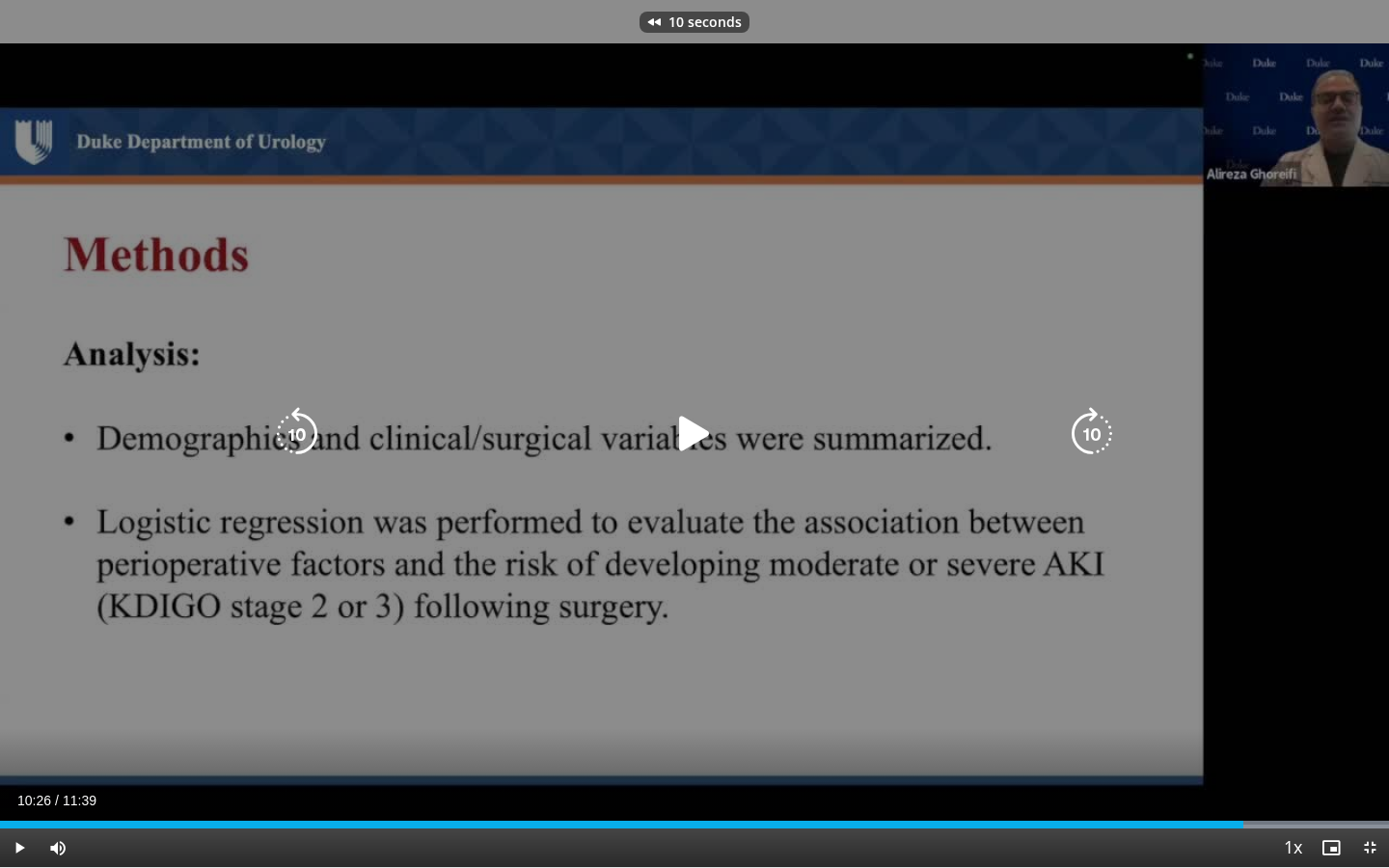 click at bounding box center (297, 434) 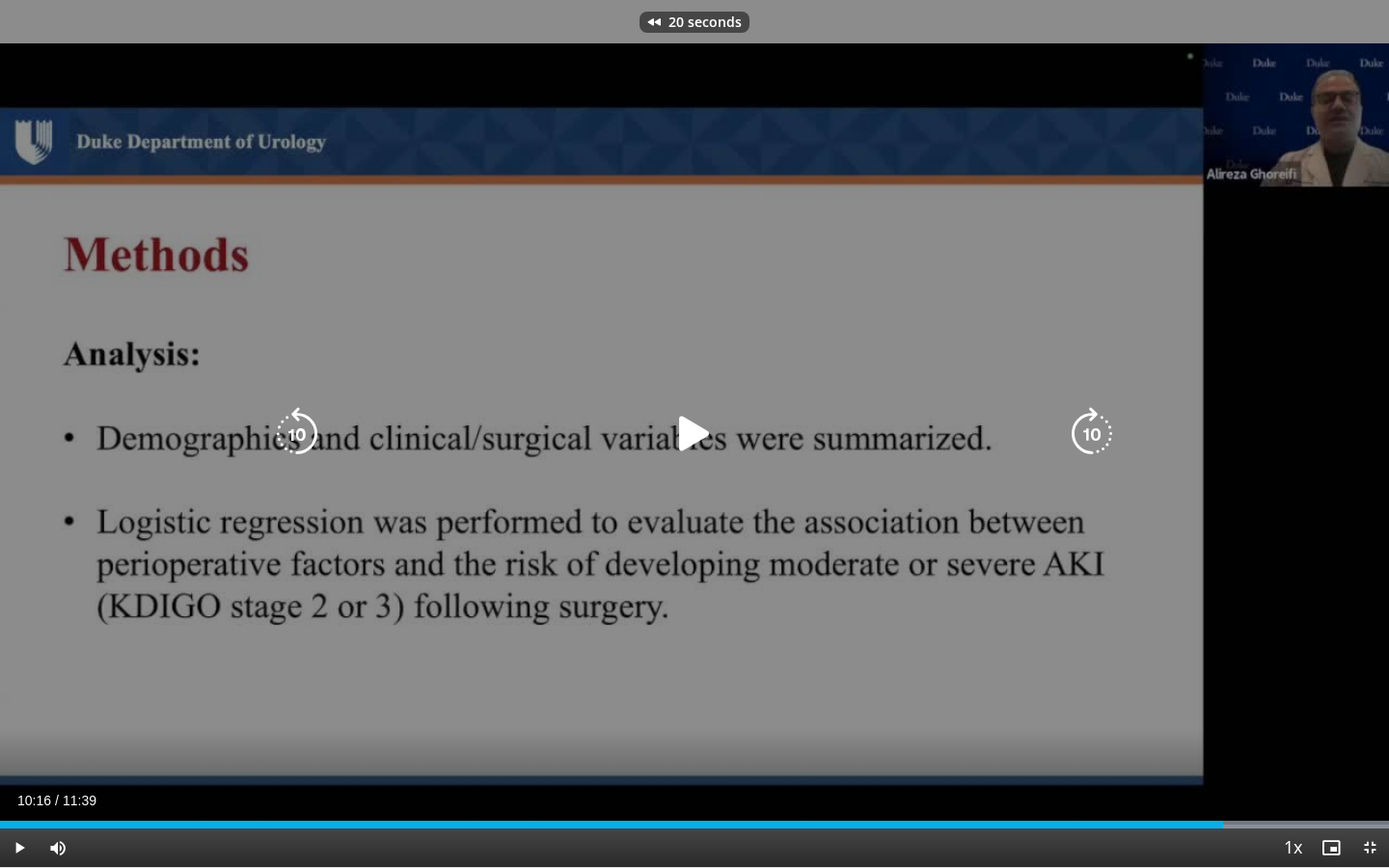 click at bounding box center [297, 434] 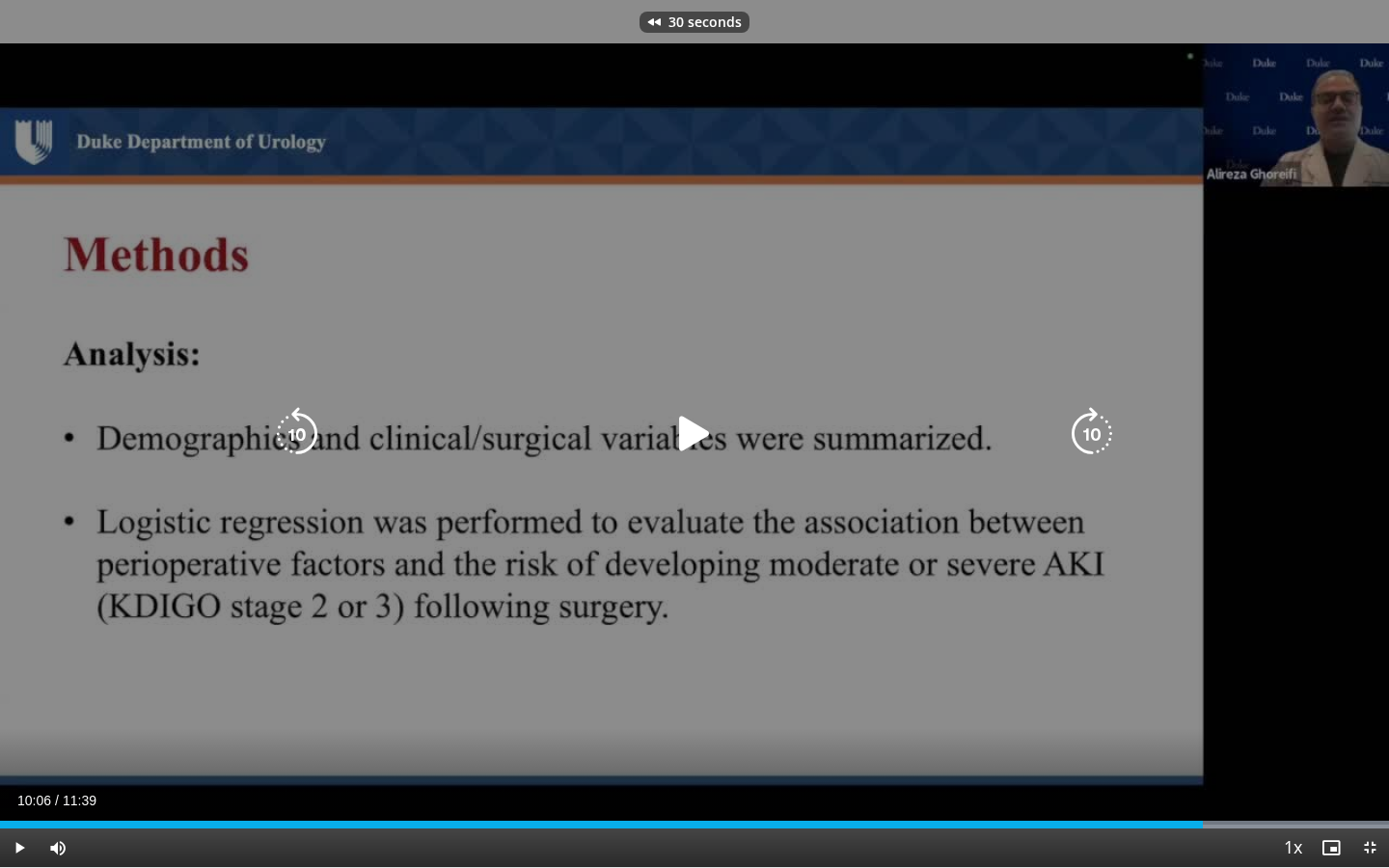 click at bounding box center (297, 434) 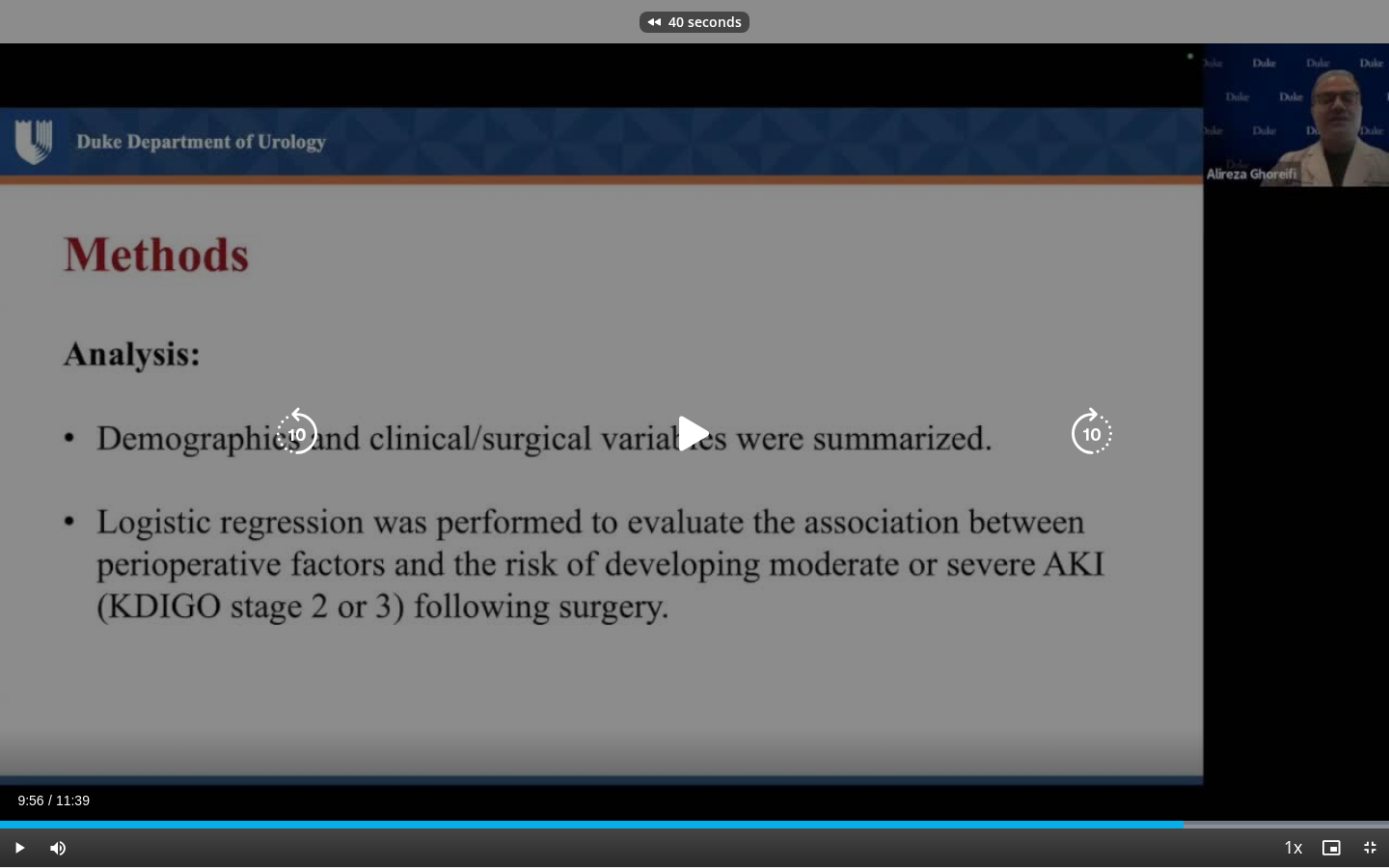 click at bounding box center (694, 434) 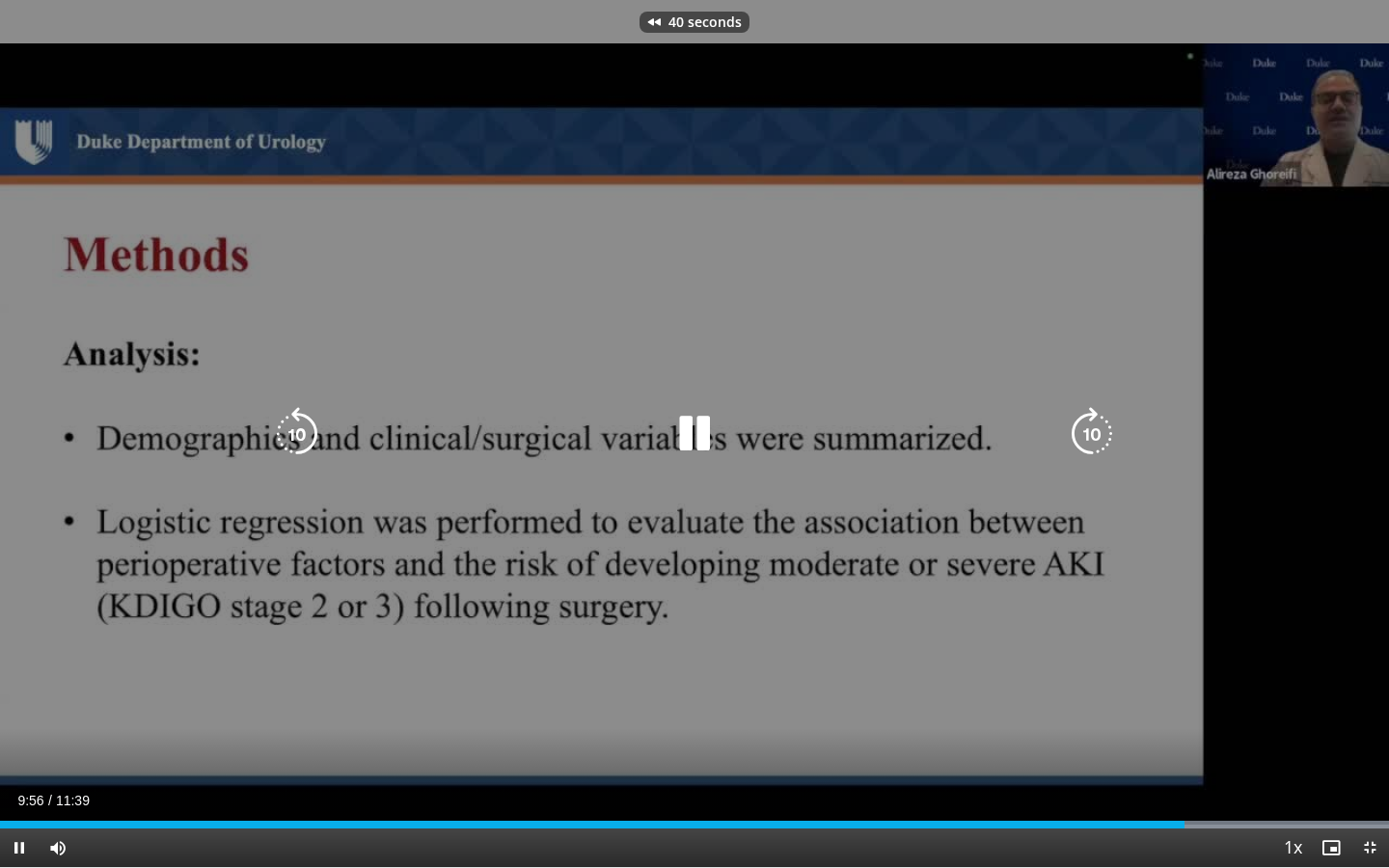 click at bounding box center (297, 434) 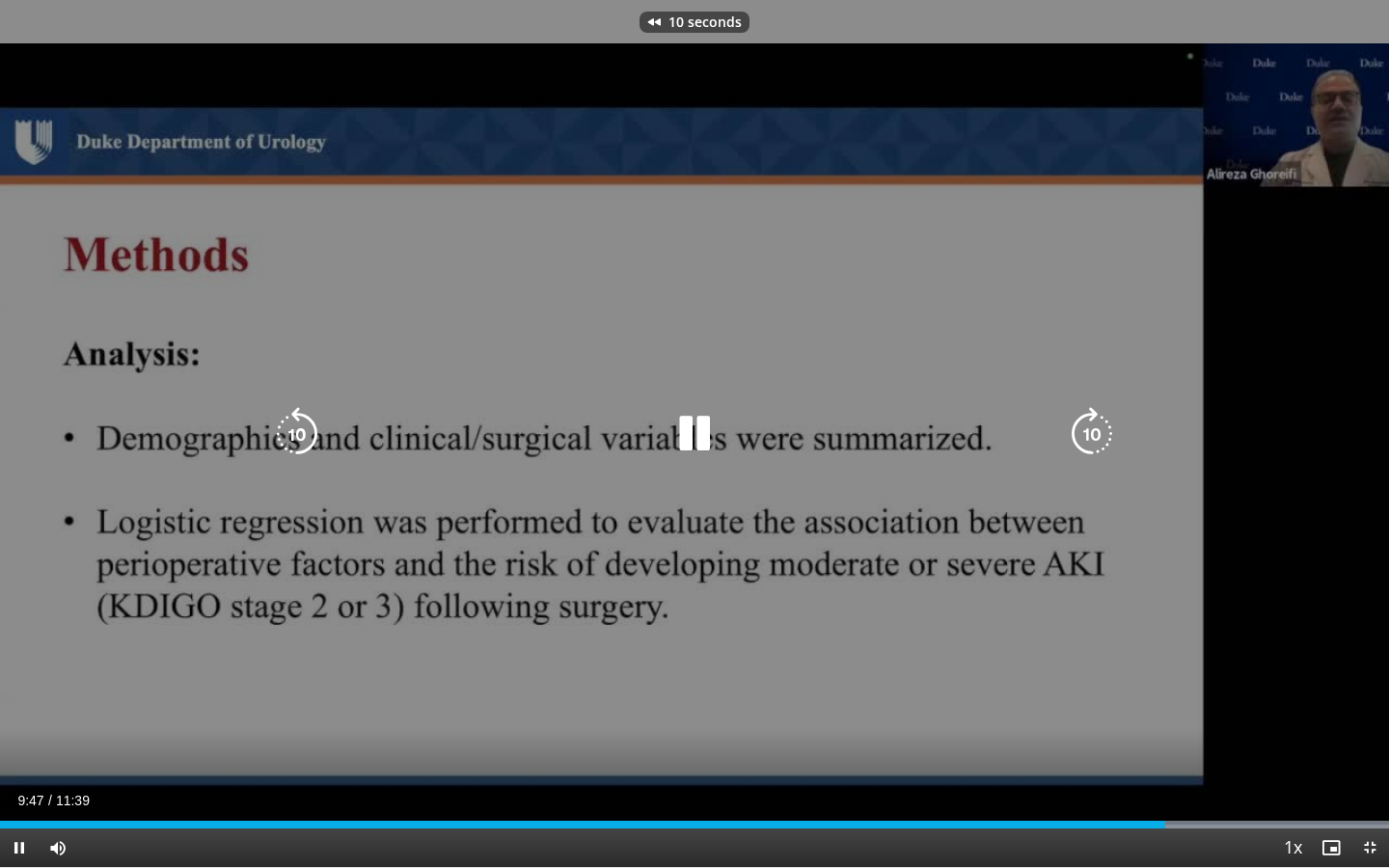 click at bounding box center (297, 434) 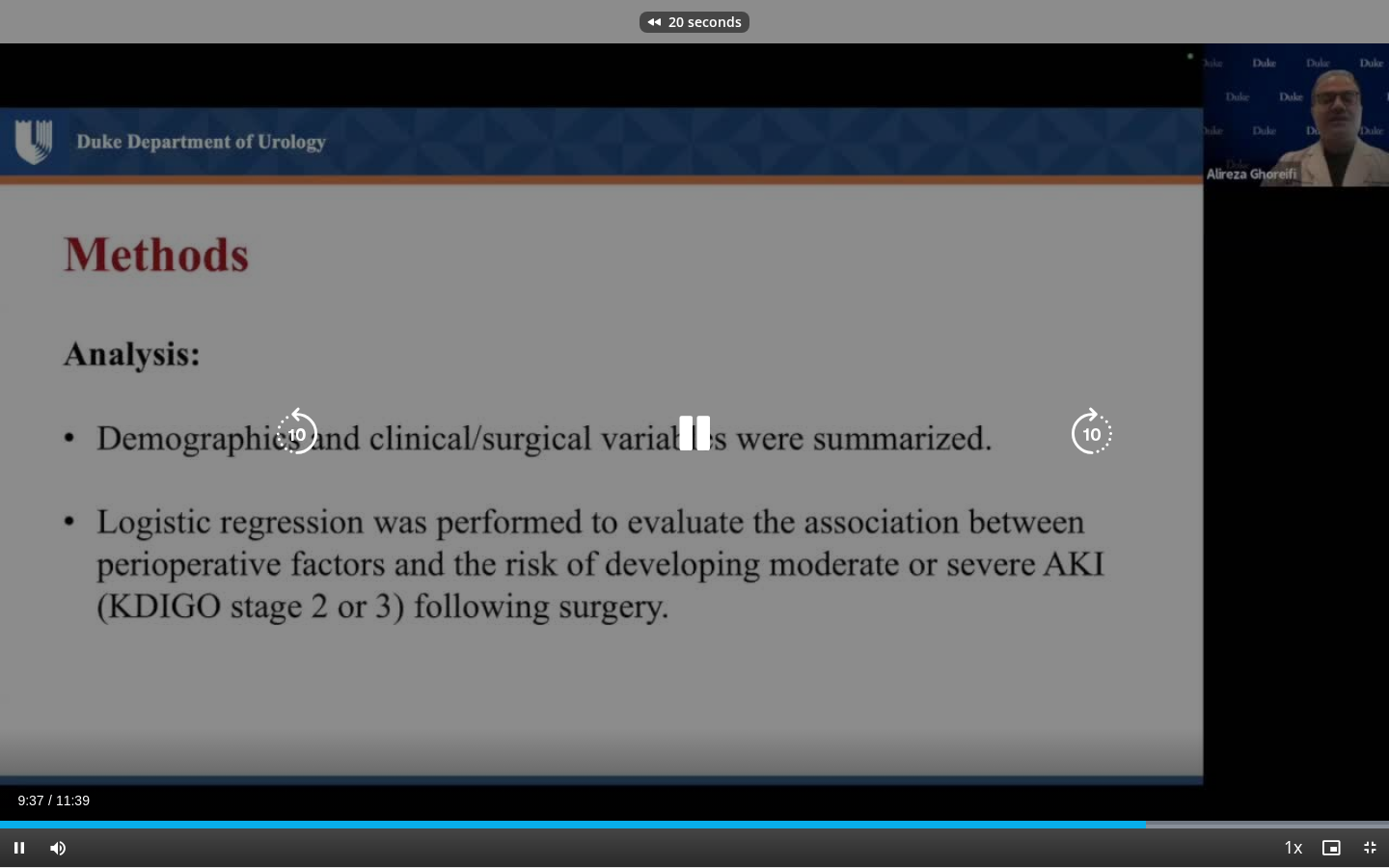 click at bounding box center [297, 434] 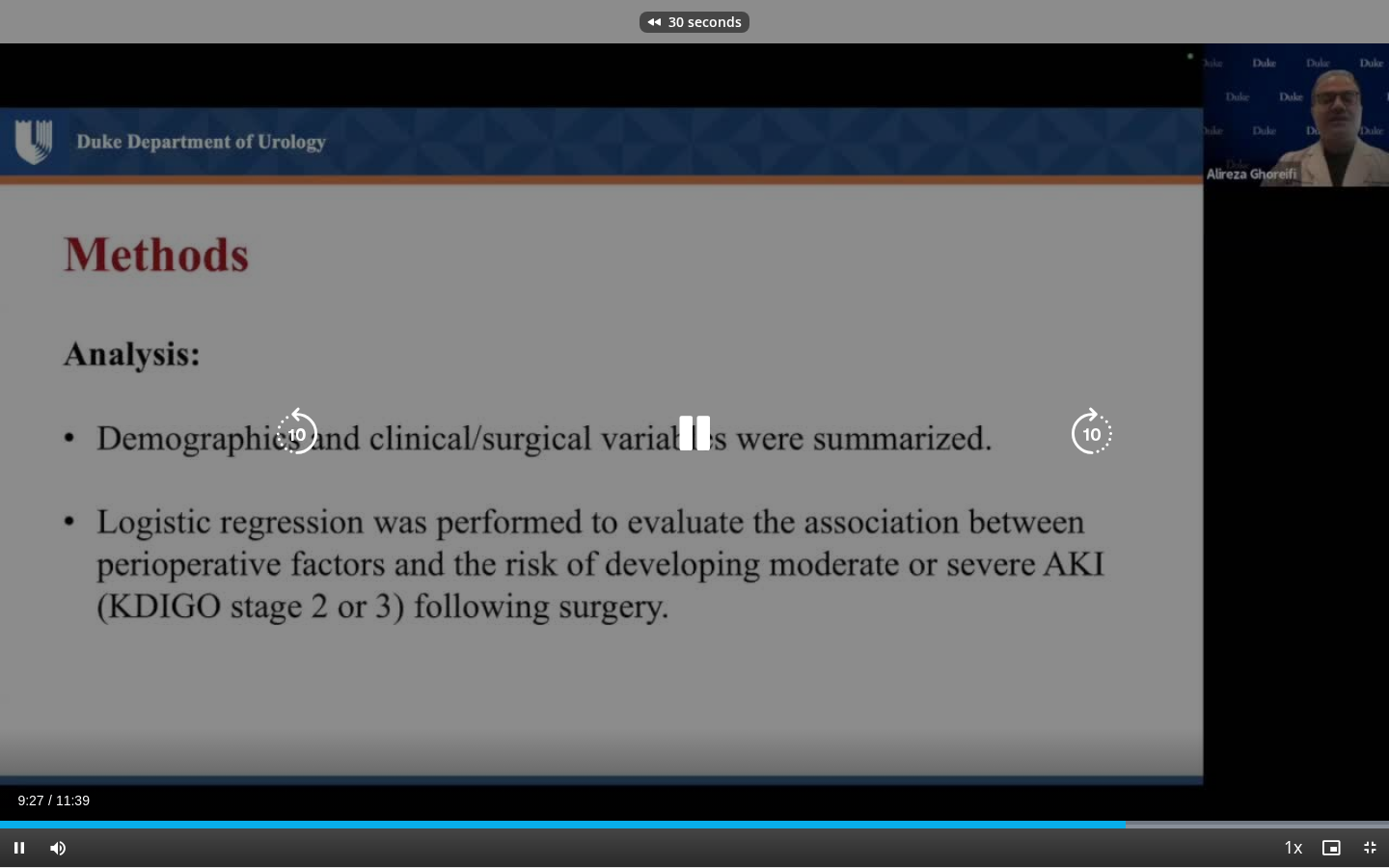 click at bounding box center [297, 434] 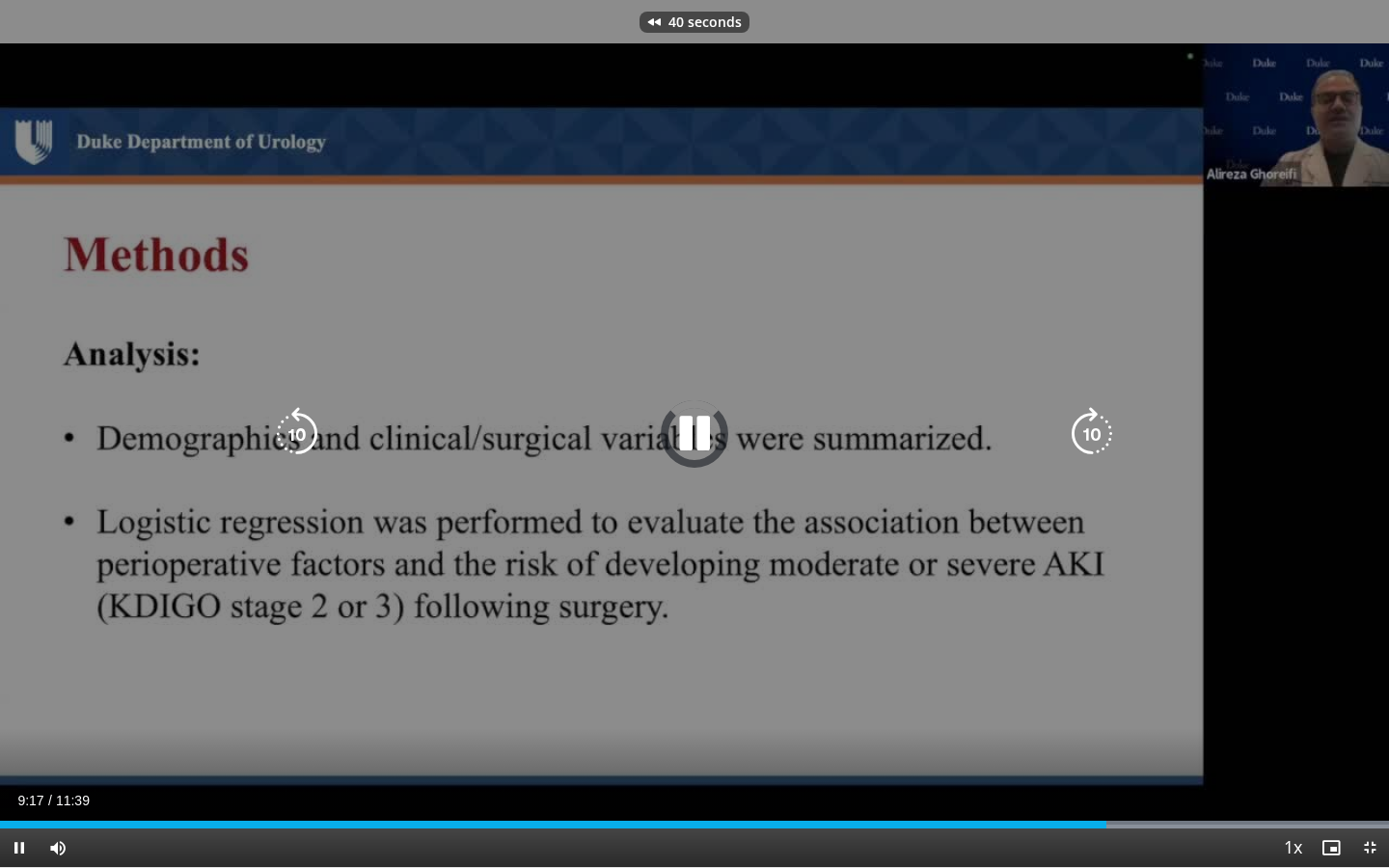 click at bounding box center [297, 434] 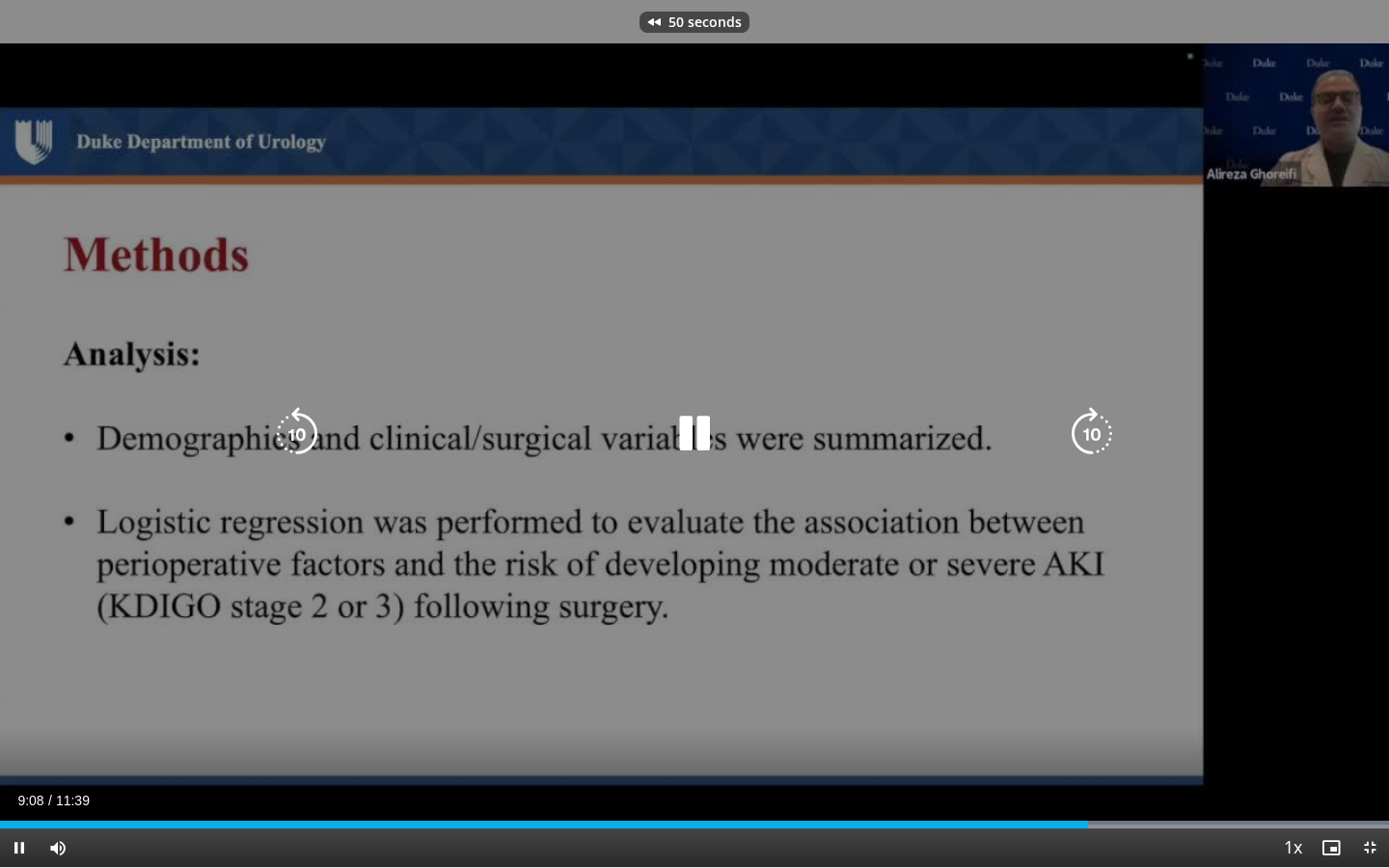 click at bounding box center [297, 434] 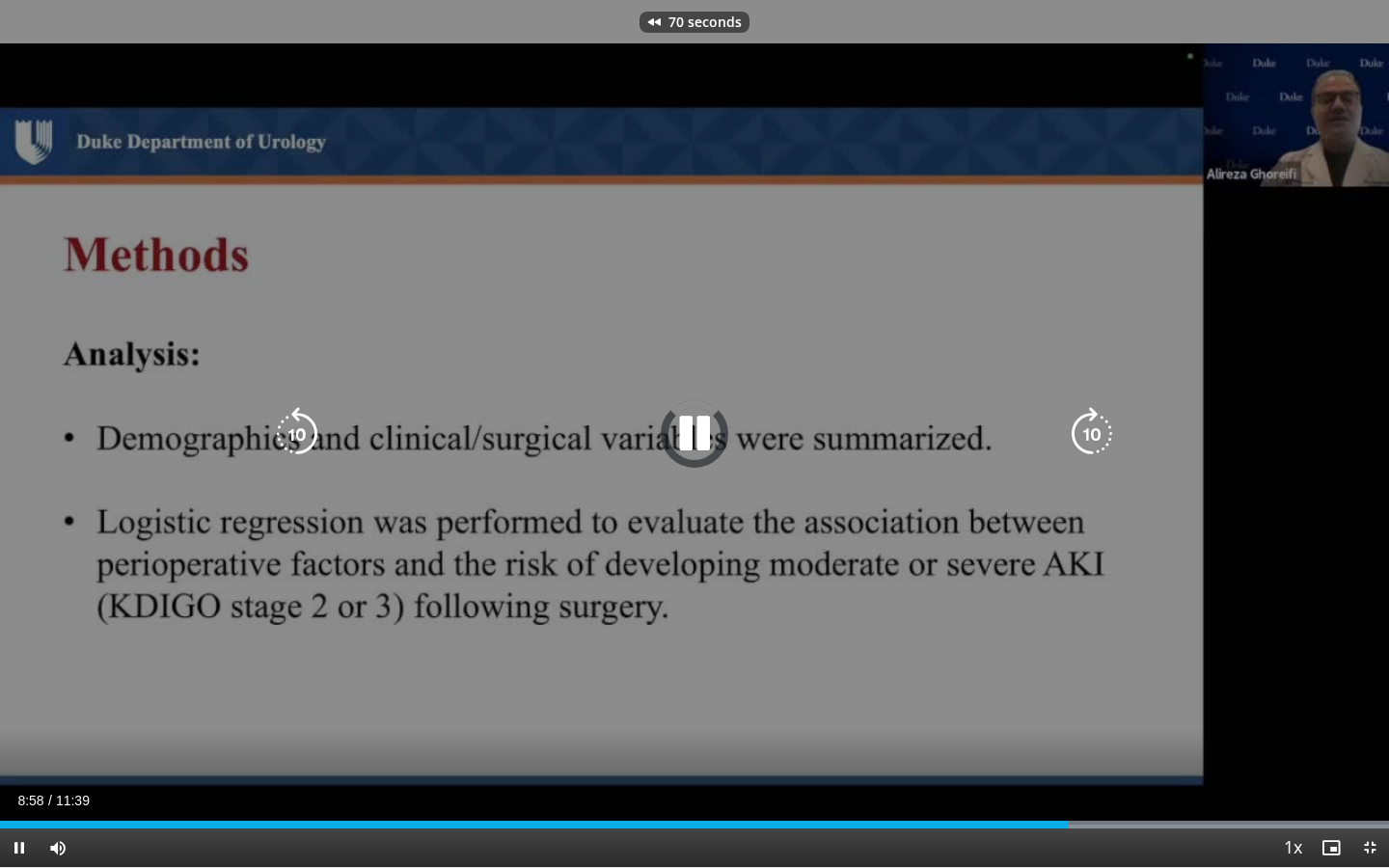 click at bounding box center [297, 434] 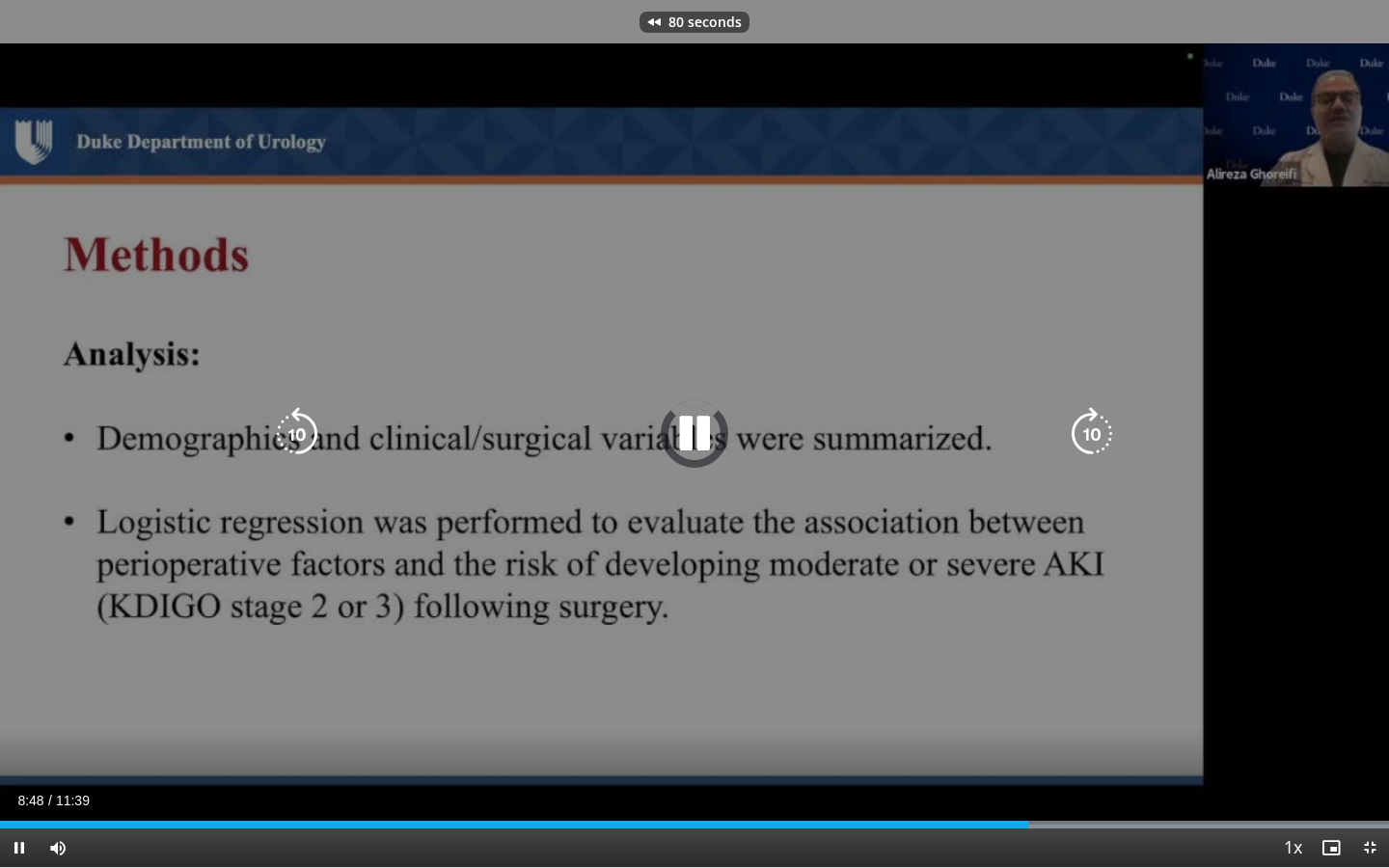 click at bounding box center [297, 434] 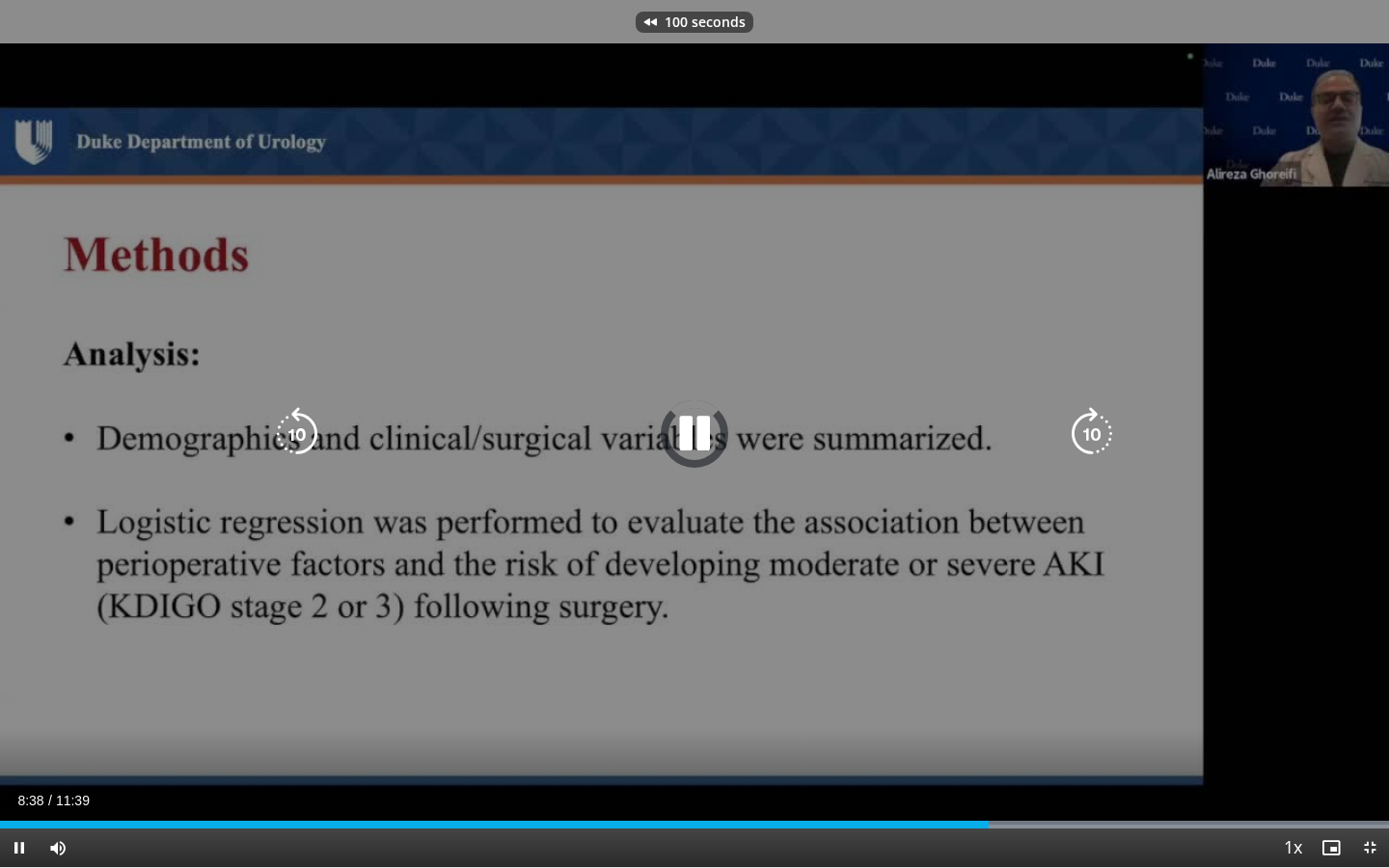 click at bounding box center [297, 434] 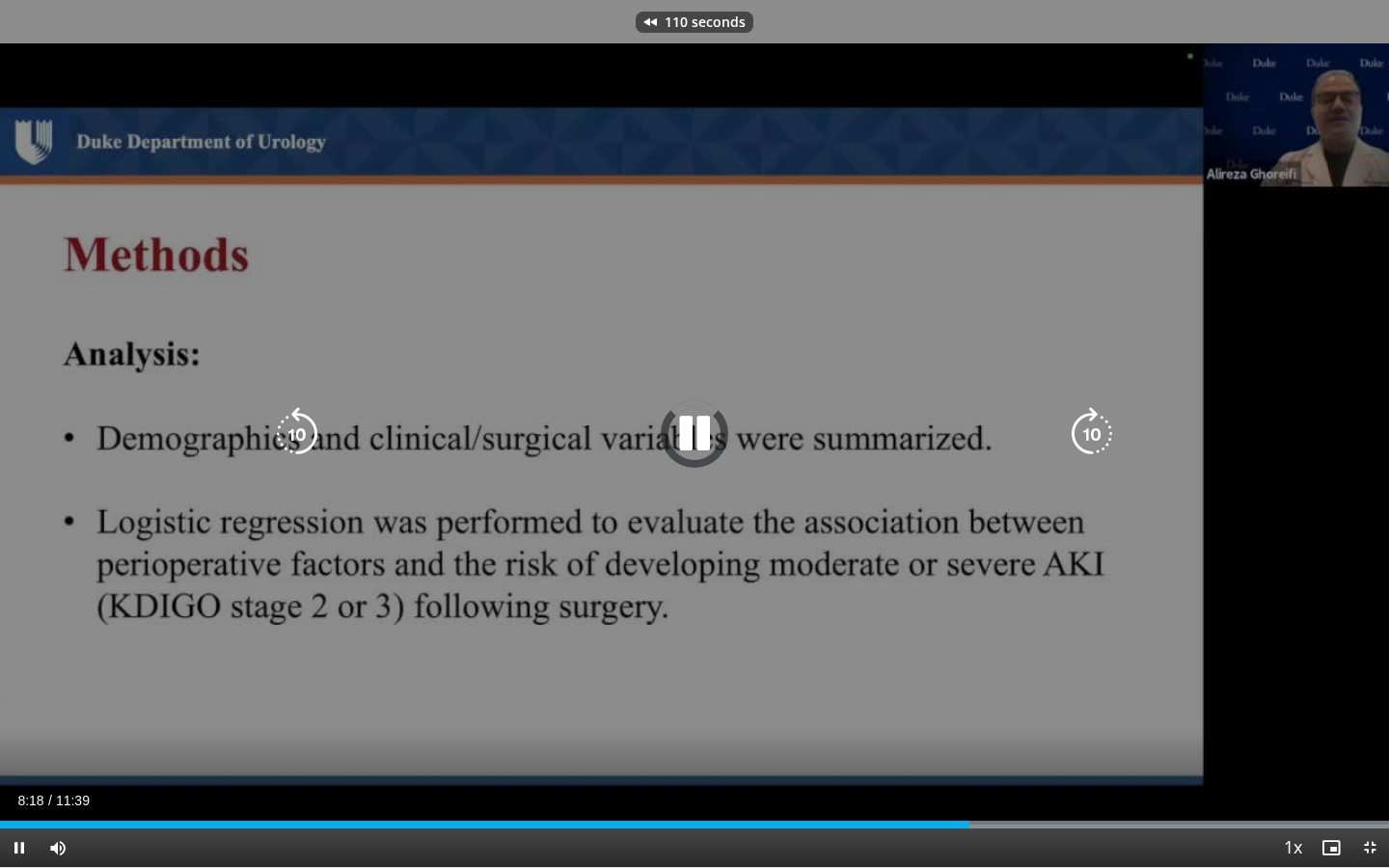 click at bounding box center [297, 434] 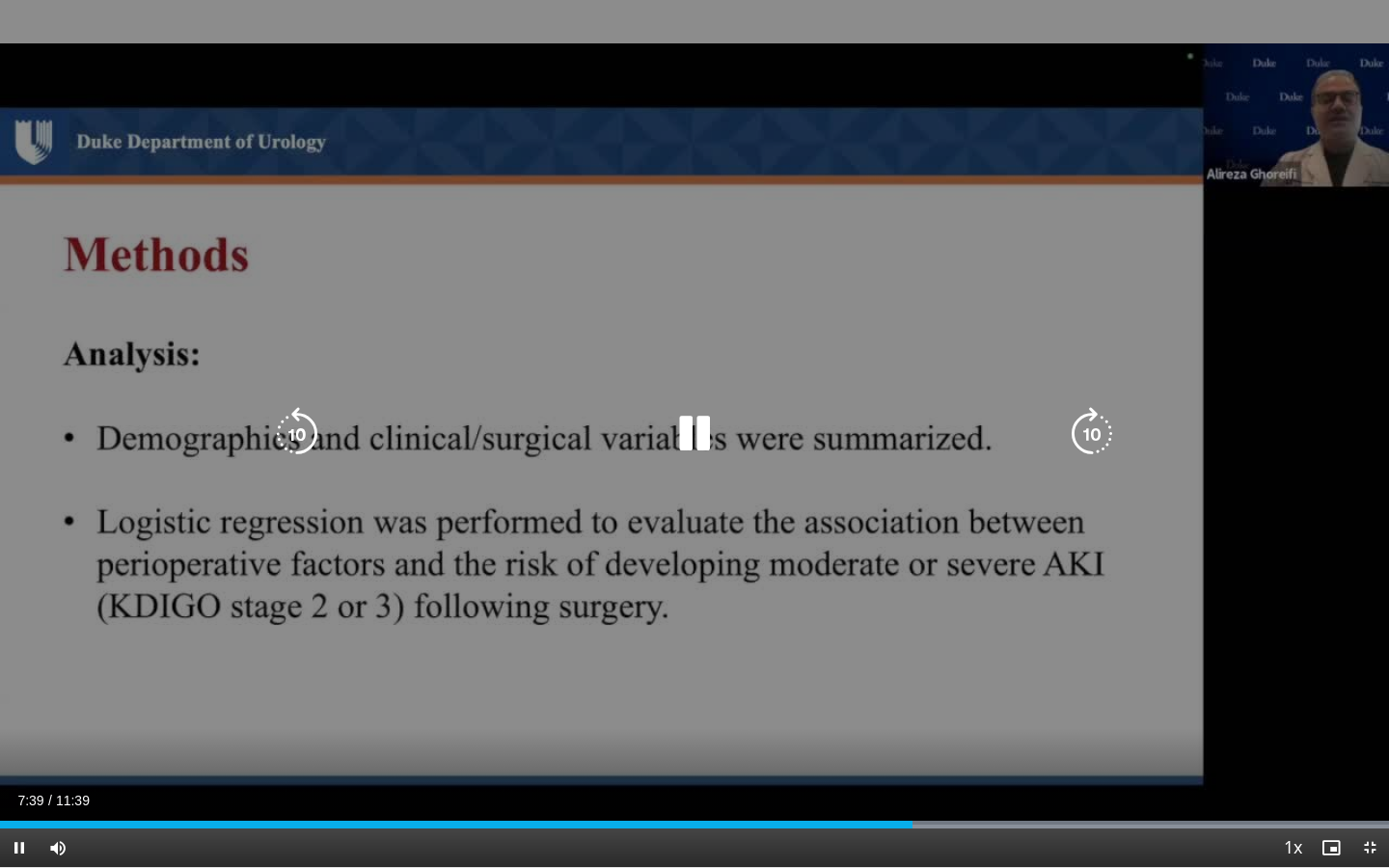 click at bounding box center [1092, 434] 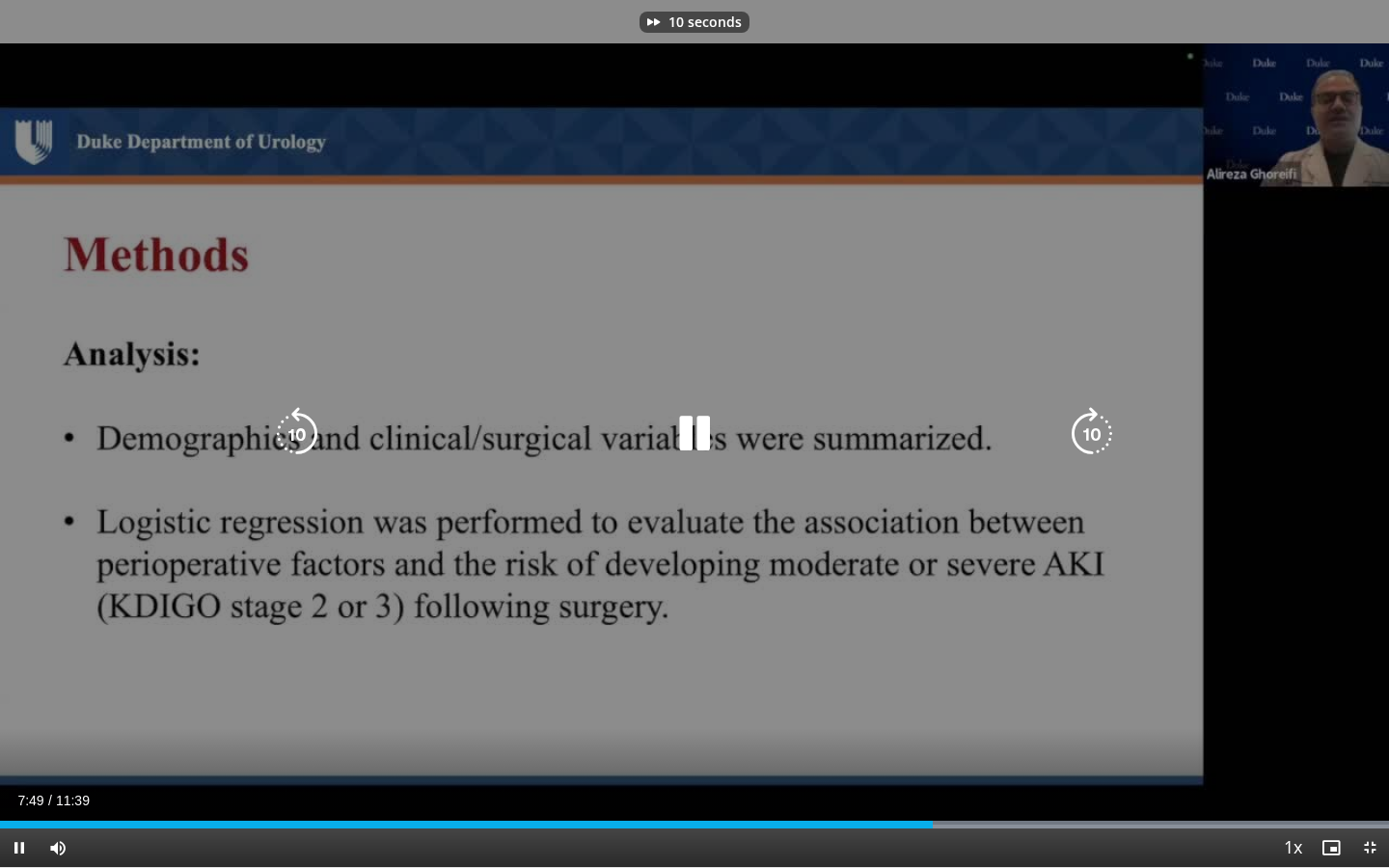 click at bounding box center (1092, 434) 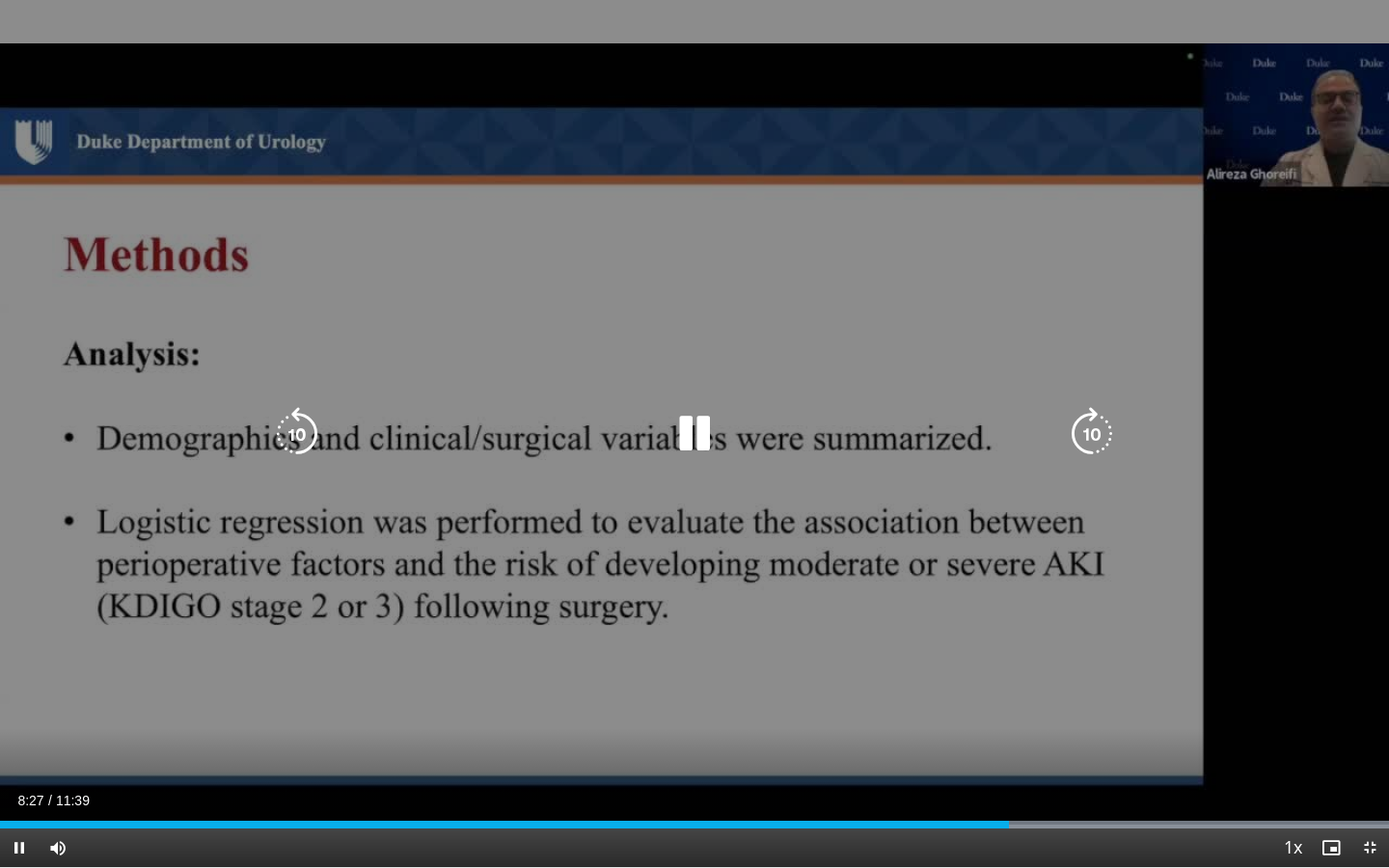 click at bounding box center [297, 434] 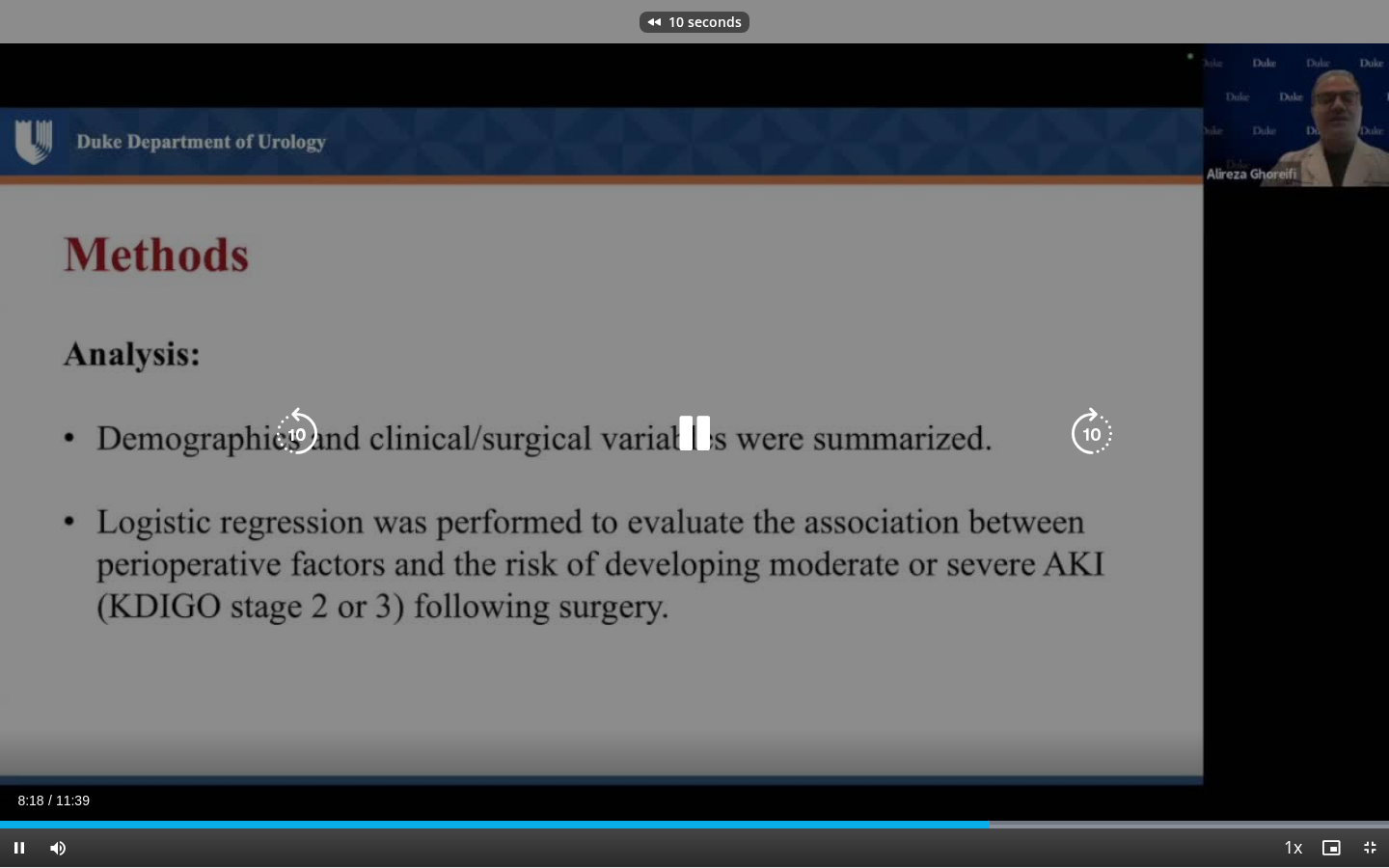 click at bounding box center (297, 434) 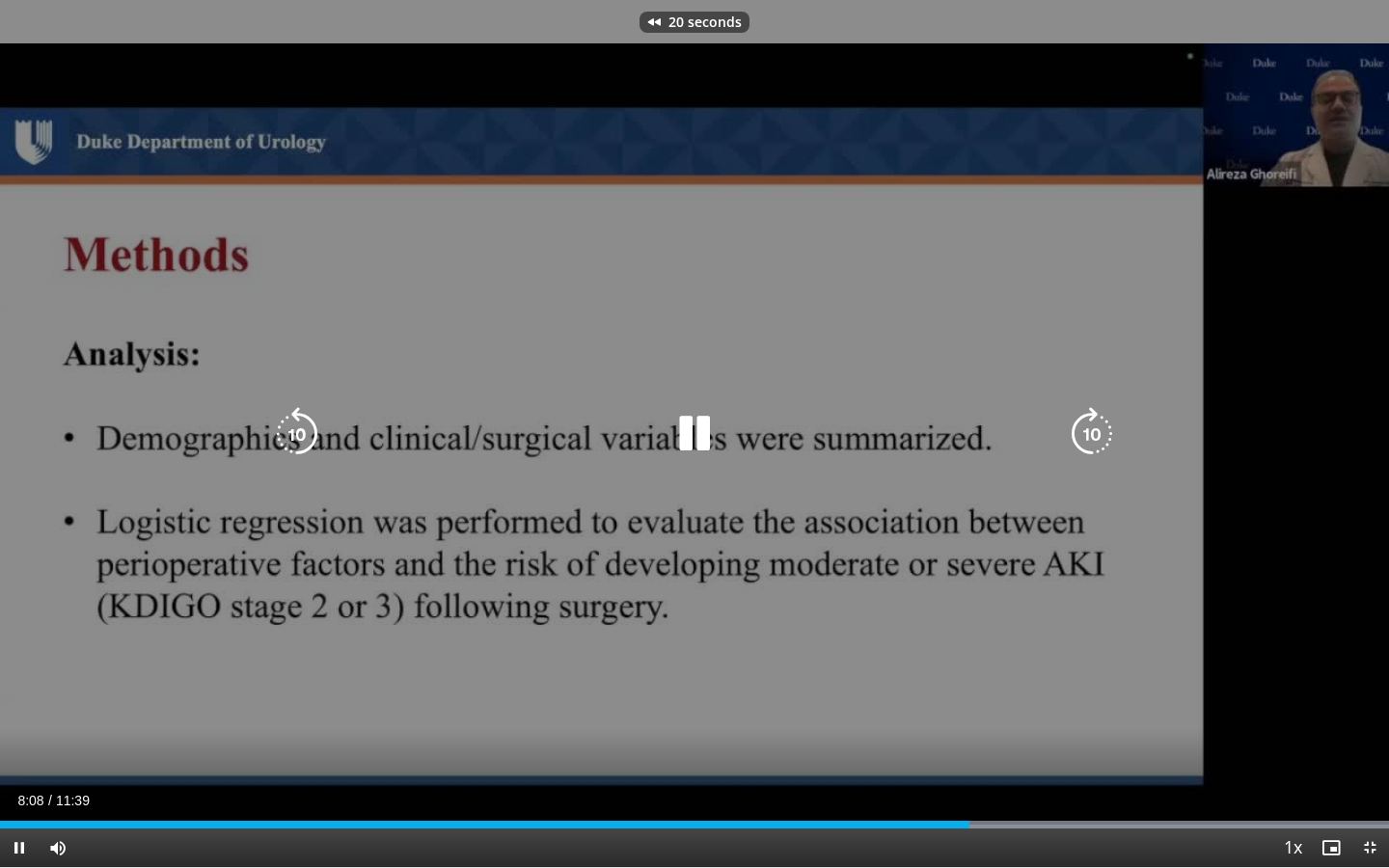 click at bounding box center [297, 434] 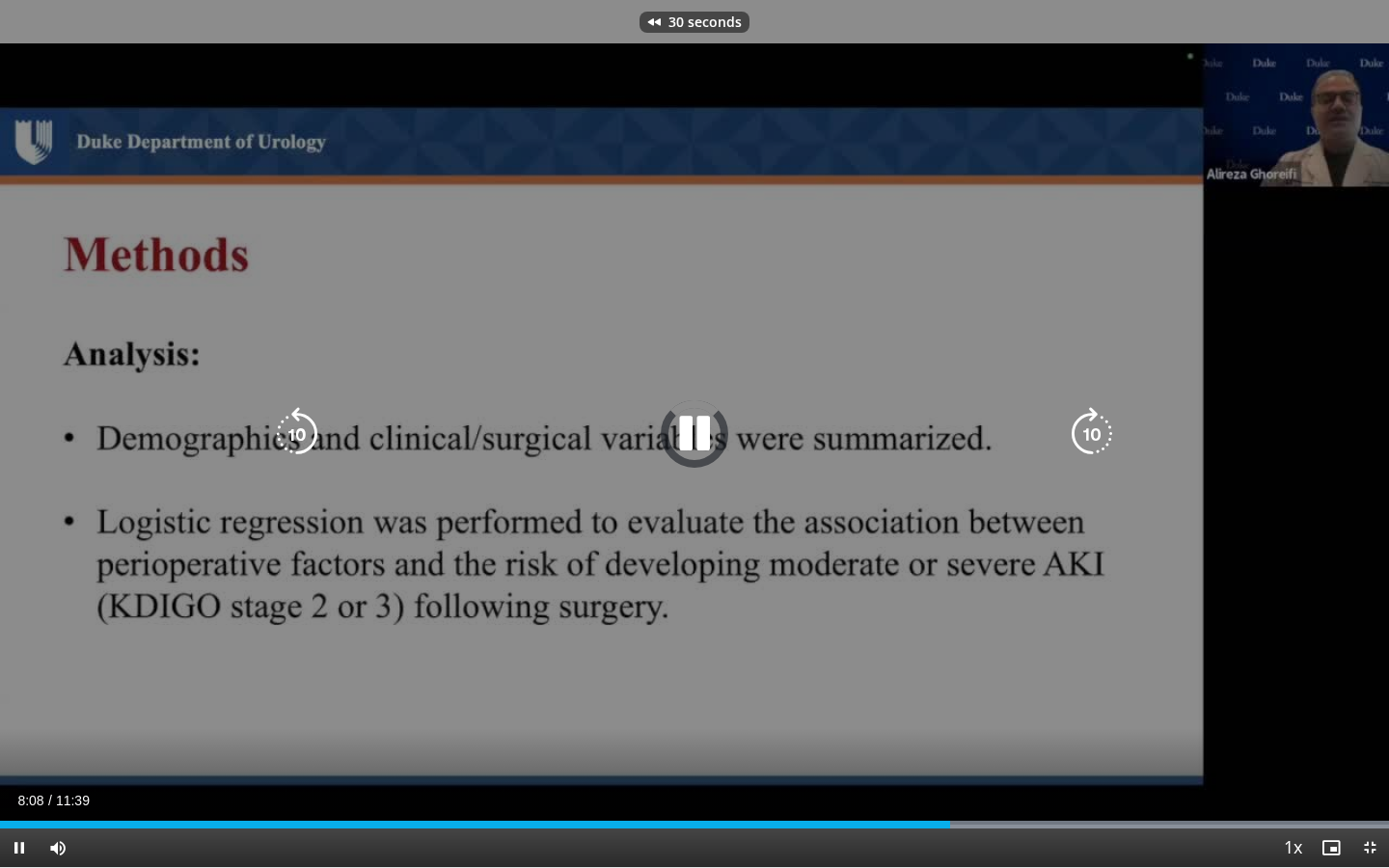 click at bounding box center (297, 434) 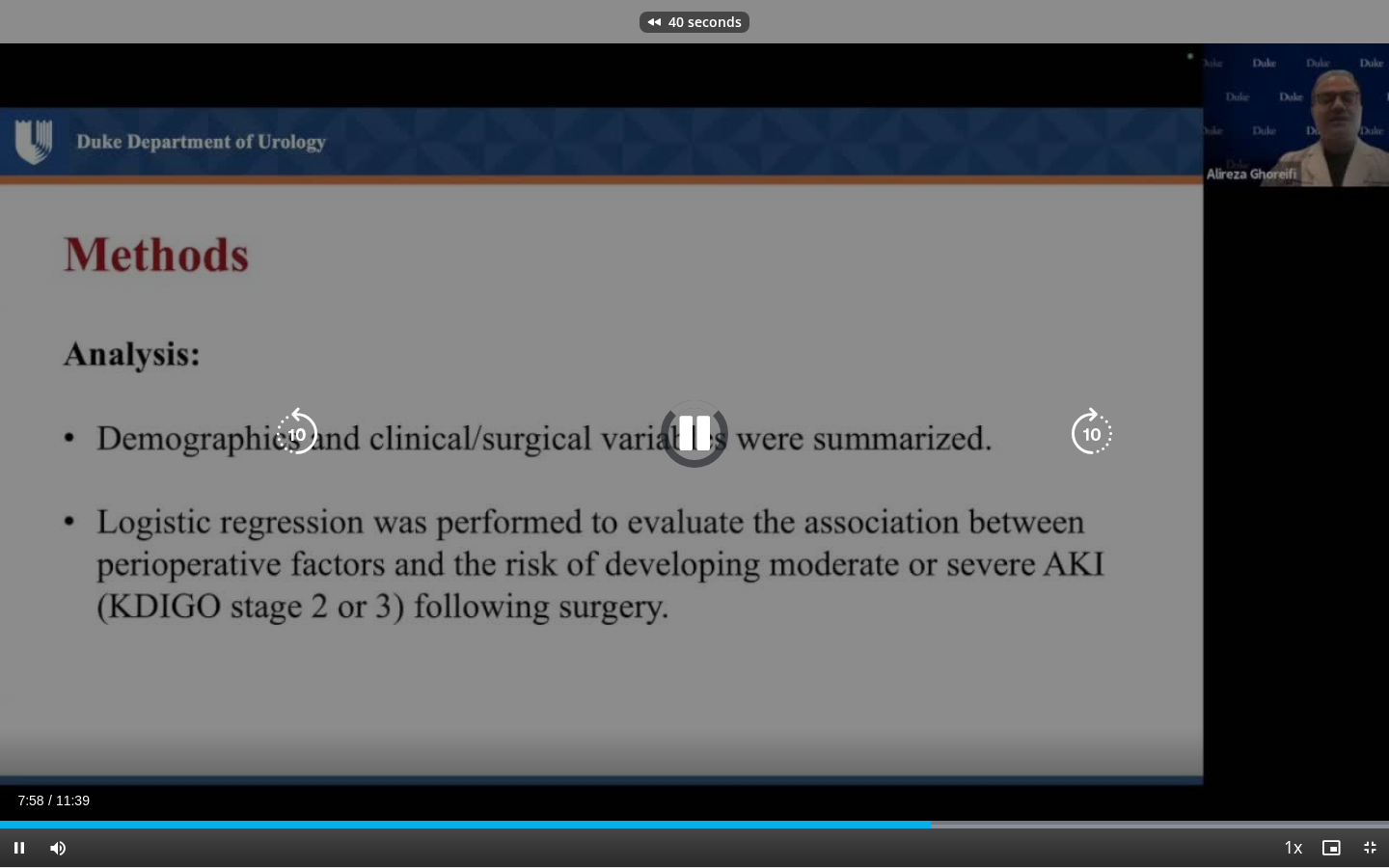 click at bounding box center (297, 434) 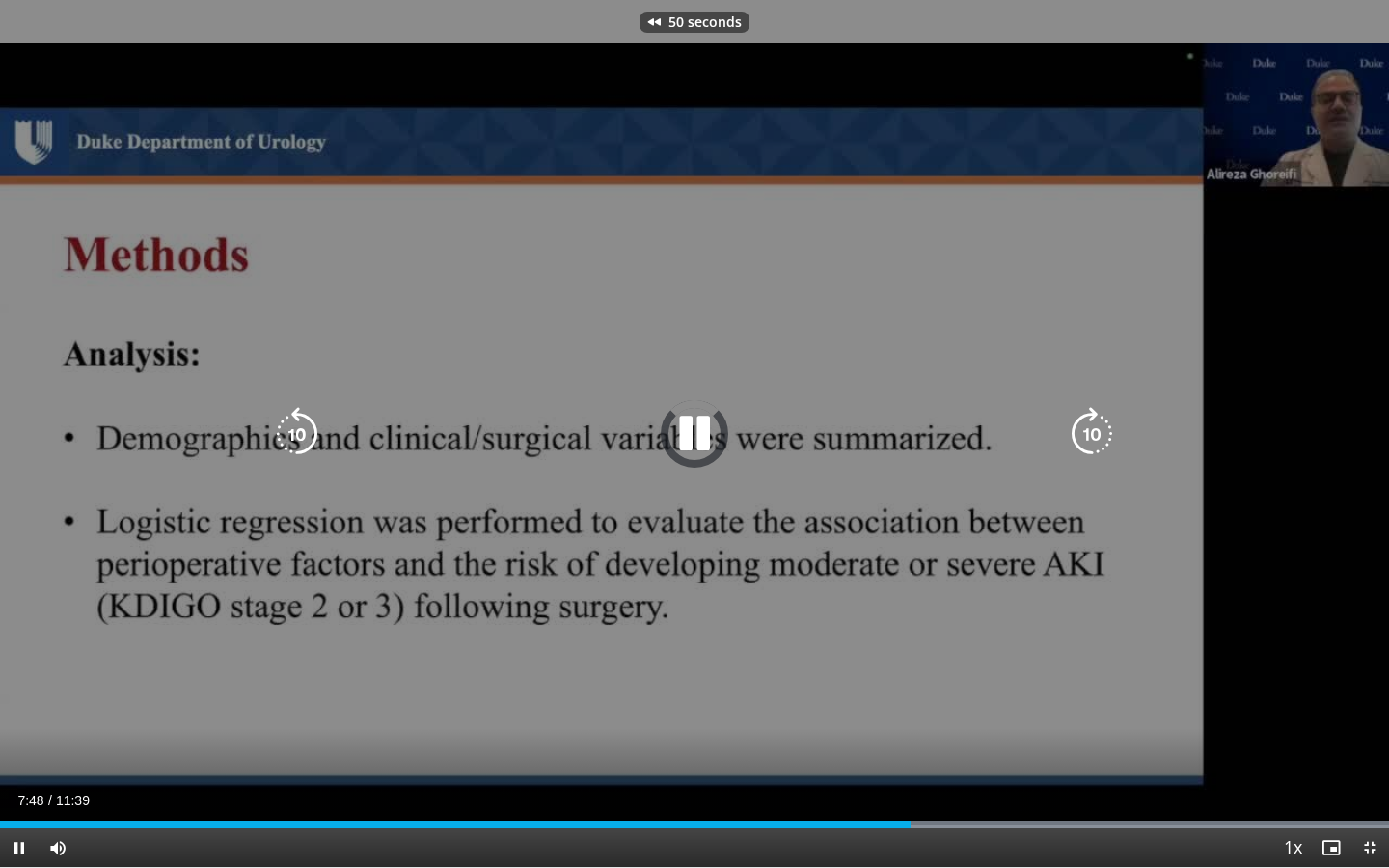 click at bounding box center (297, 434) 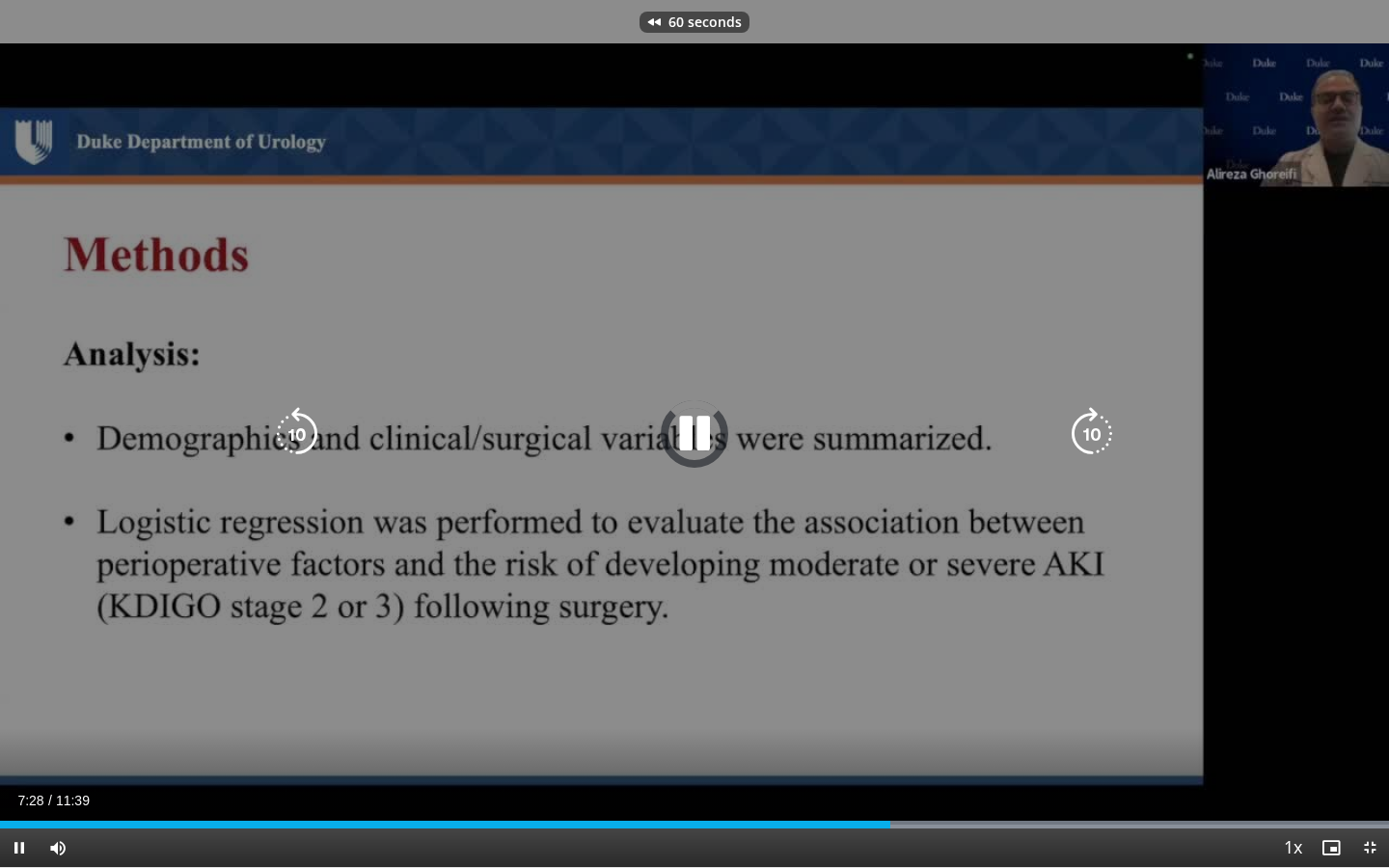 click at bounding box center (297, 434) 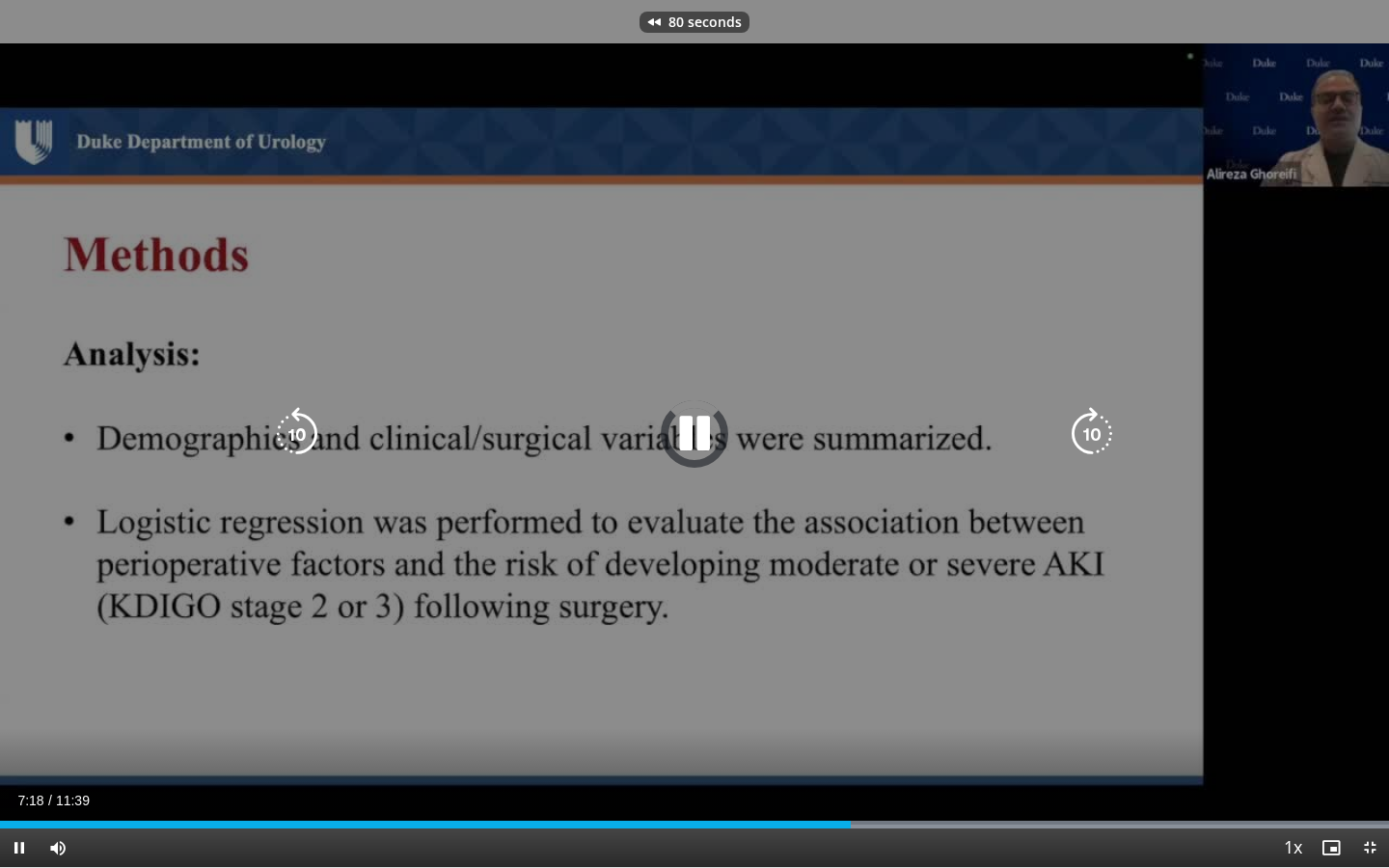 click at bounding box center (297, 434) 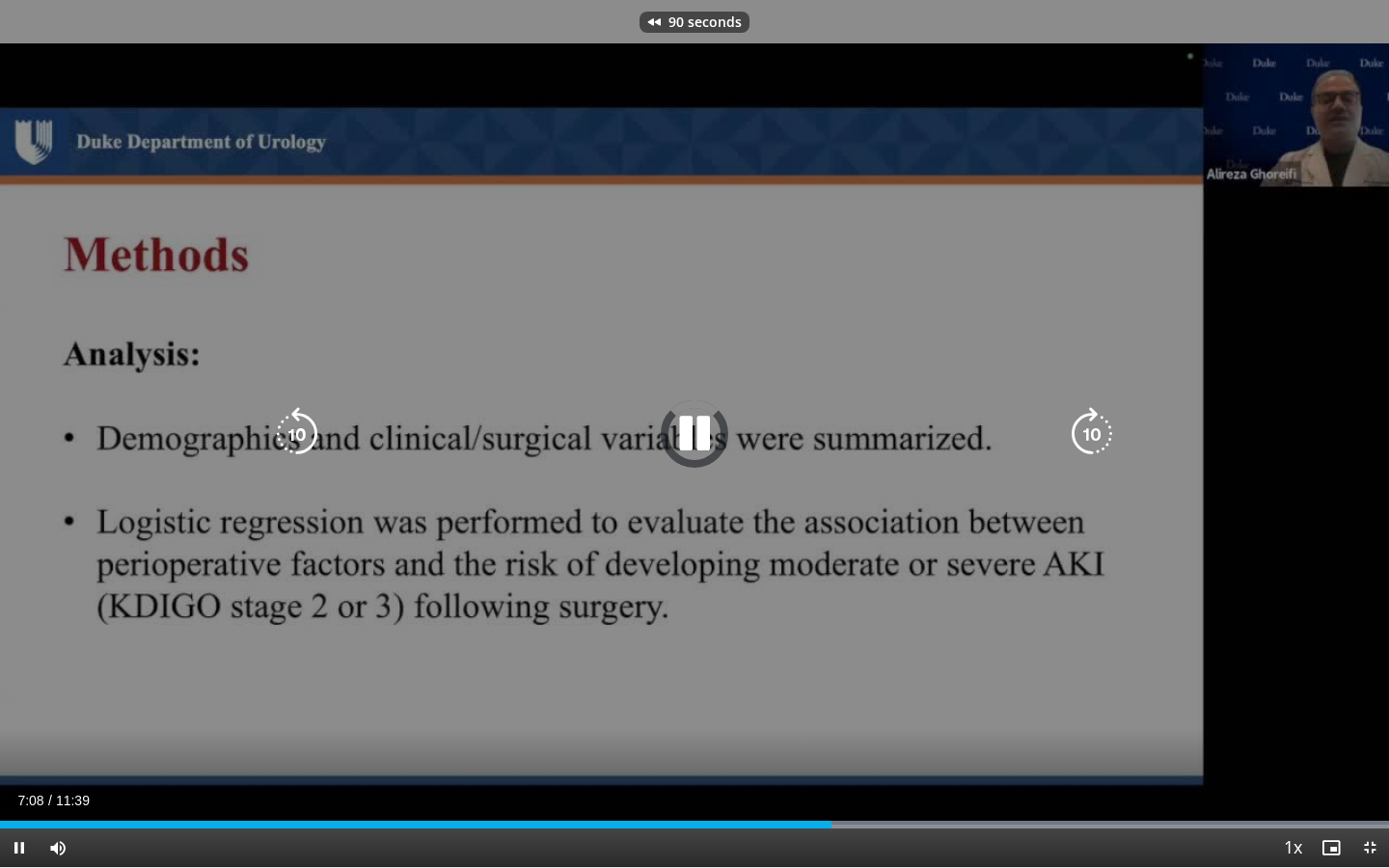 click at bounding box center (297, 434) 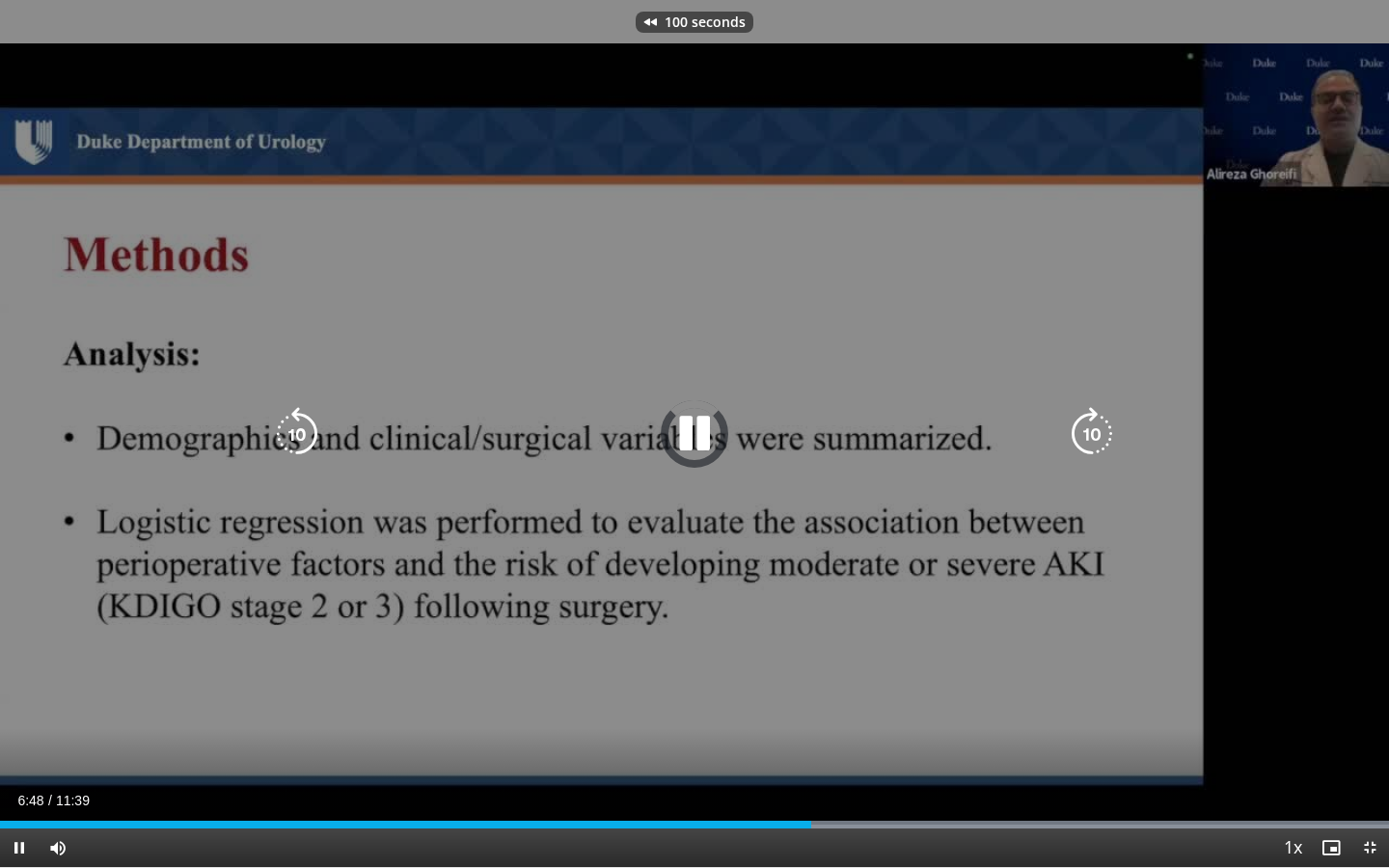 click at bounding box center [297, 434] 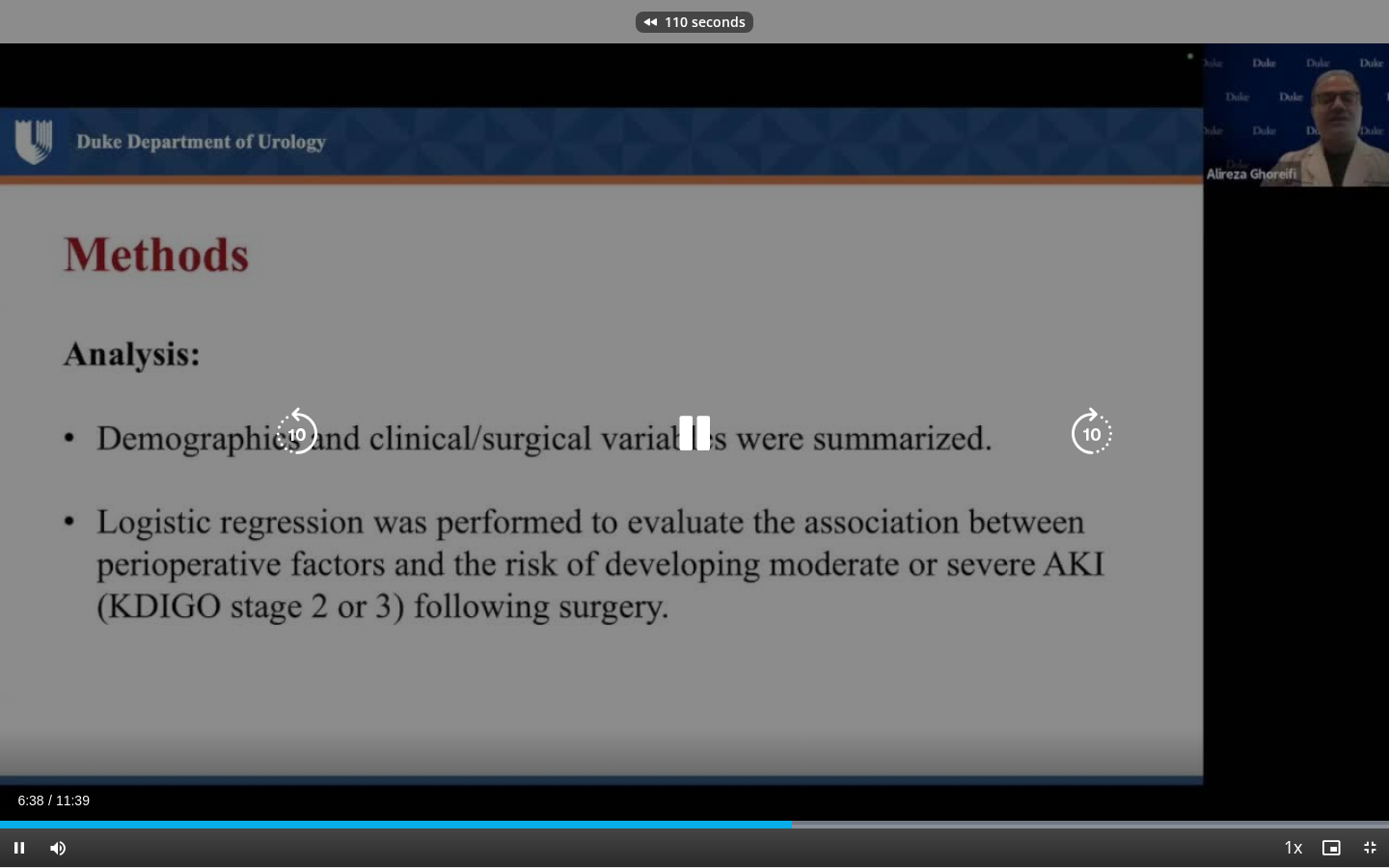 click at bounding box center (297, 434) 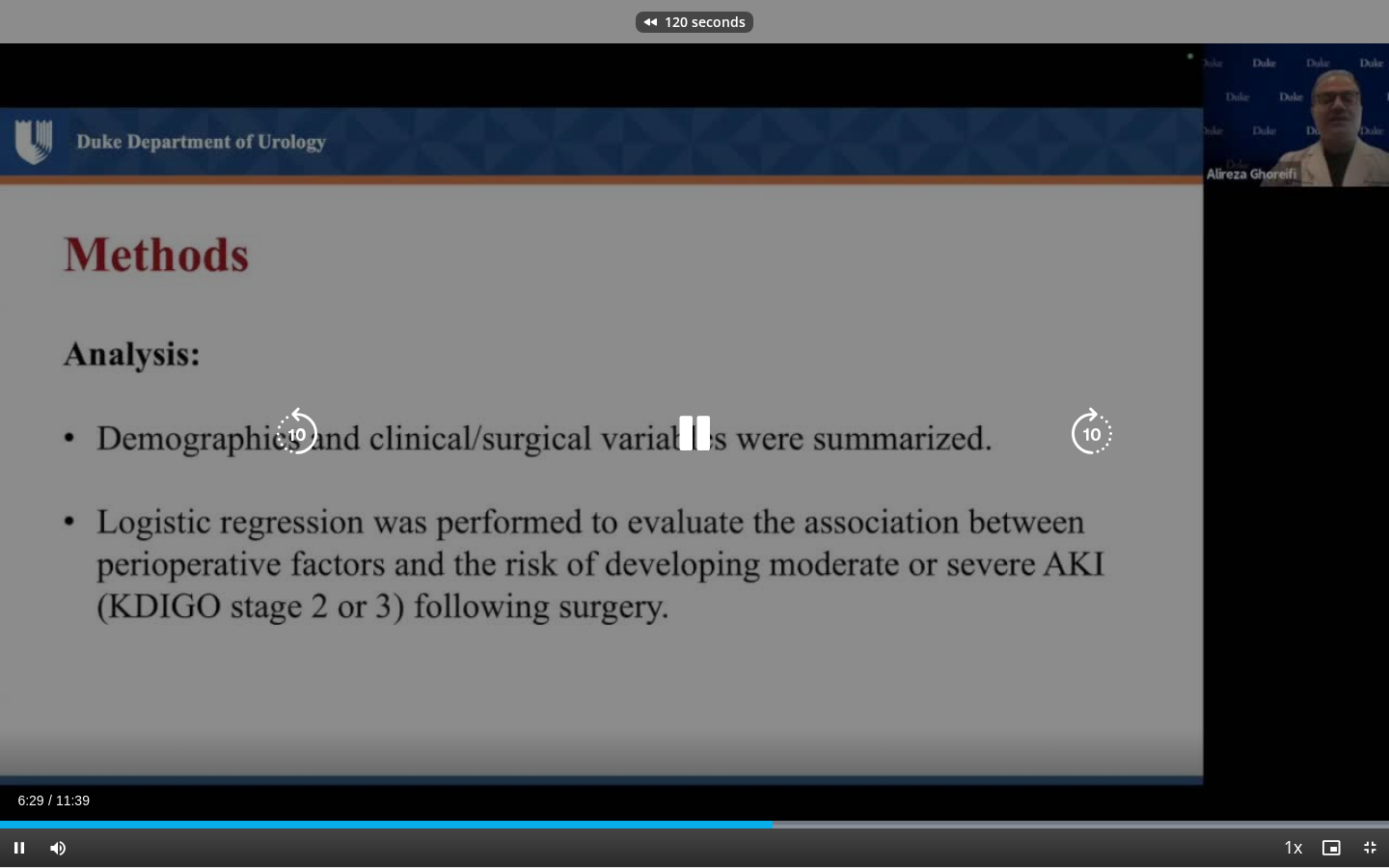 click at bounding box center (297, 434) 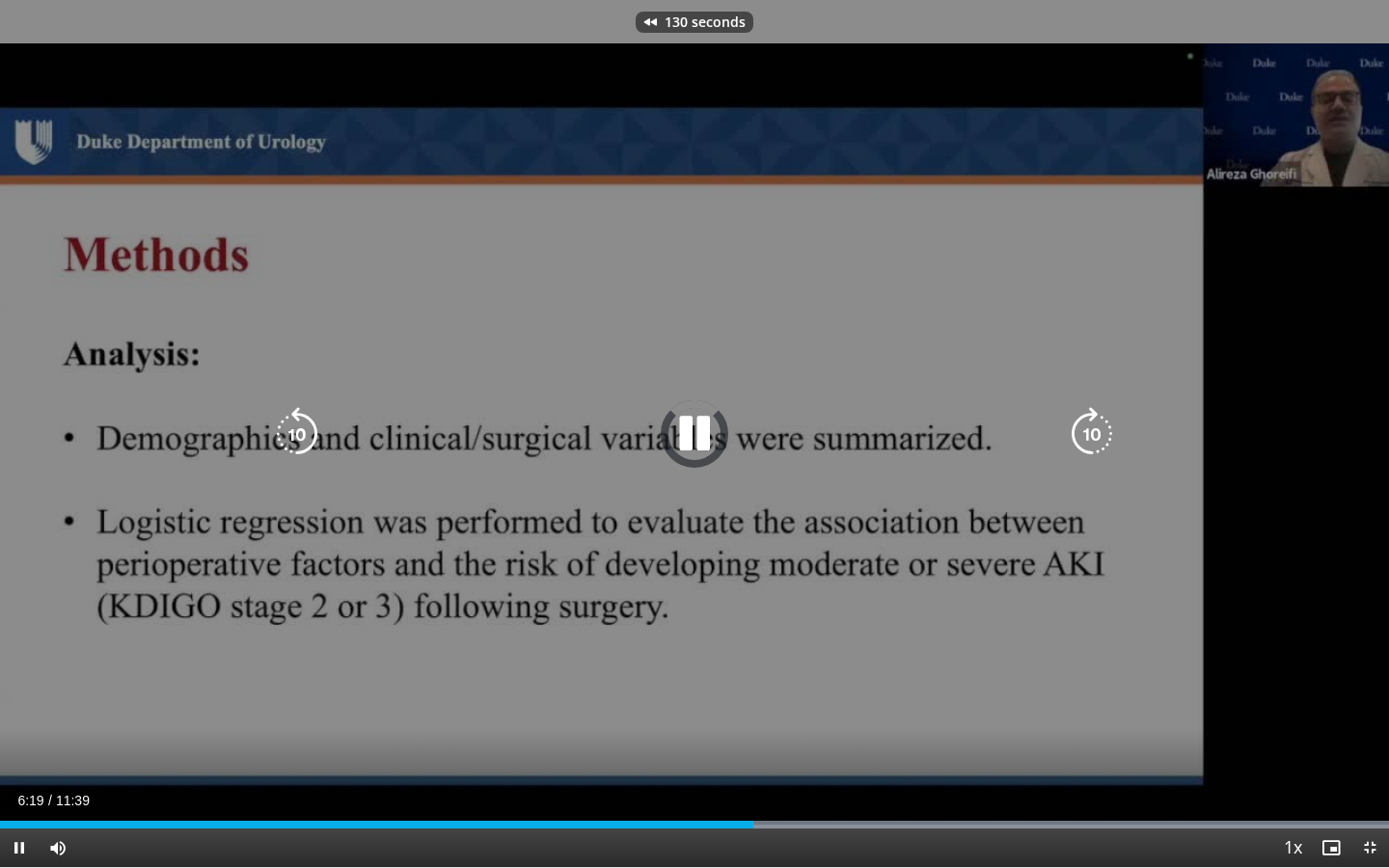 click at bounding box center [297, 434] 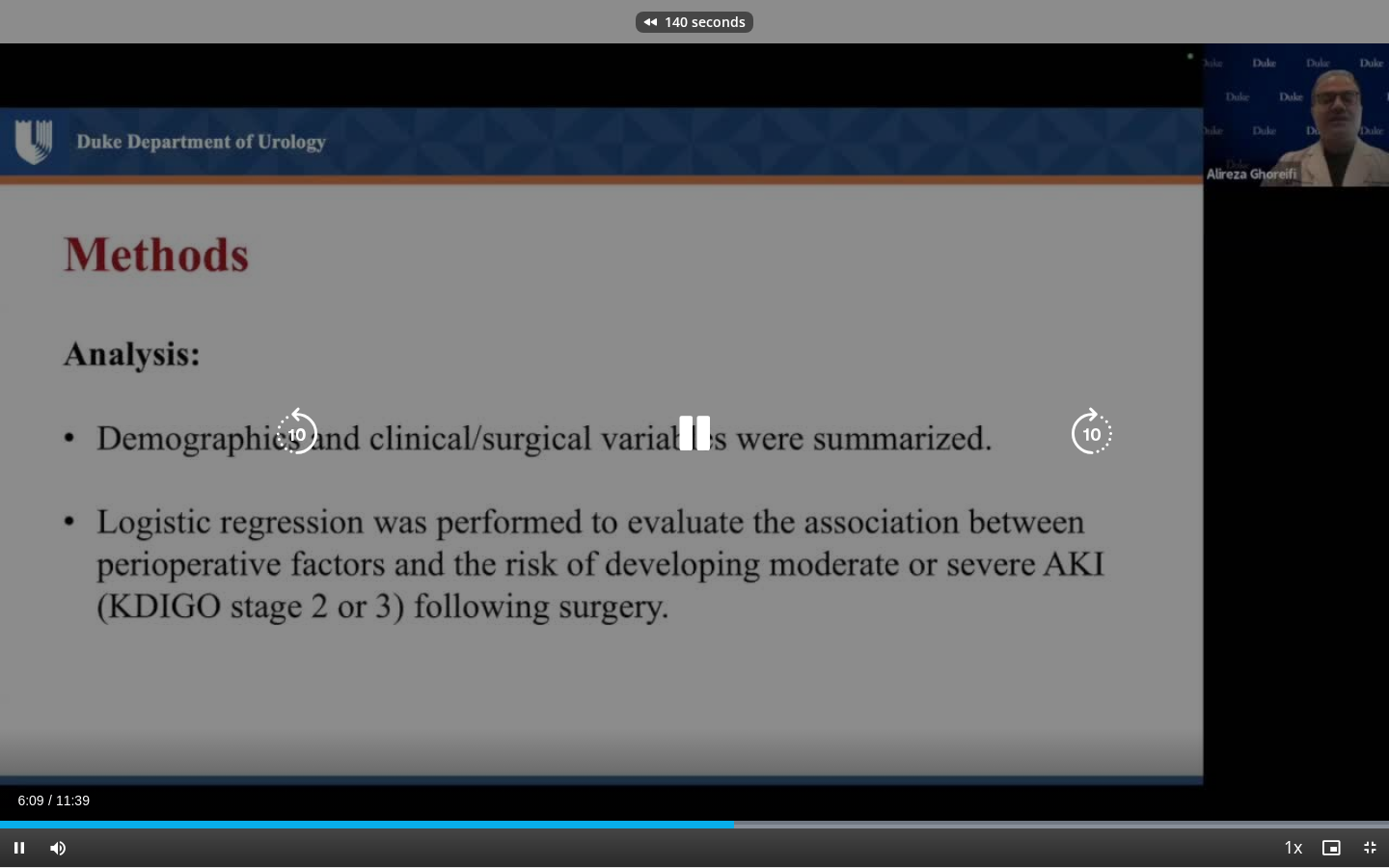 click at bounding box center (297, 434) 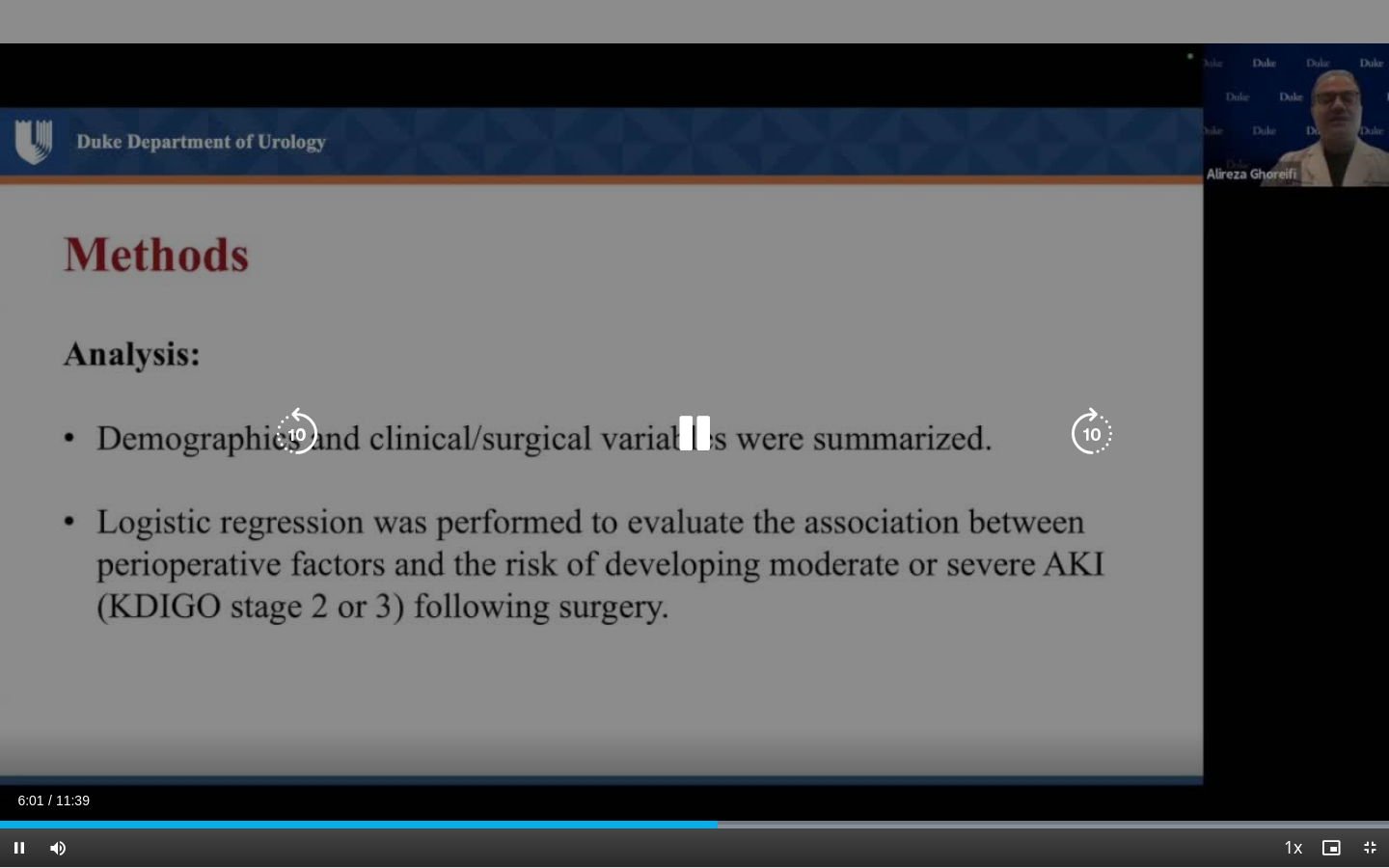 click at bounding box center [297, 434] 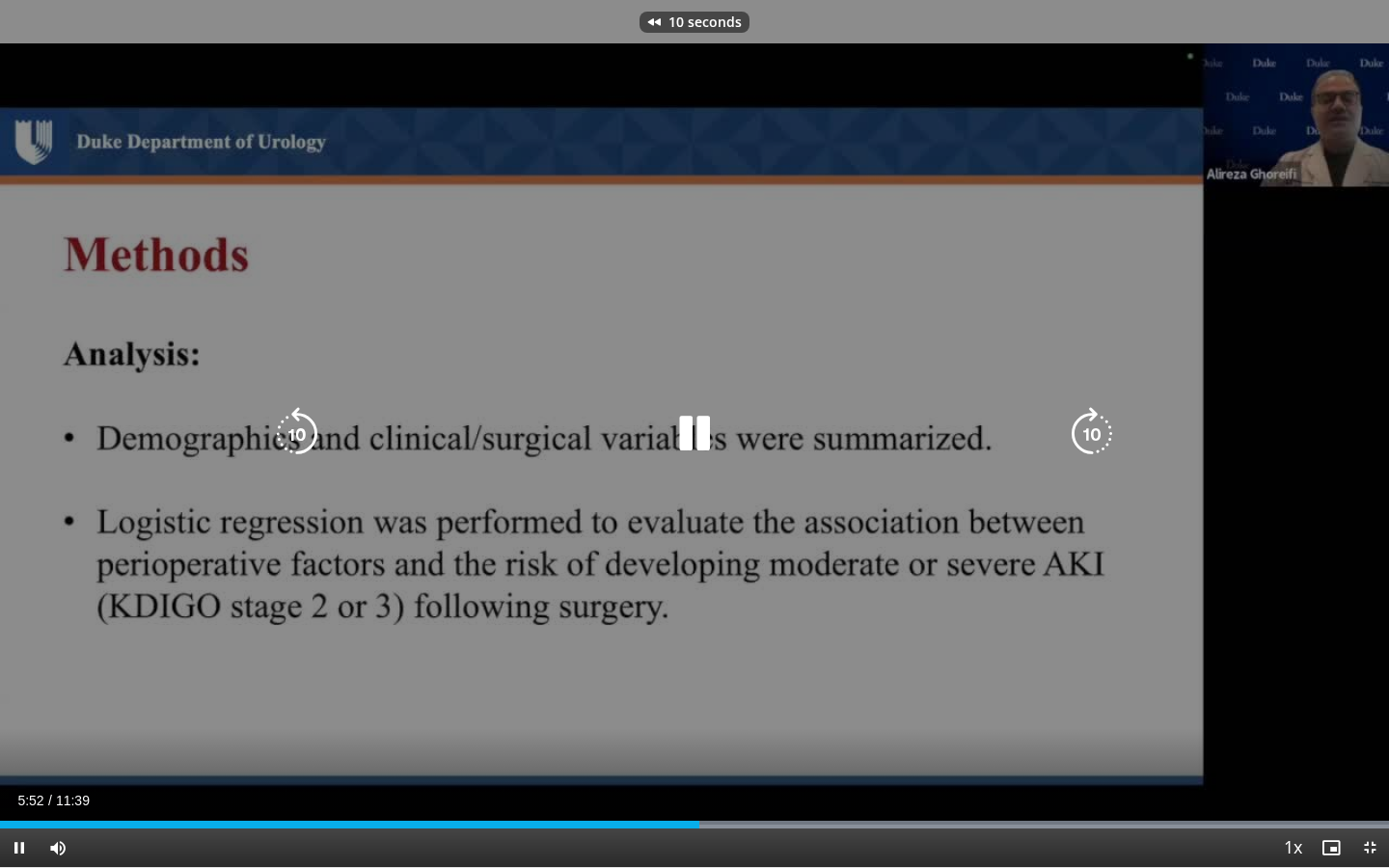 click at bounding box center [297, 434] 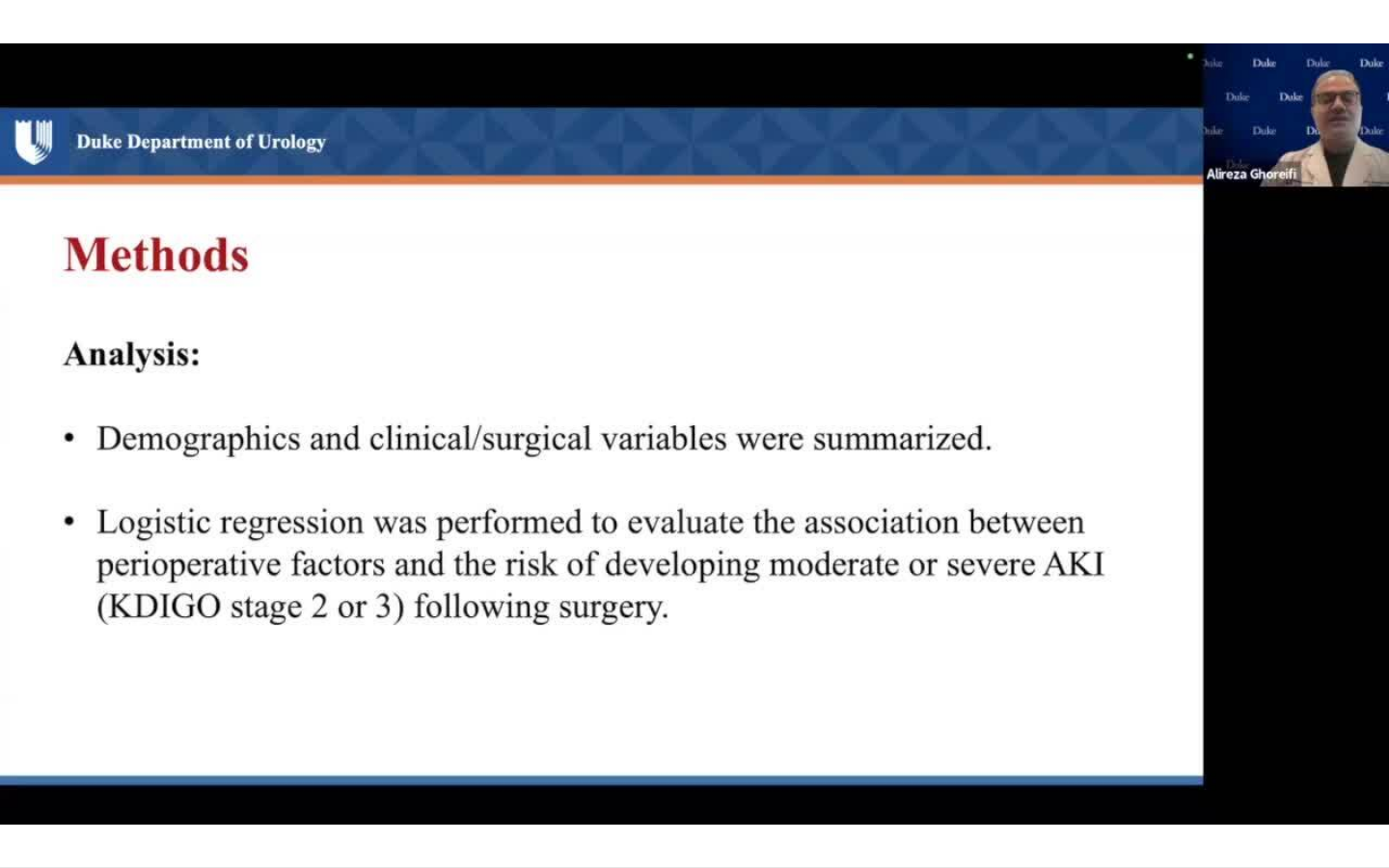 click on "20 seconds
Tap to unmute" at bounding box center [694, 433] 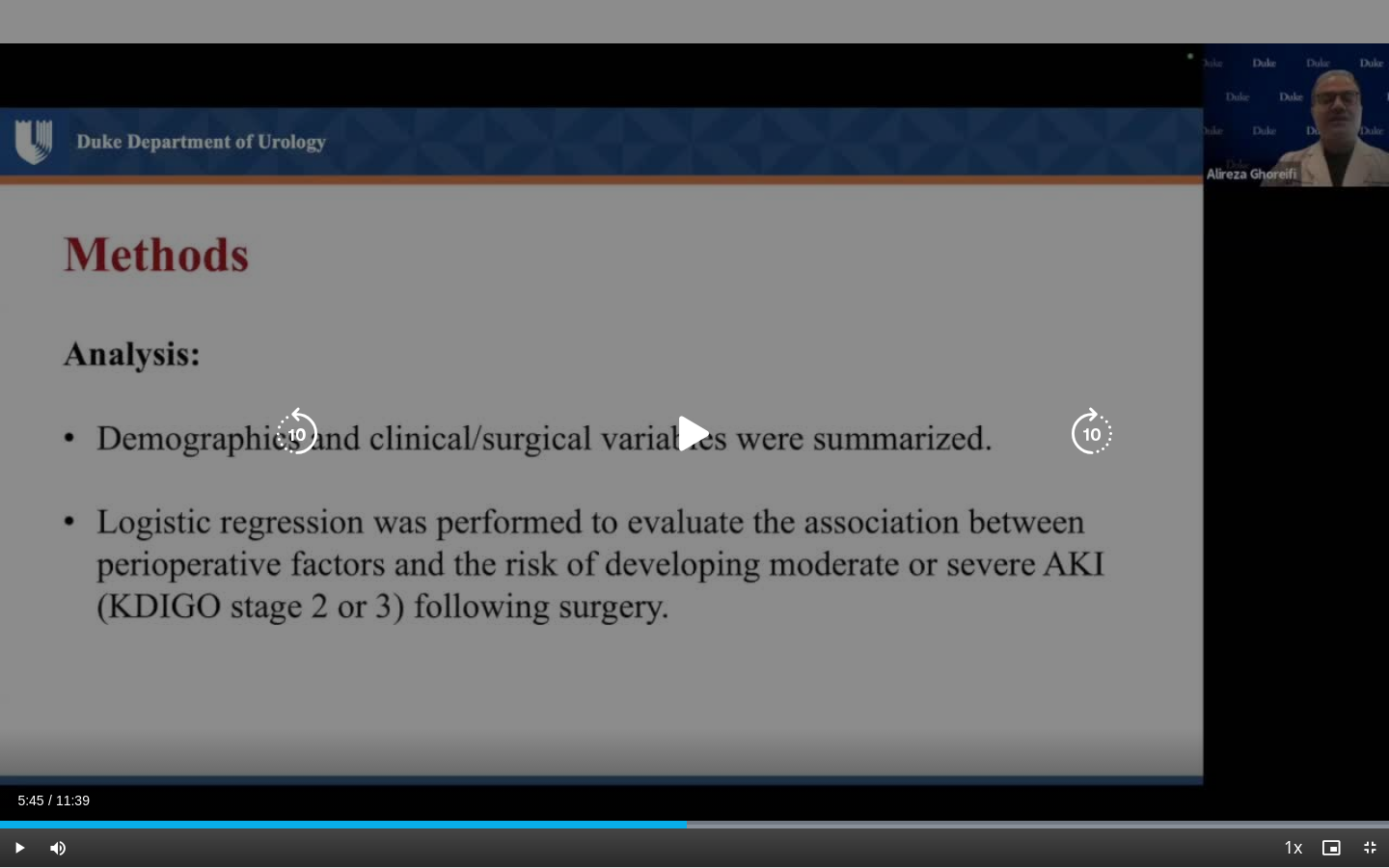 click on "20 seconds
Tap to unmute" at bounding box center [694, 433] 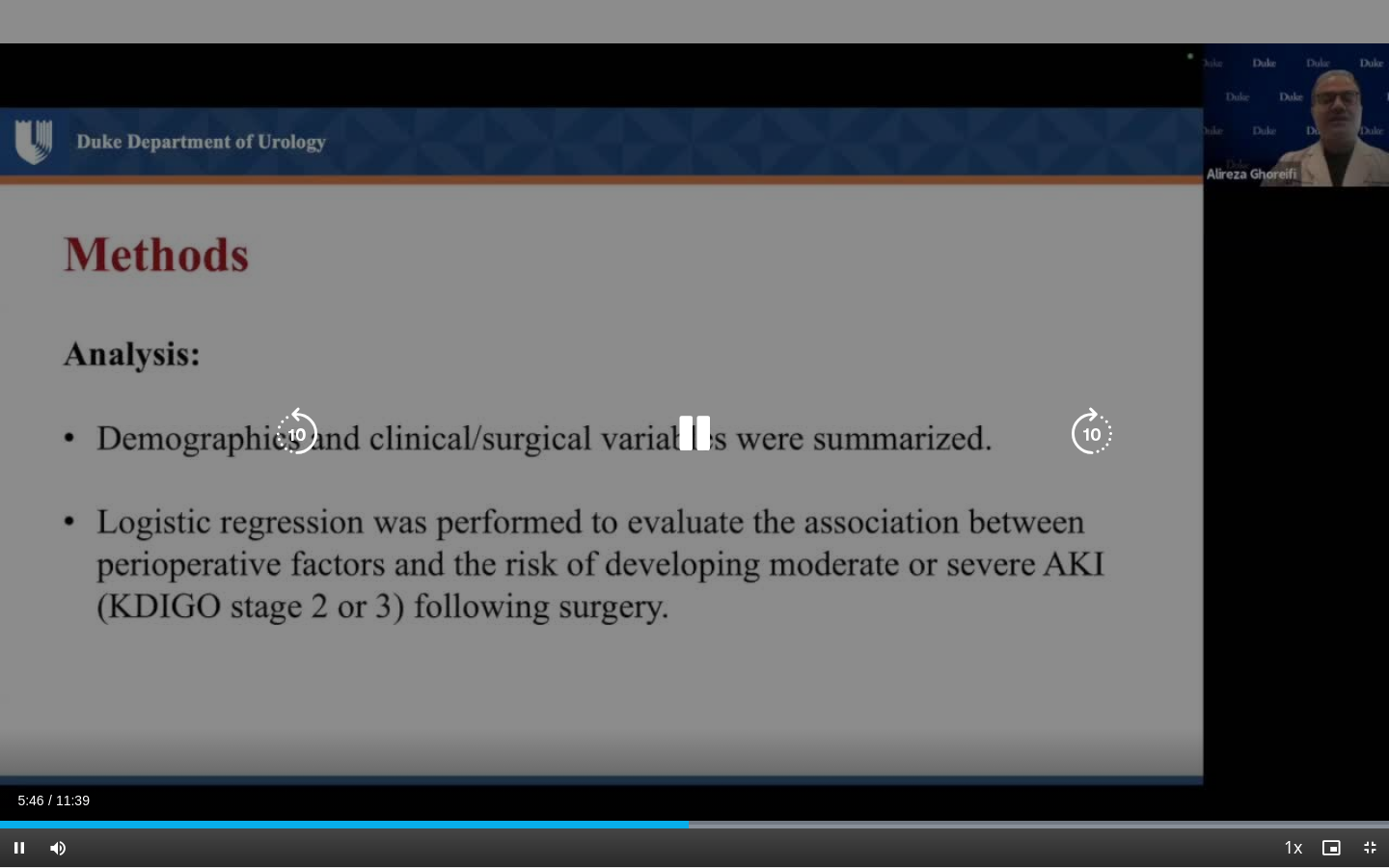 click on "20 seconds
Tap to unmute" at bounding box center [694, 433] 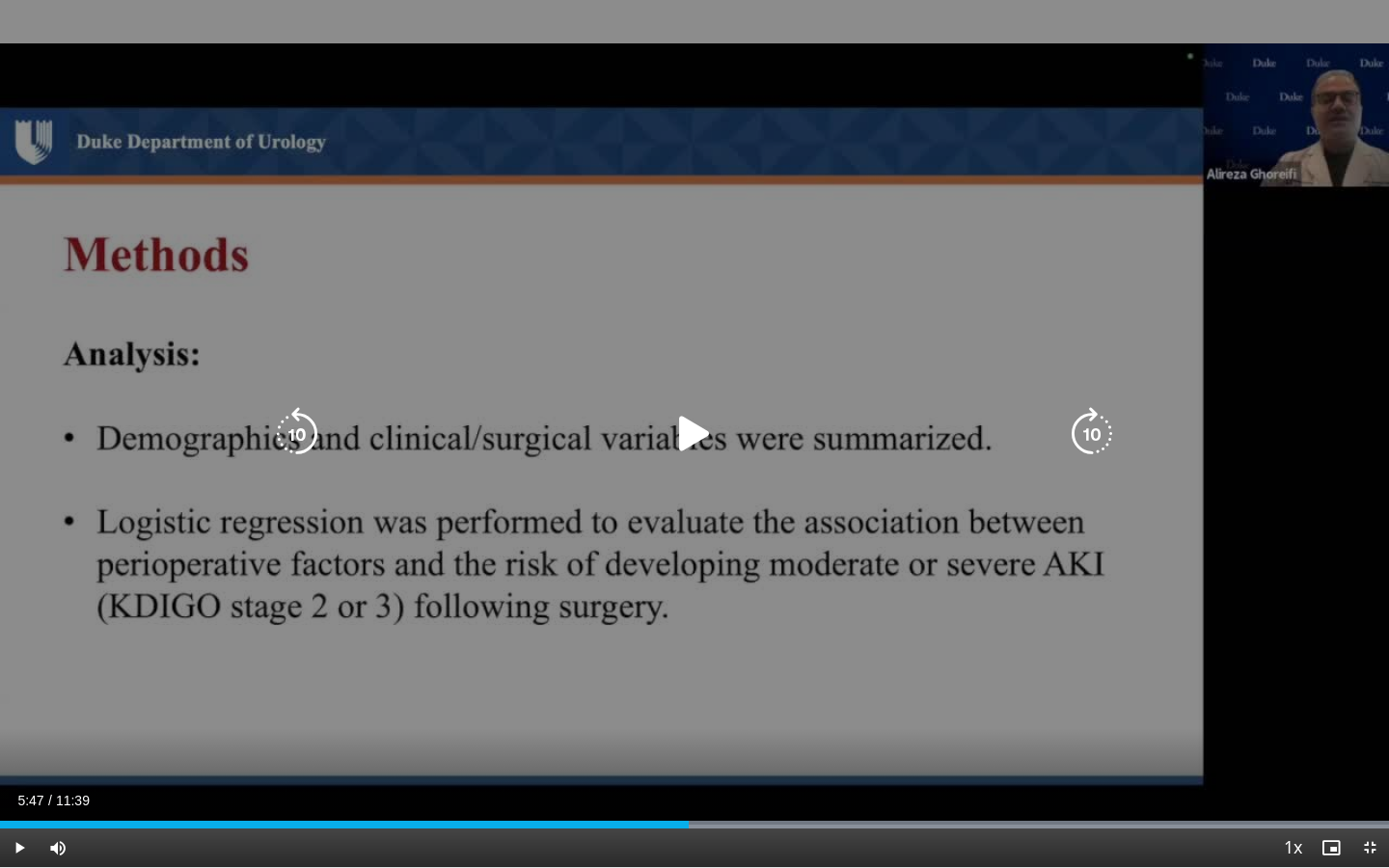 click on "20 seconds
Tap to unmute" at bounding box center (694, 433) 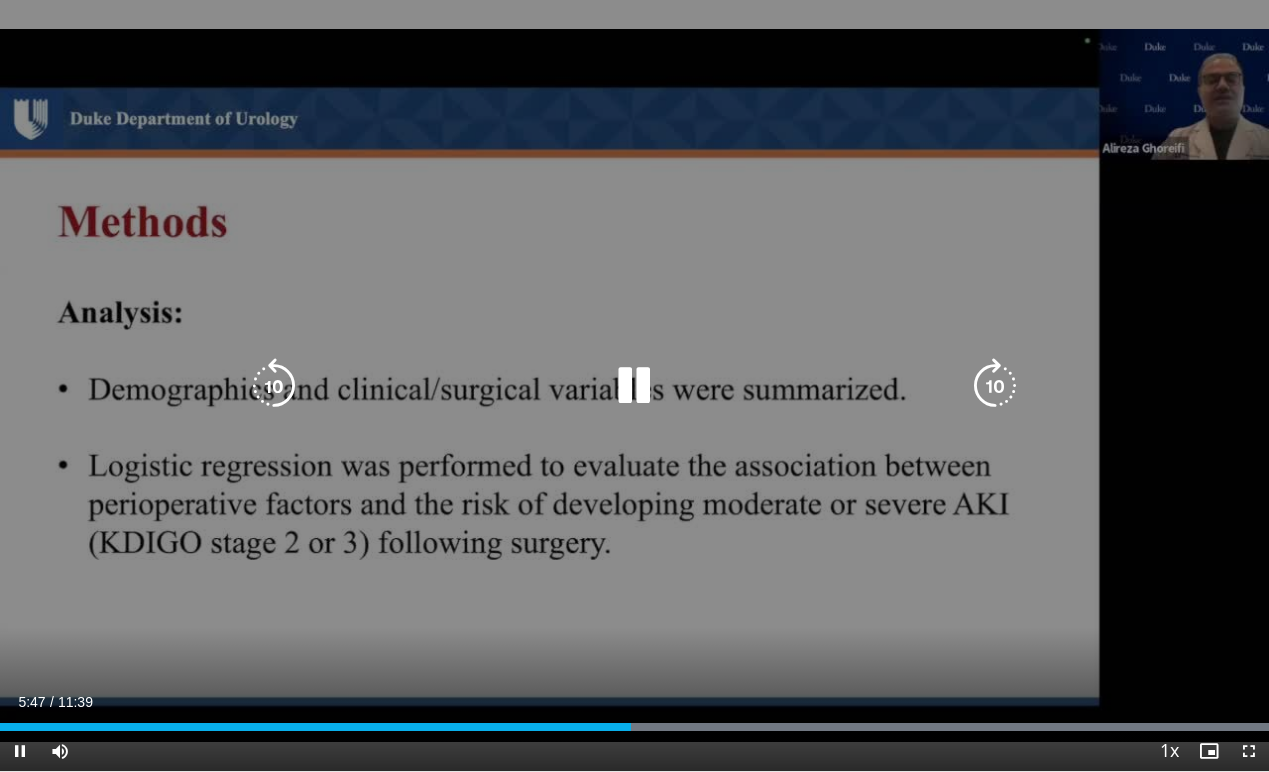 click on "20 seconds
Tap to unmute" at bounding box center (634, 385) 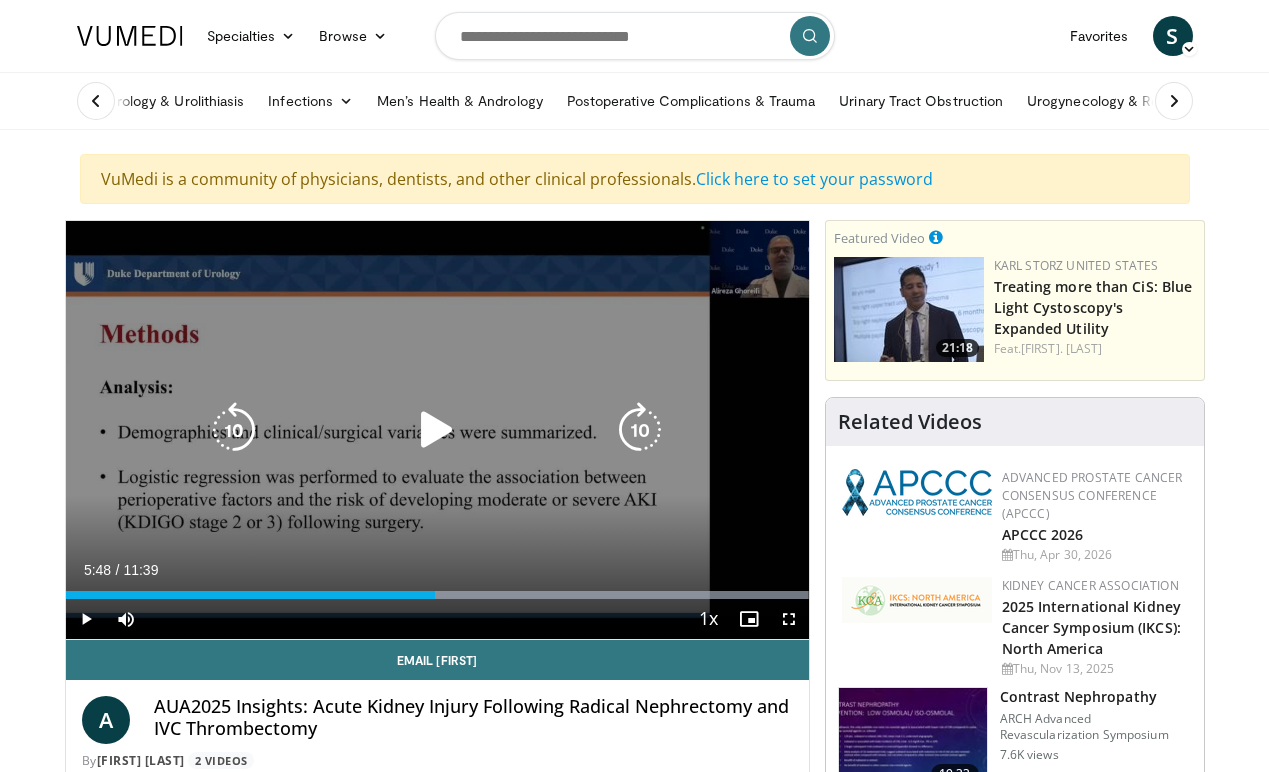 click at bounding box center (234, 430) 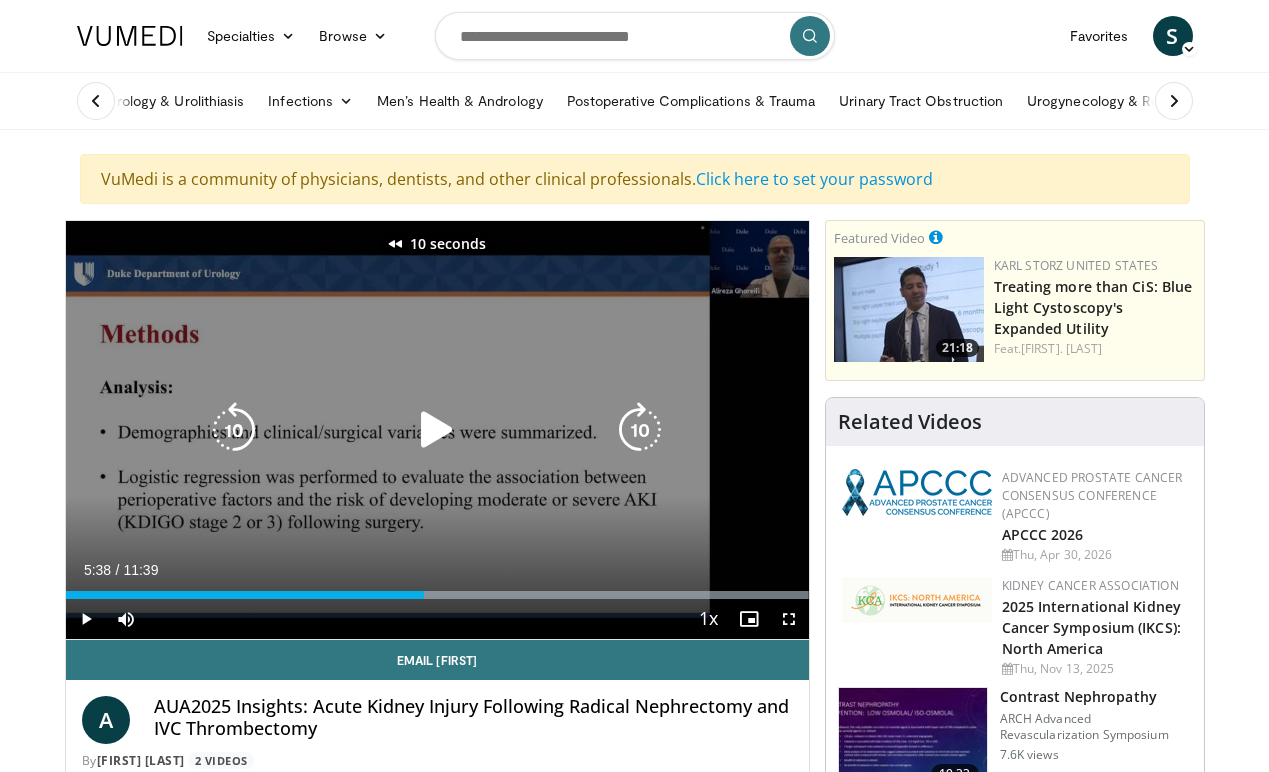 click at bounding box center [234, 430] 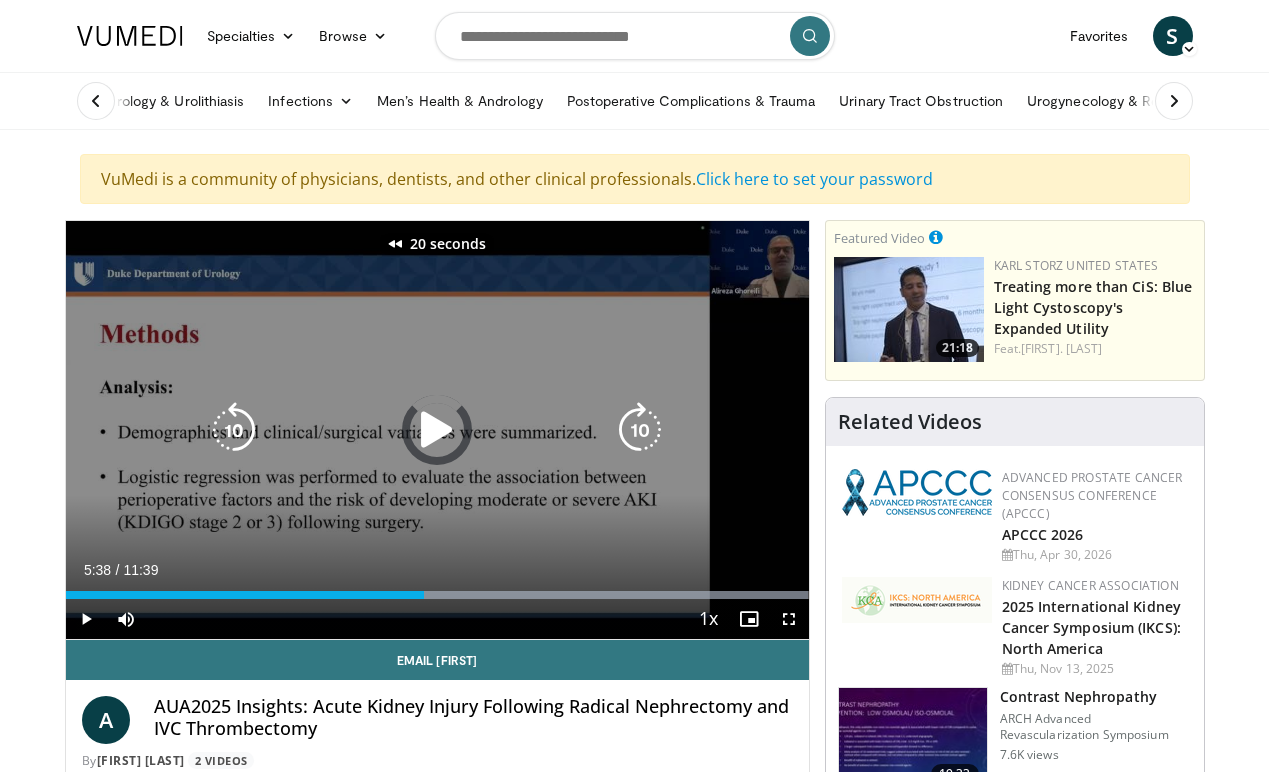 click at bounding box center [234, 430] 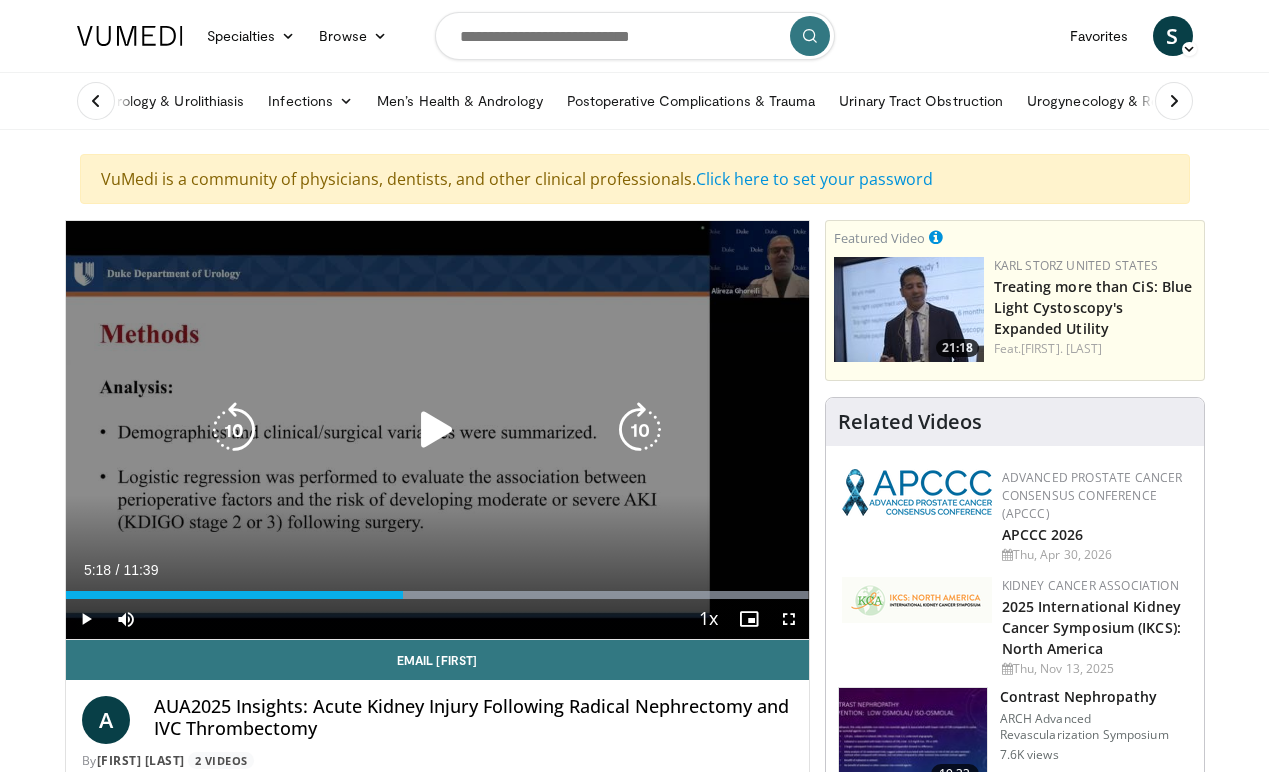 click on "30 seconds
Tap to unmute" at bounding box center (437, 430) 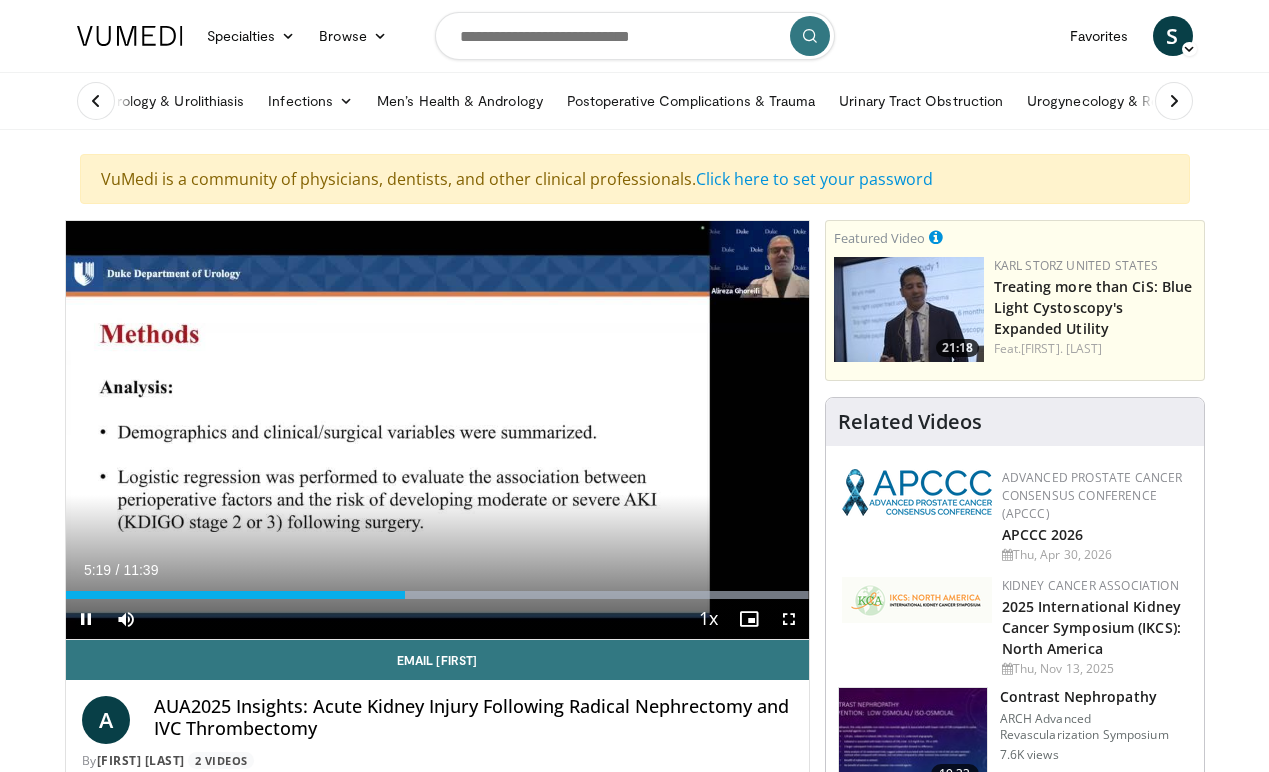 click at bounding box center [789, 619] 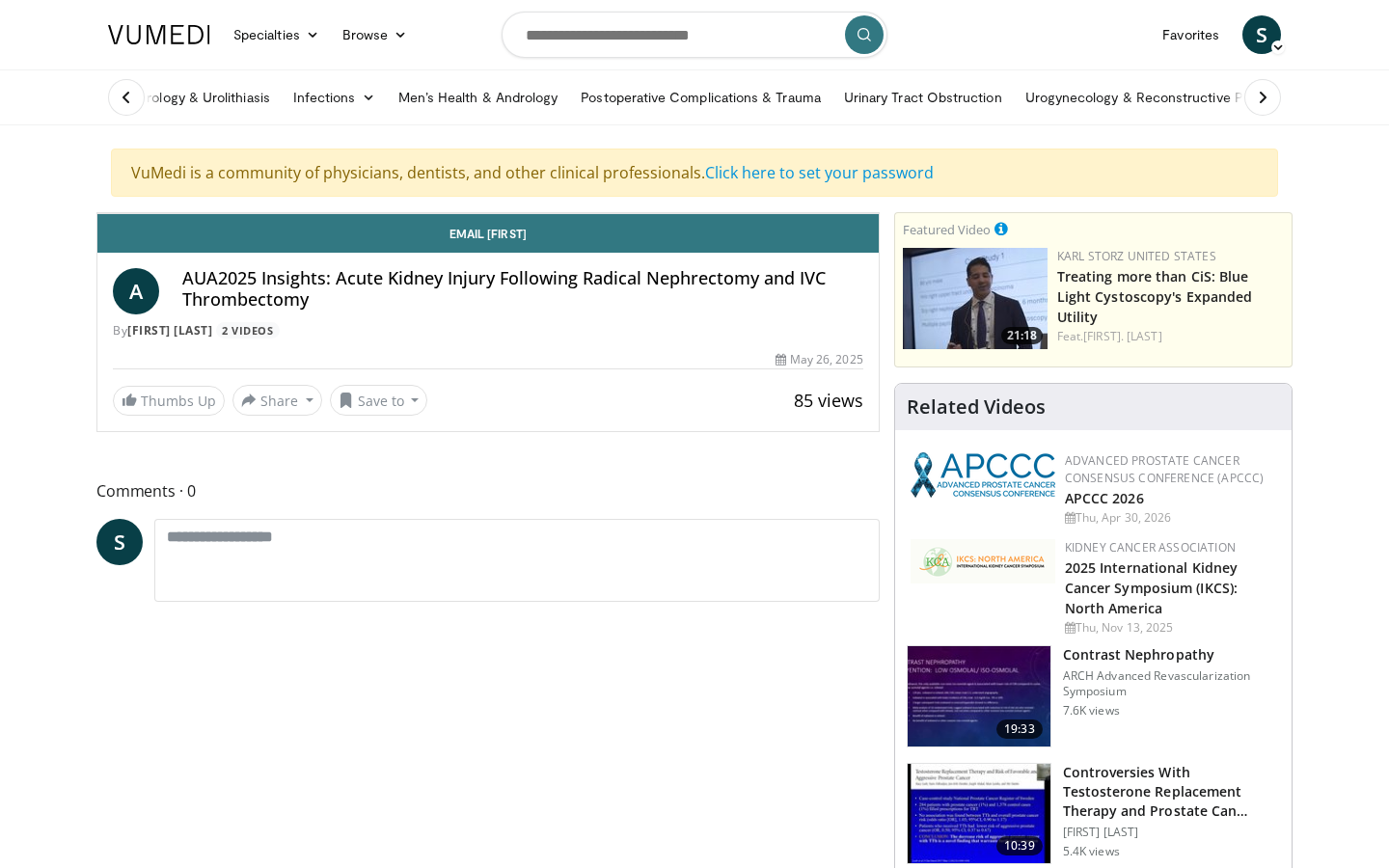 click at bounding box center [273, 213] 